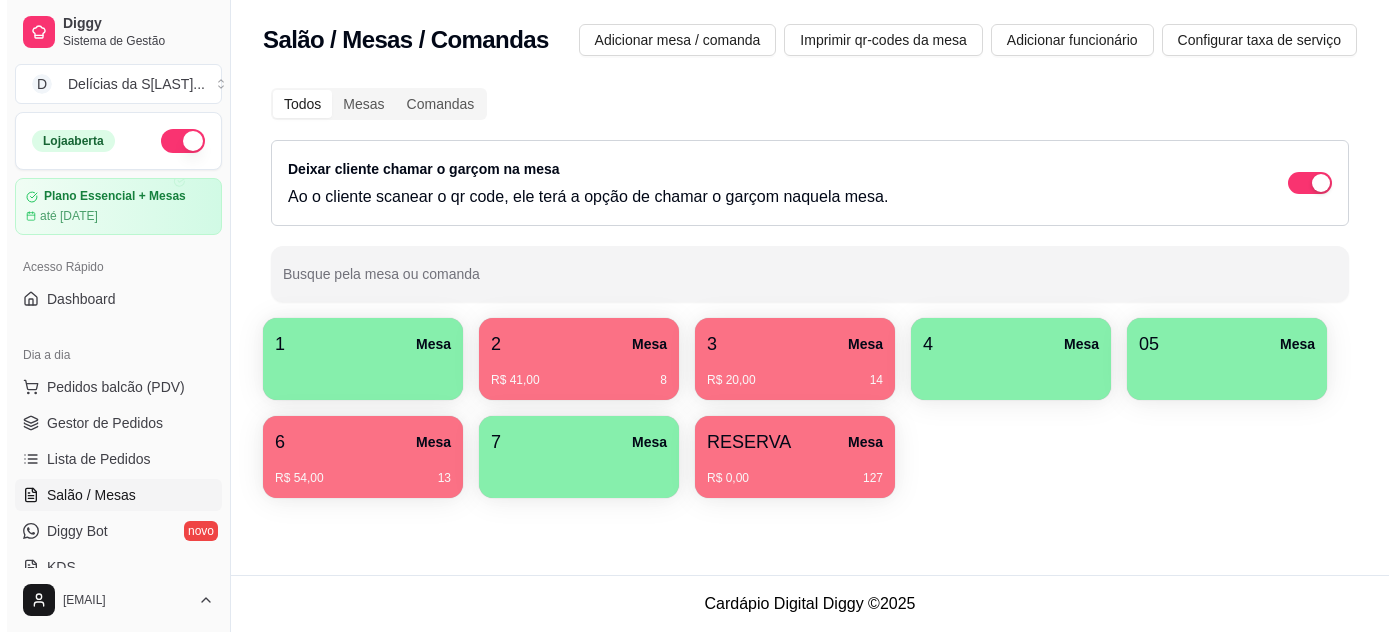 scroll, scrollTop: 0, scrollLeft: 0, axis: both 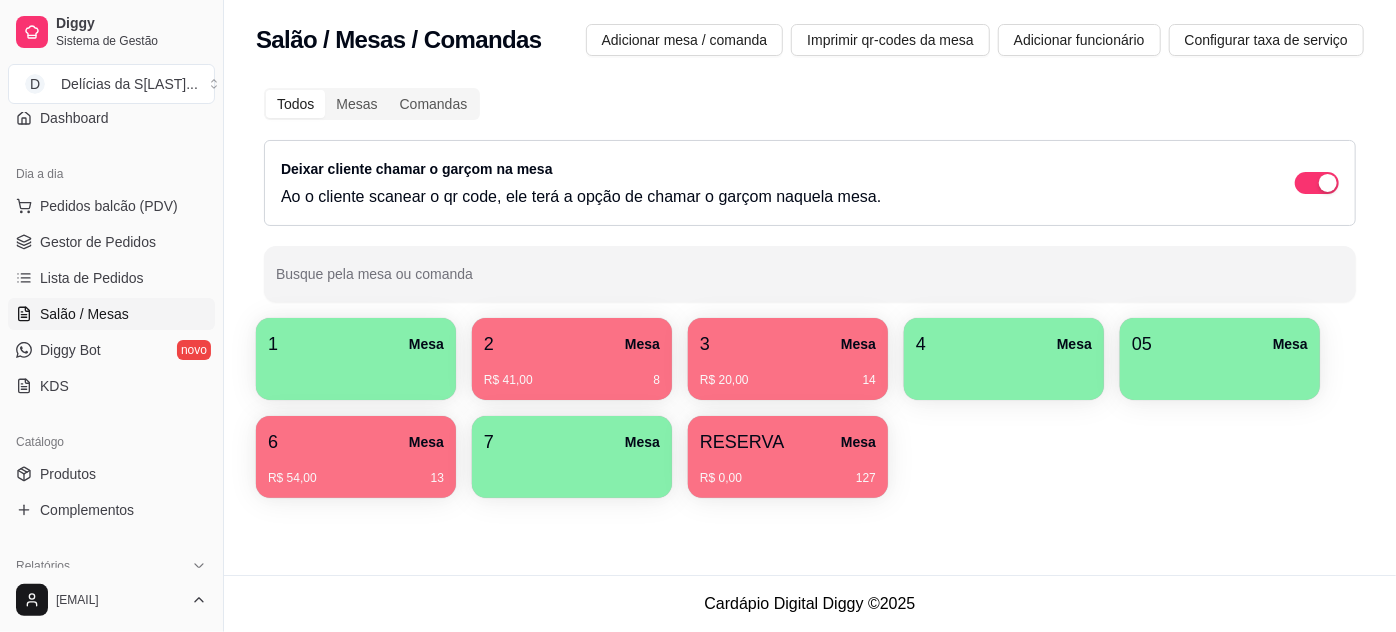 click on "R$ 0,00 127" at bounding box center (788, 471) 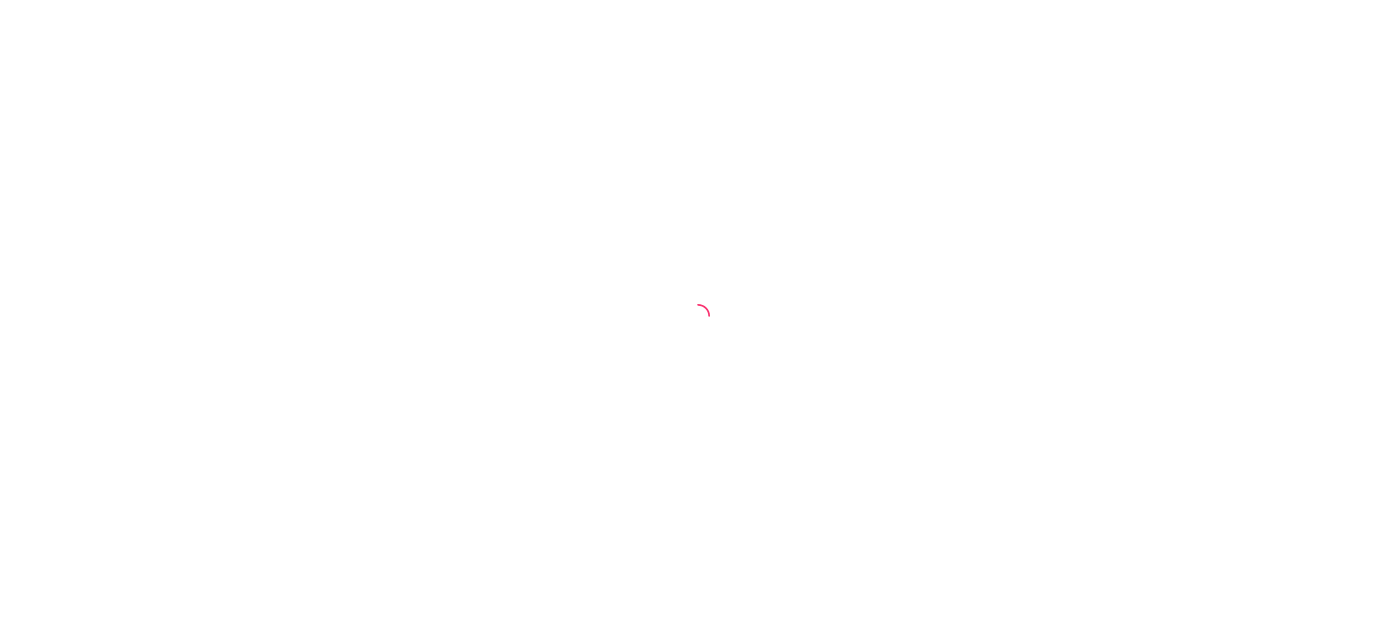 scroll, scrollTop: 0, scrollLeft: 0, axis: both 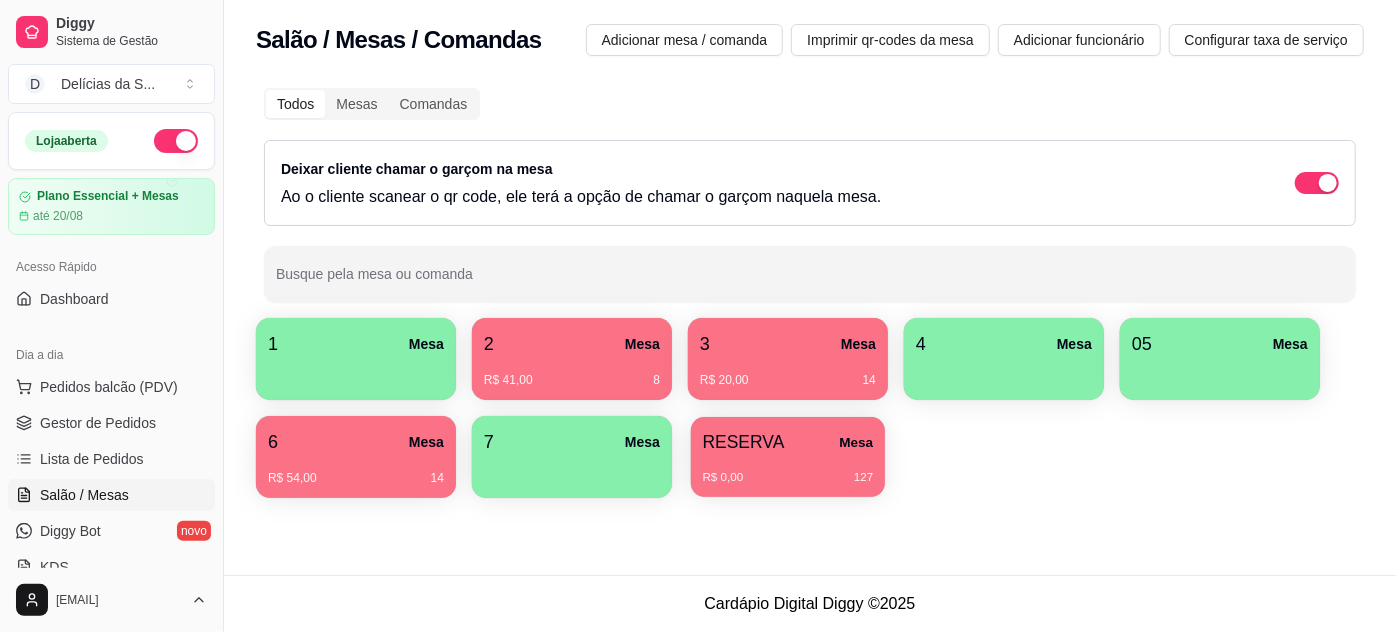 click on "RESERVA" at bounding box center [744, 442] 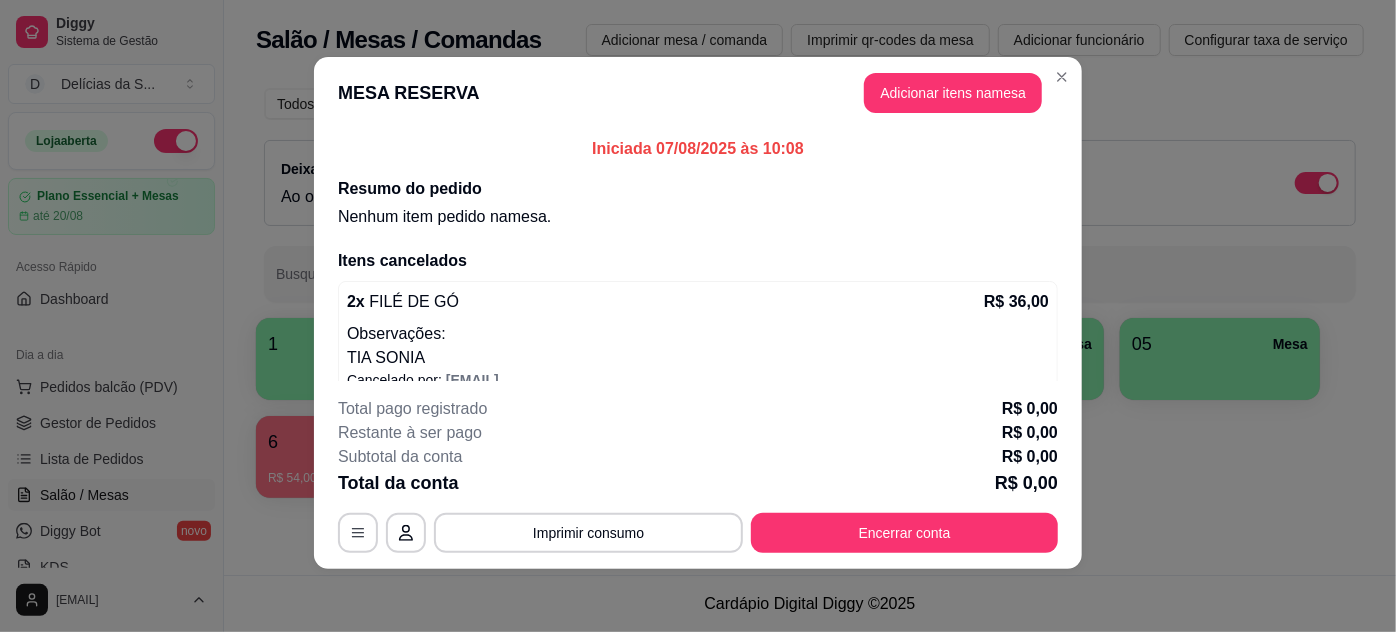 scroll, scrollTop: 4, scrollLeft: 0, axis: vertical 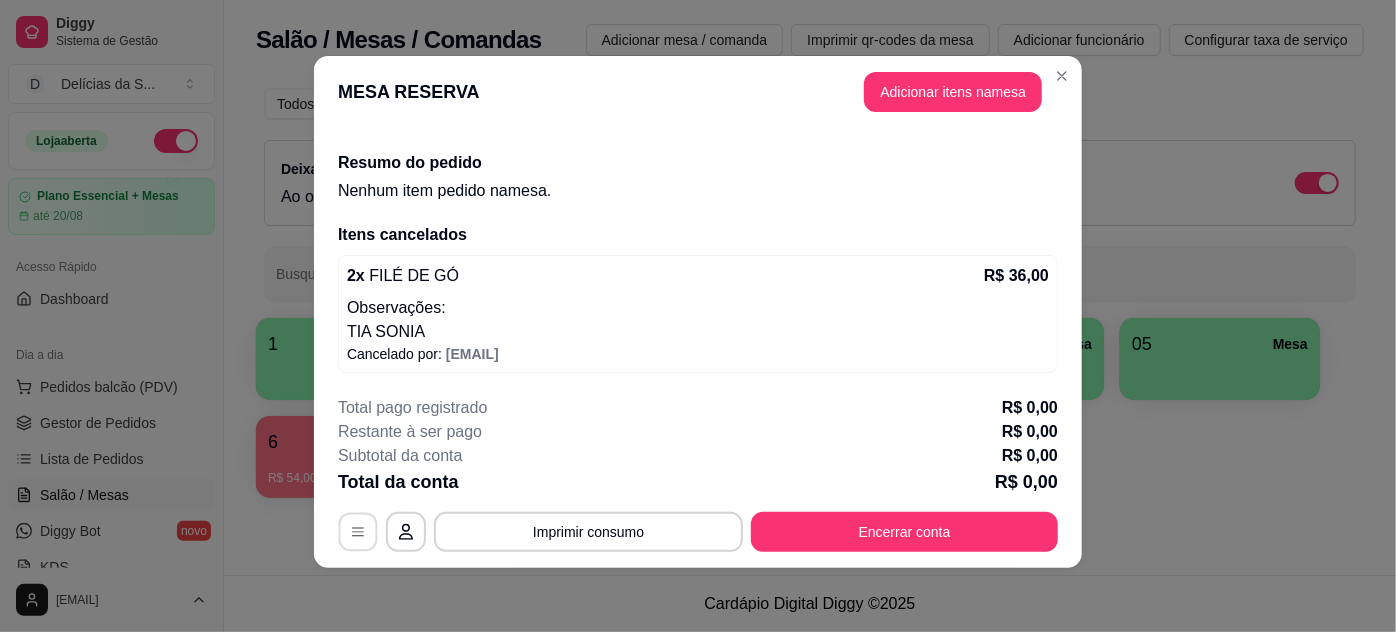 click at bounding box center (358, 532) 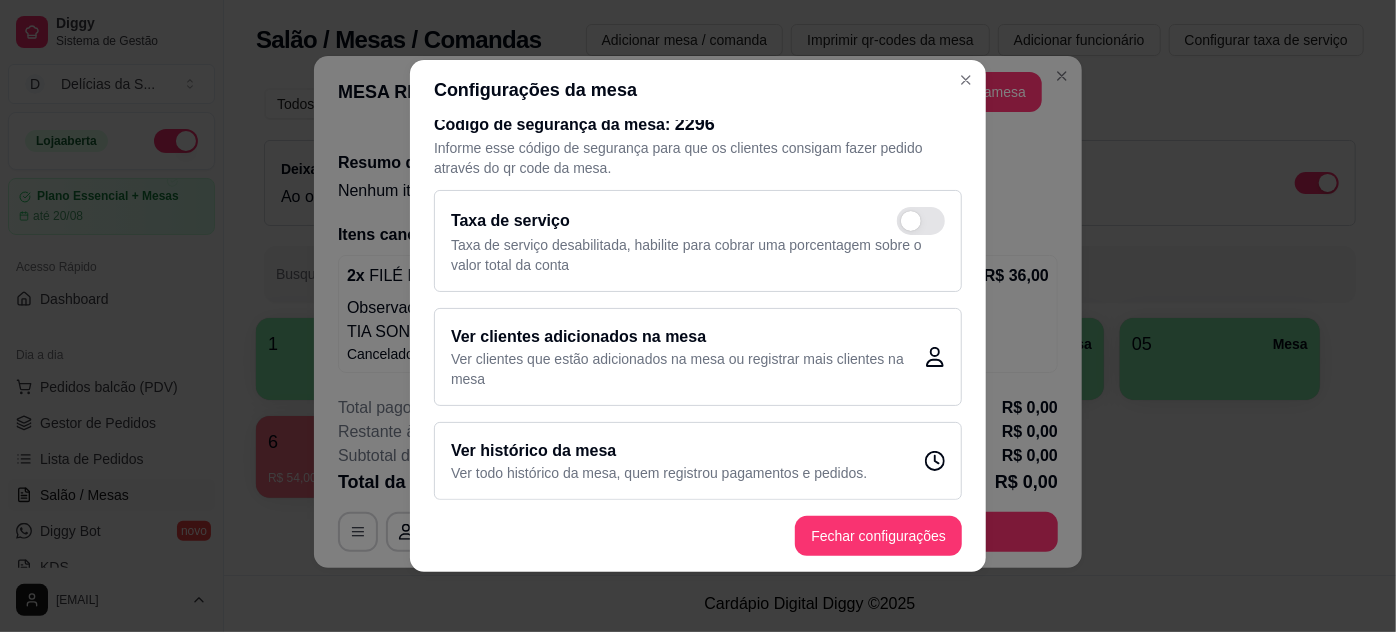 scroll, scrollTop: 24, scrollLeft: 0, axis: vertical 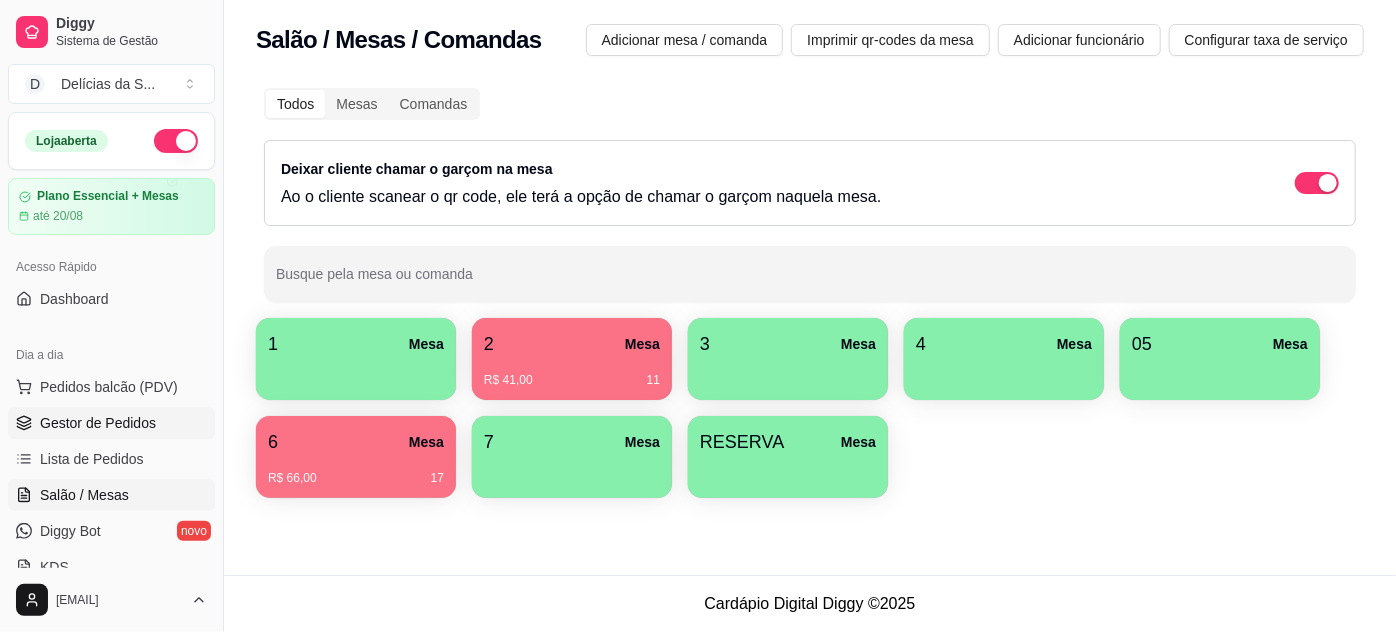 click on "Gestor de Pedidos" at bounding box center (98, 423) 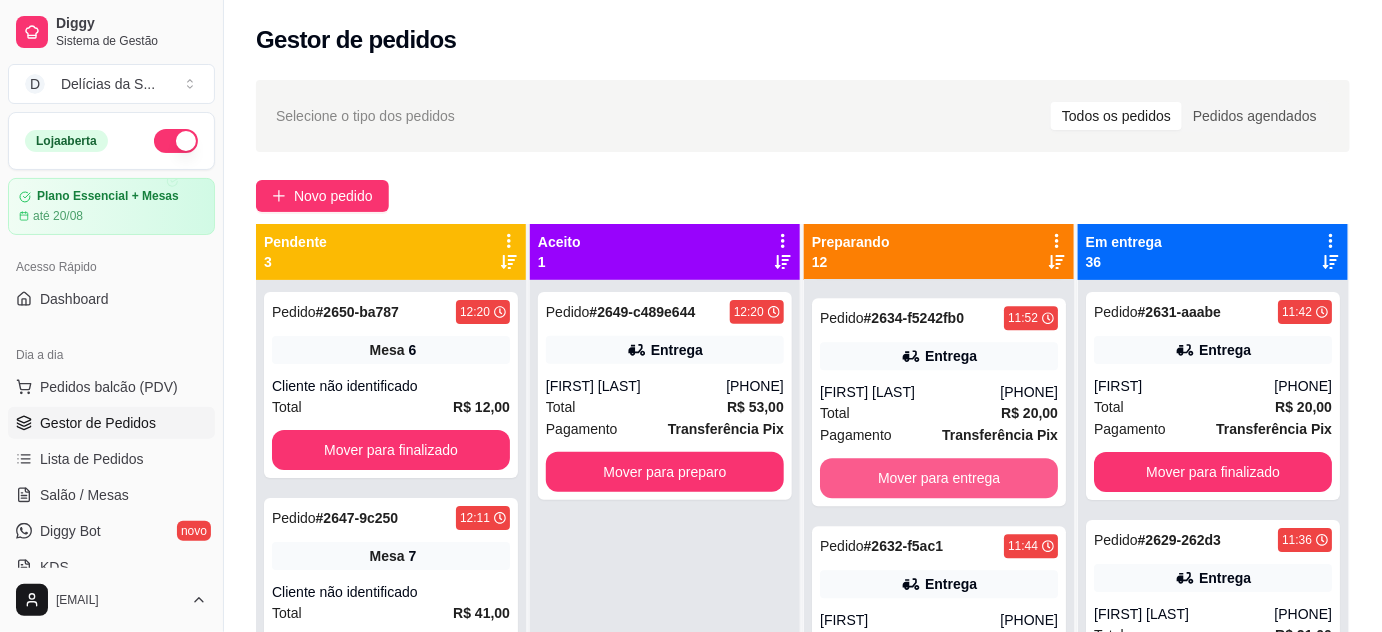 scroll, scrollTop: 2144, scrollLeft: 0, axis: vertical 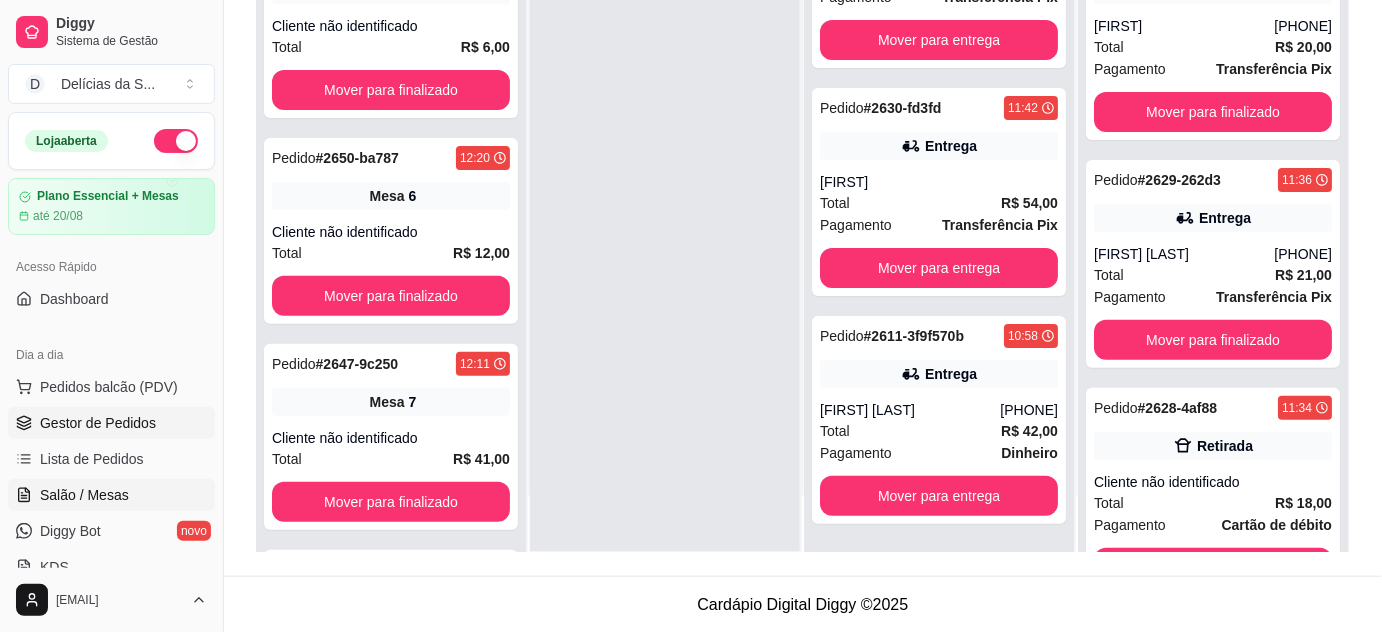 click on "Salão / Mesas" at bounding box center [84, 495] 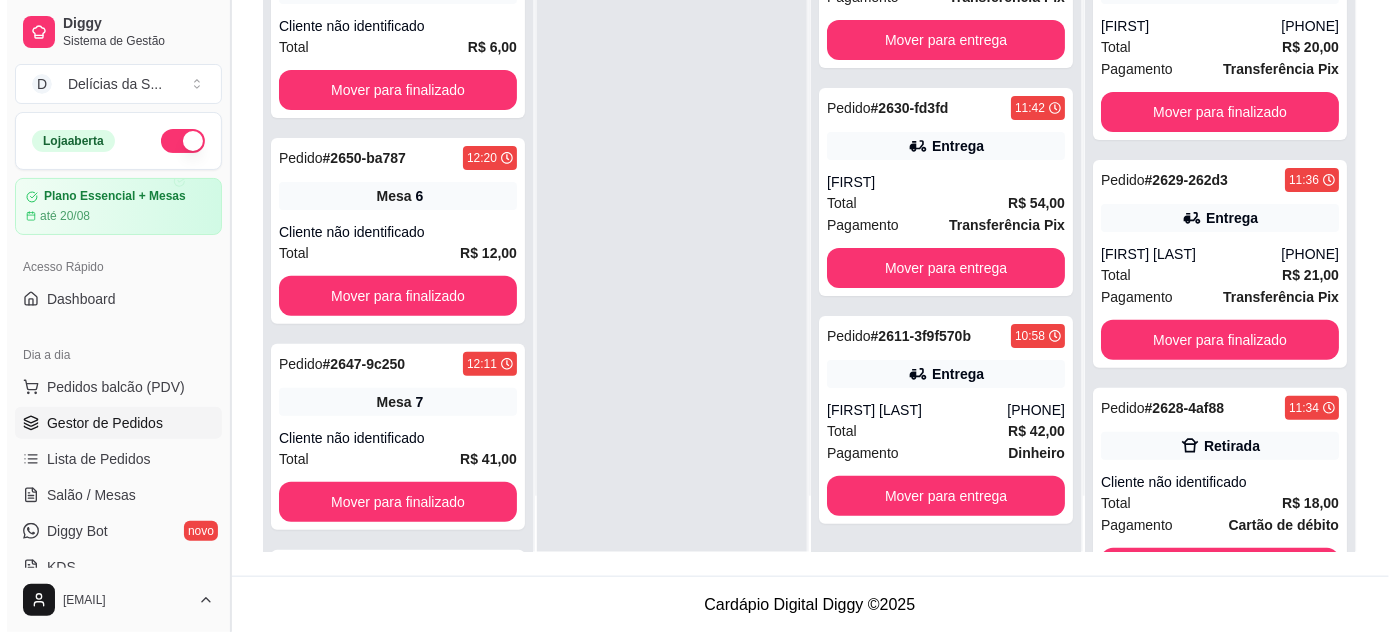 scroll, scrollTop: 0, scrollLeft: 0, axis: both 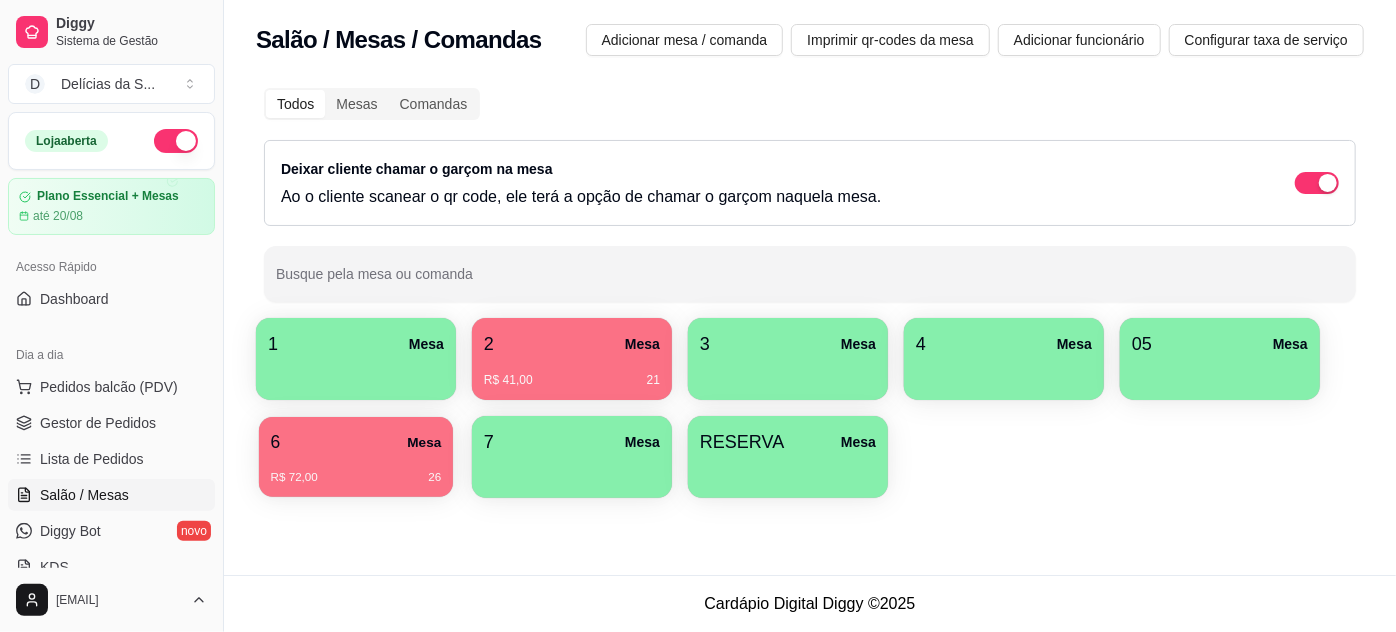 click on "26" at bounding box center (434, 478) 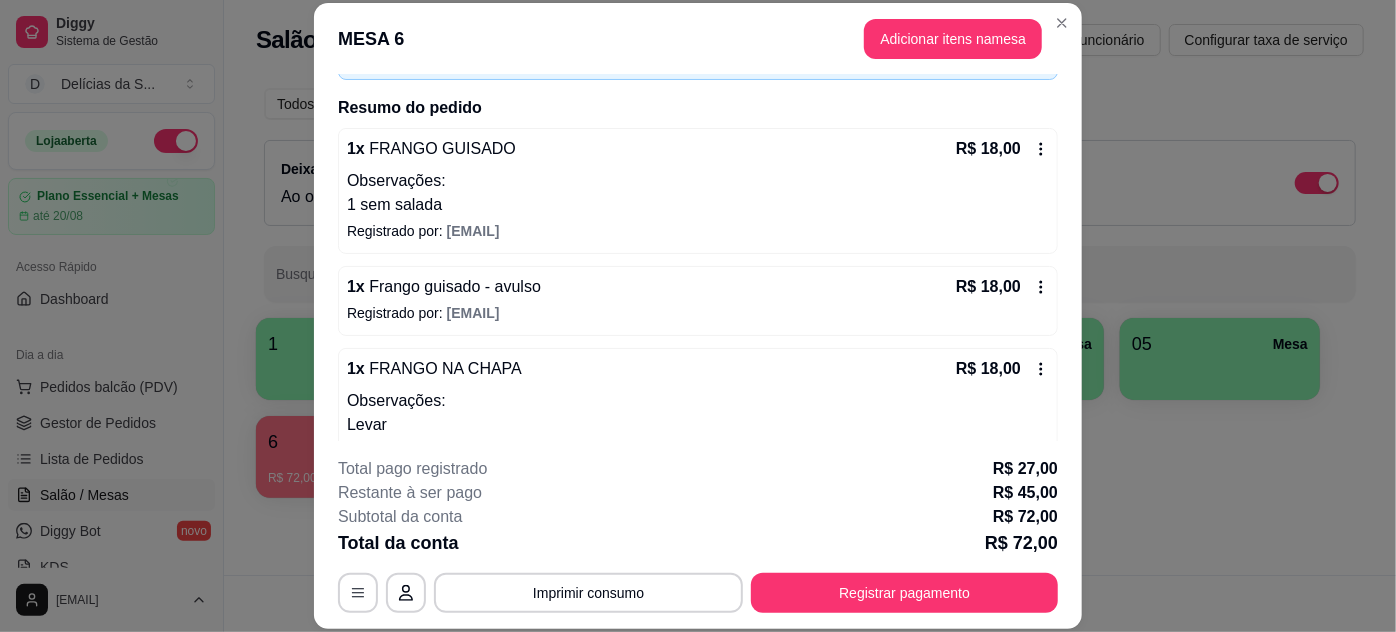 scroll, scrollTop: 181, scrollLeft: 0, axis: vertical 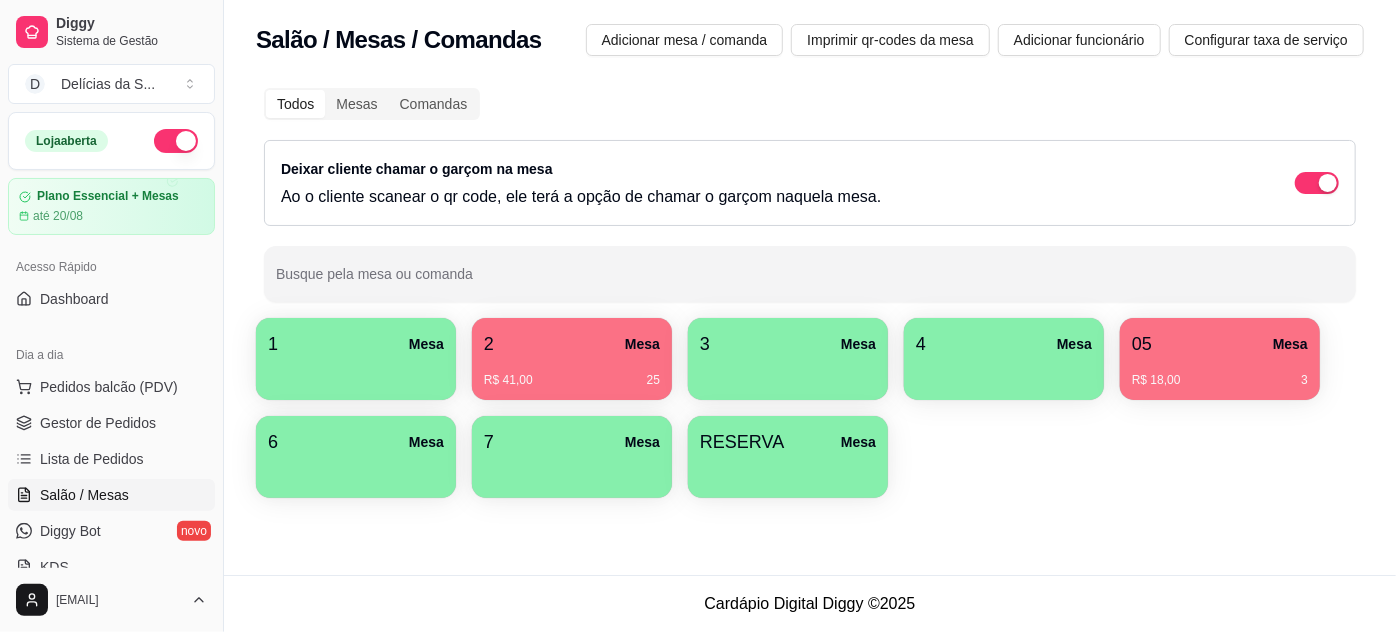 click on "R$ 41,00" at bounding box center [508, 380] 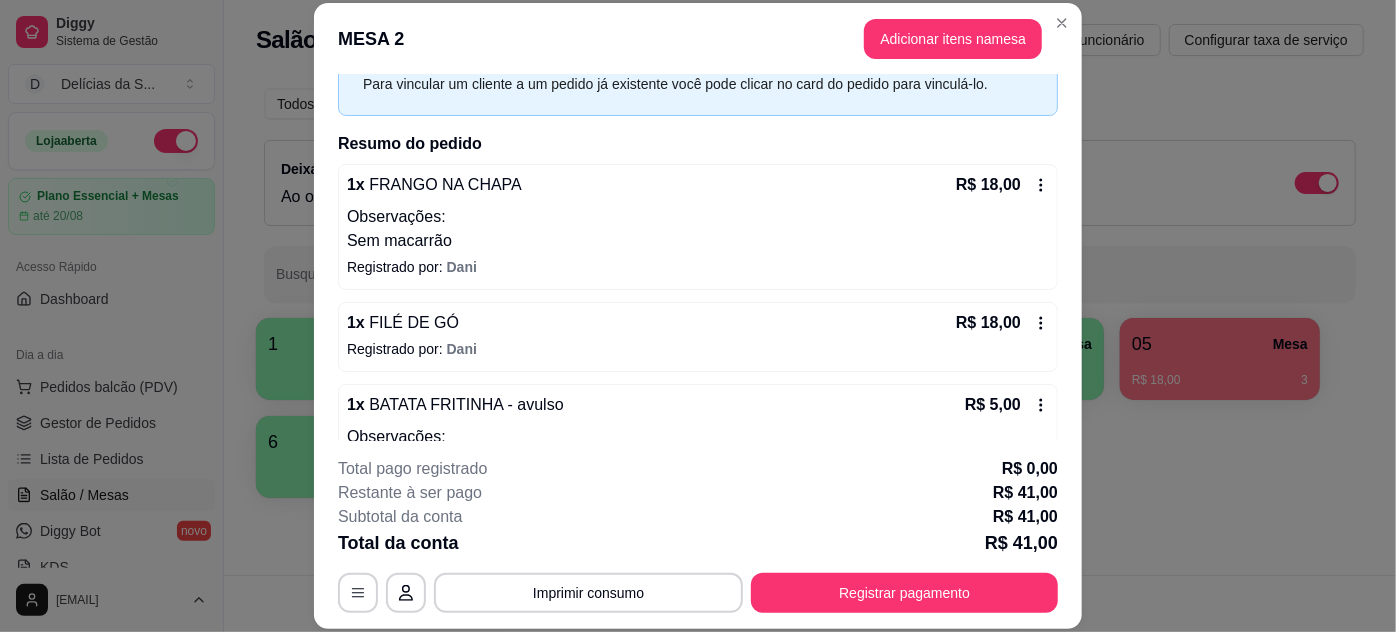 scroll, scrollTop: 175, scrollLeft: 0, axis: vertical 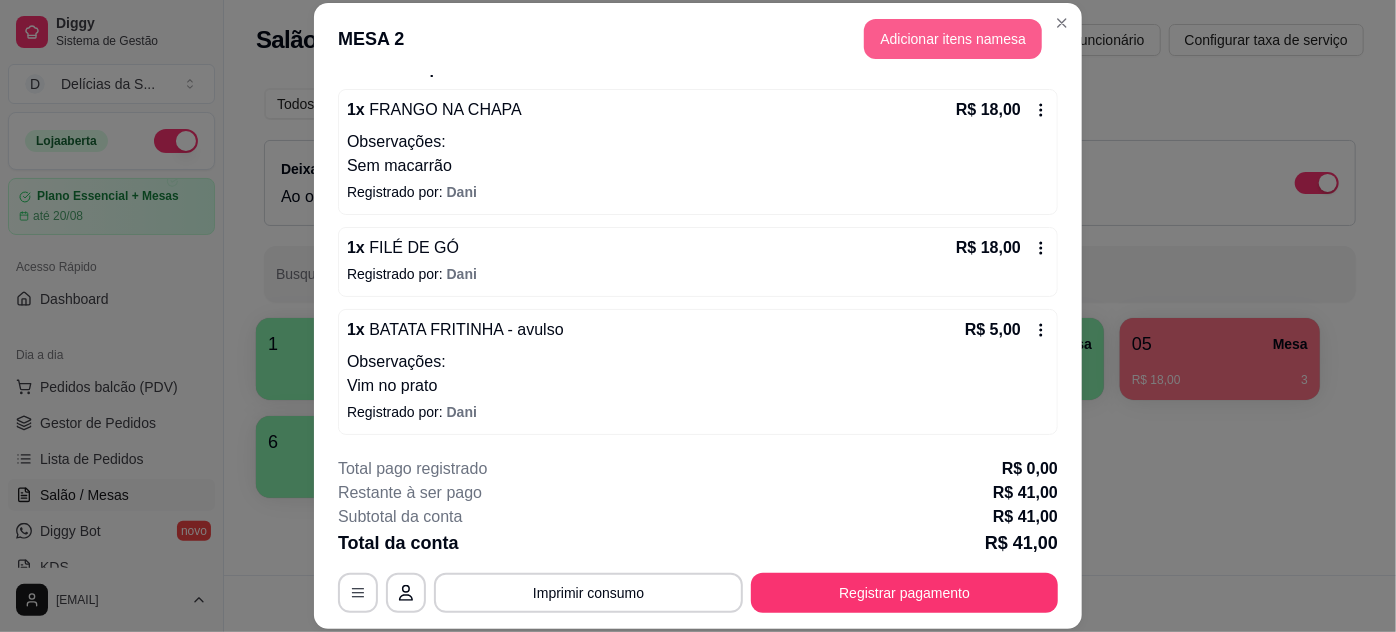 click on "Adicionar itens na  mesa" at bounding box center (953, 39) 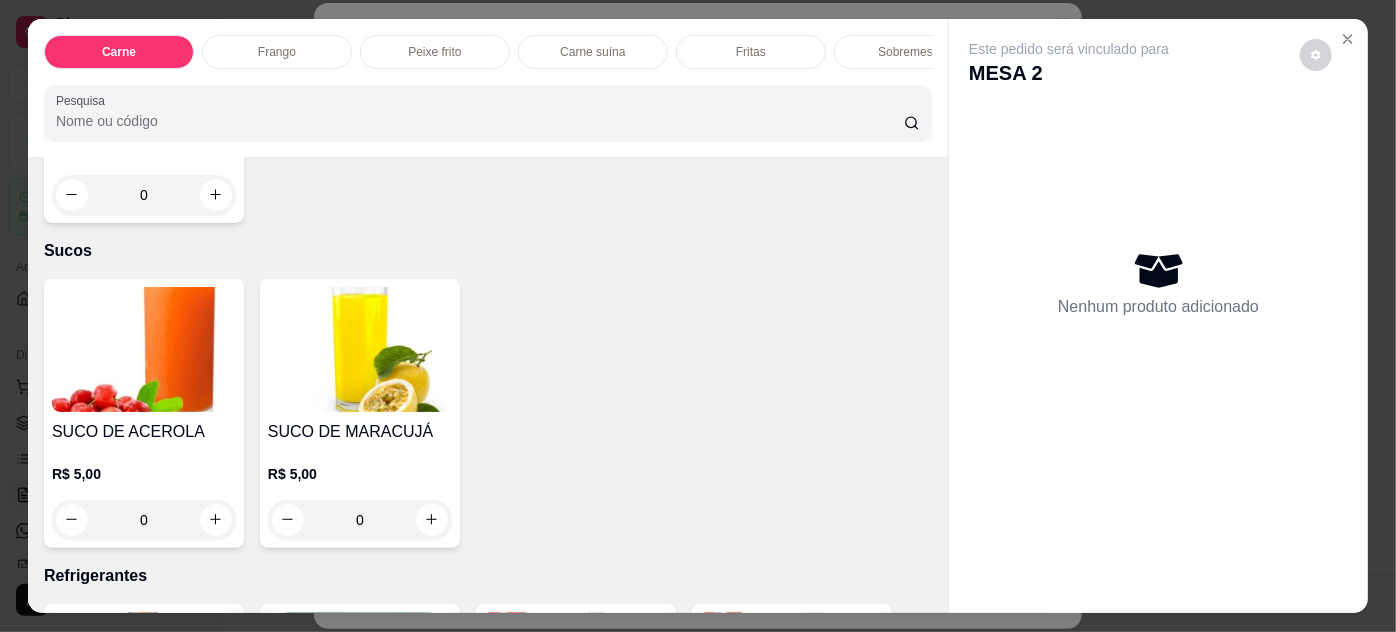 scroll, scrollTop: 2363, scrollLeft: 0, axis: vertical 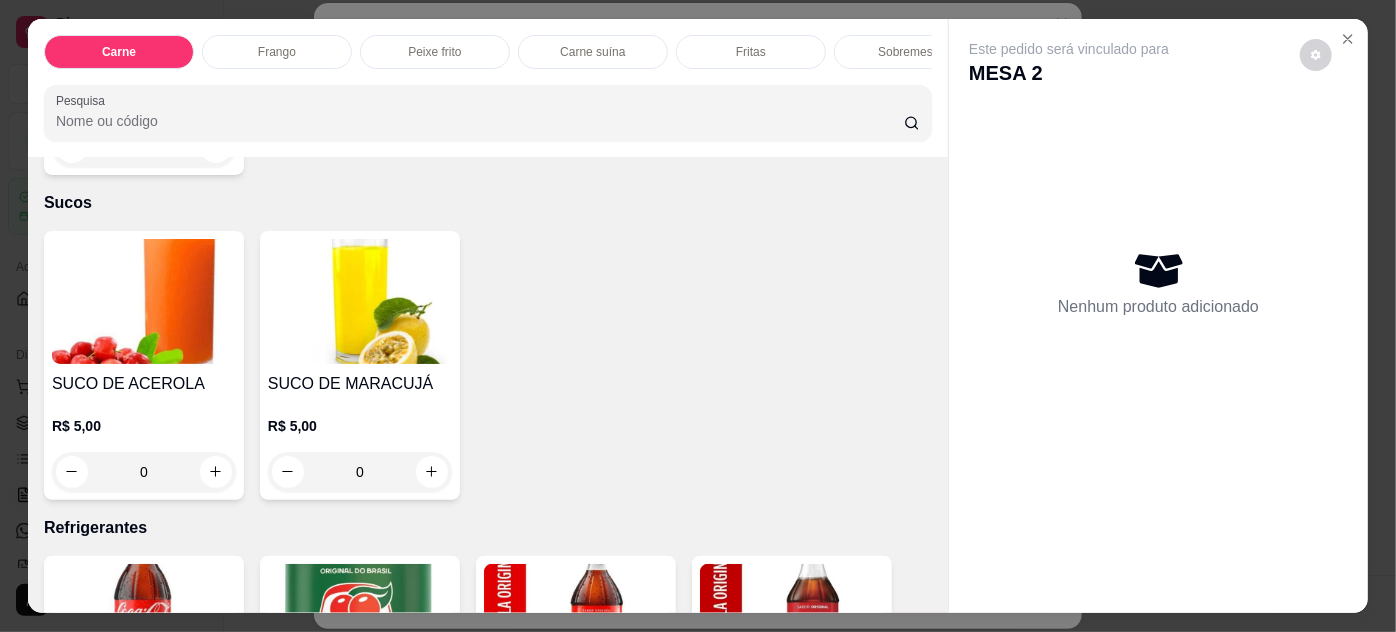 click on "0" at bounding box center (144, 472) 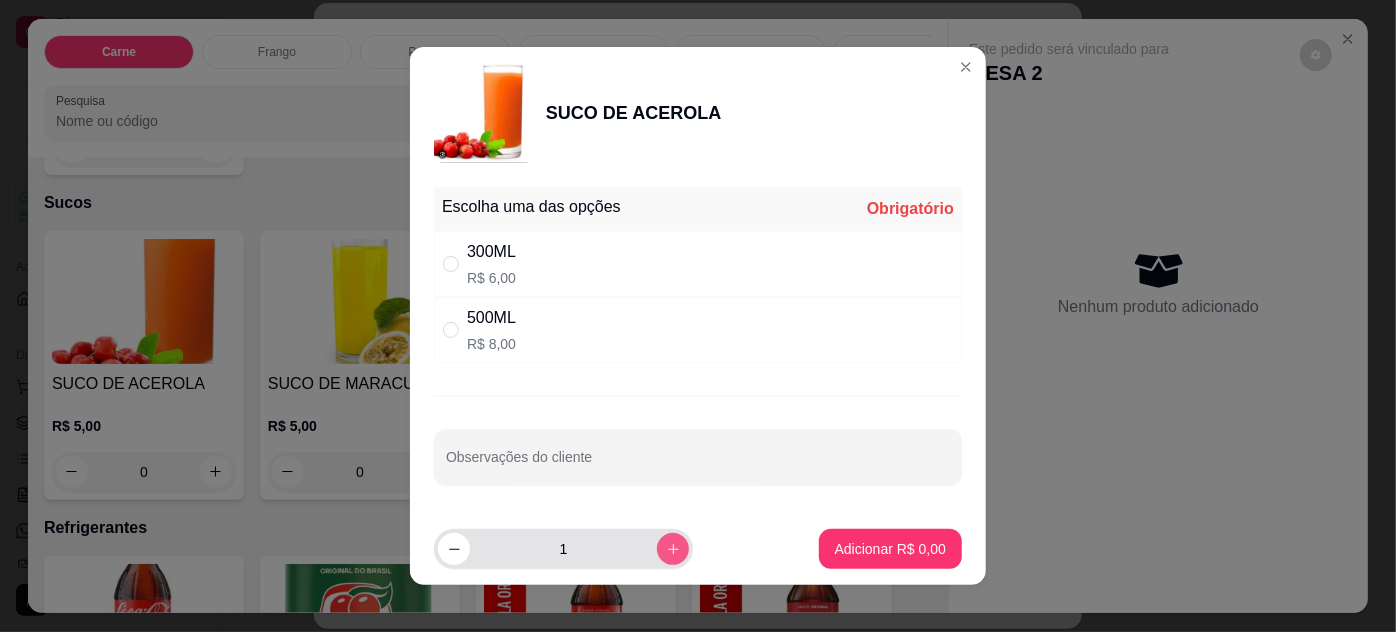 click at bounding box center [673, 549] 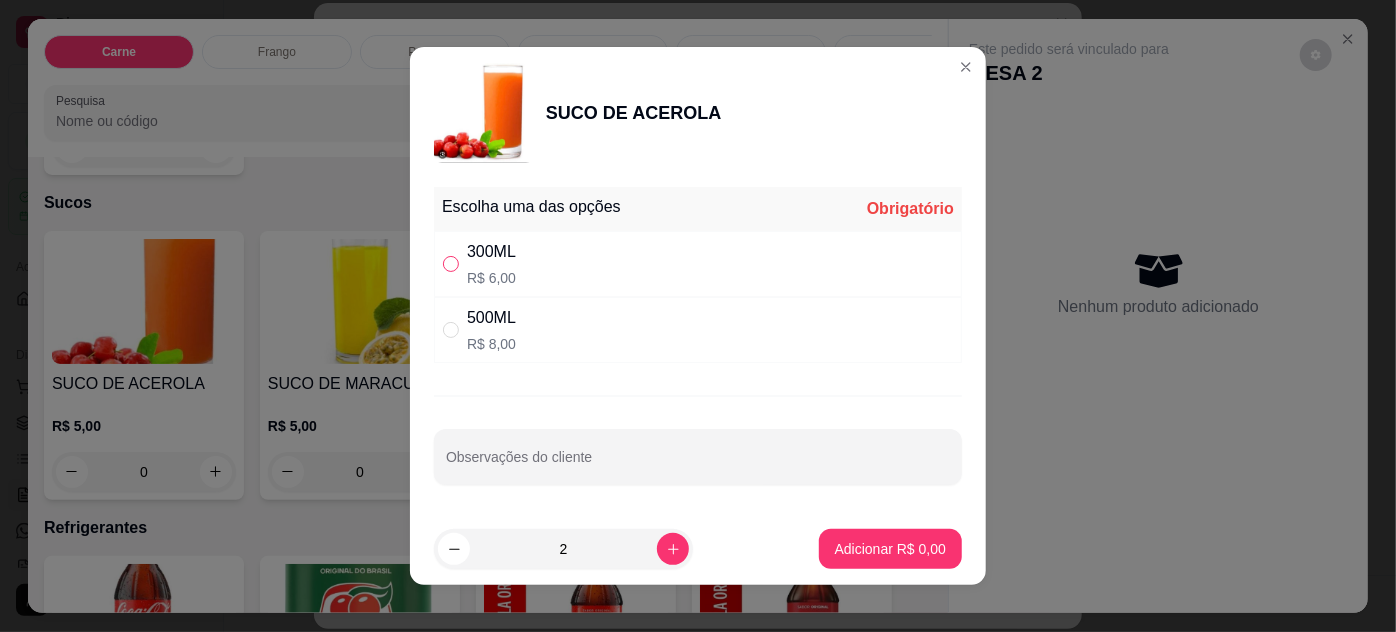 click at bounding box center (451, 264) 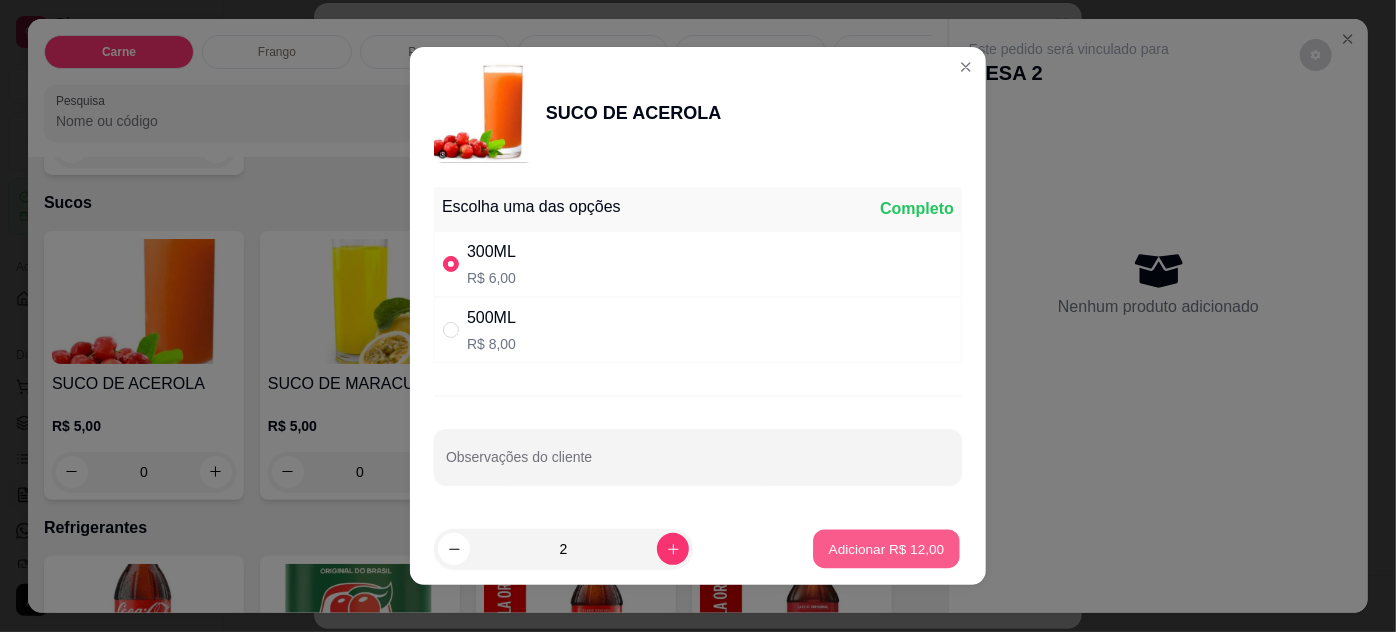 click on "Adicionar   R$ 12,00" at bounding box center (886, 549) 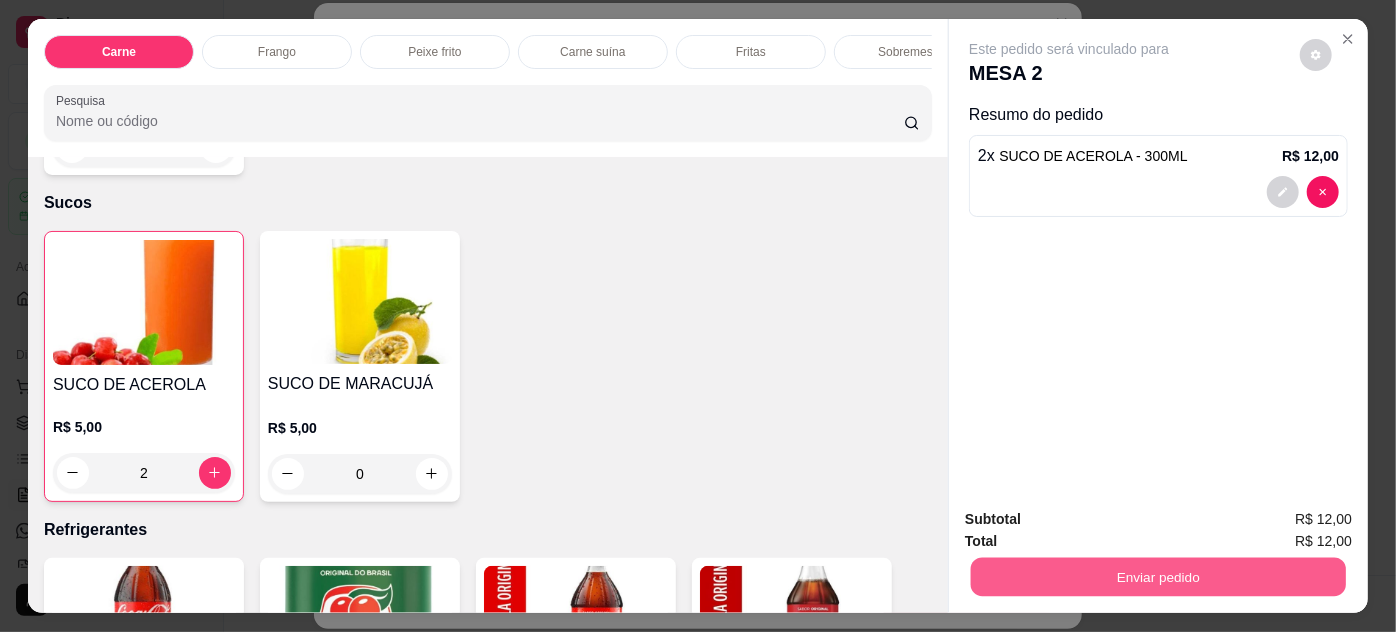 click on "Enviar pedido" at bounding box center (1158, 577) 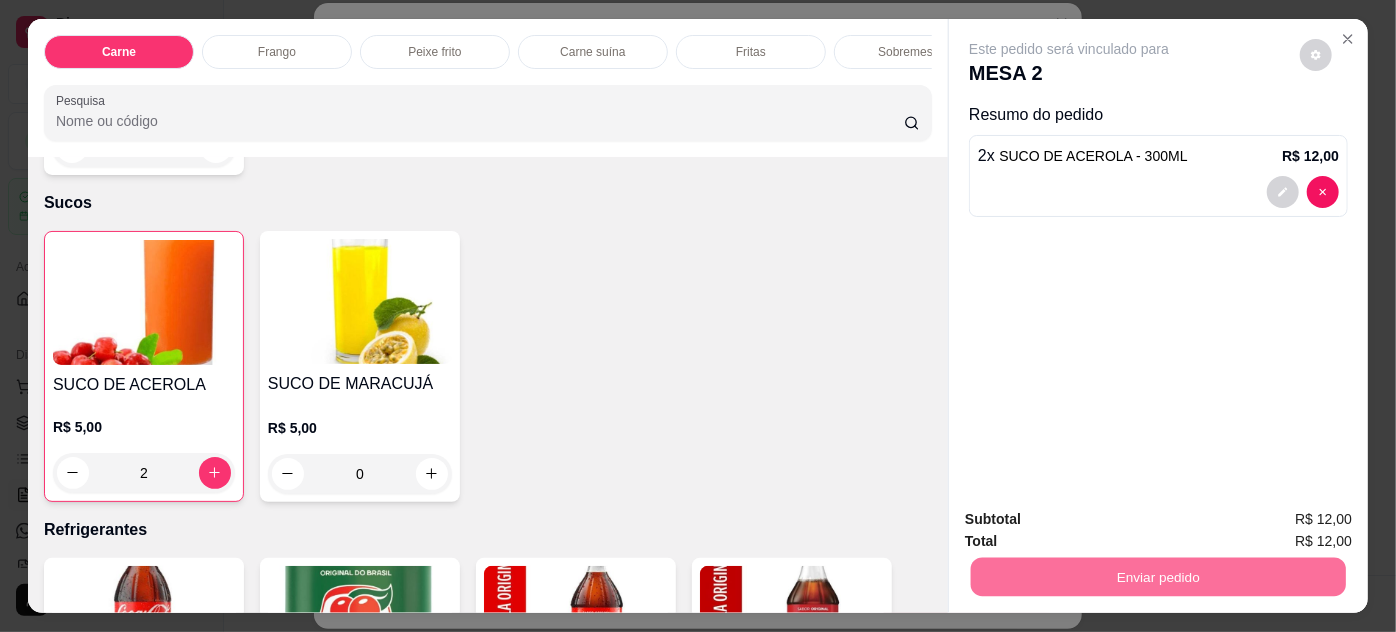click on "Não registrar e enviar pedido" at bounding box center (1093, 521) 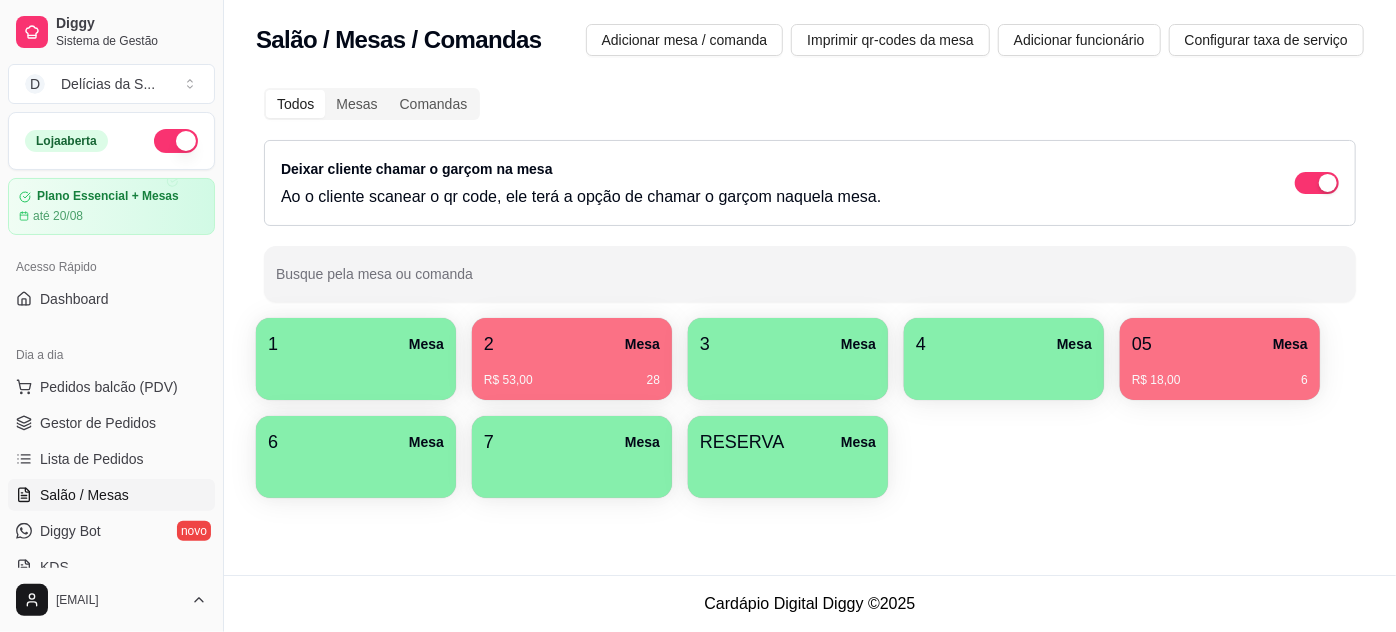 click at bounding box center [572, 471] 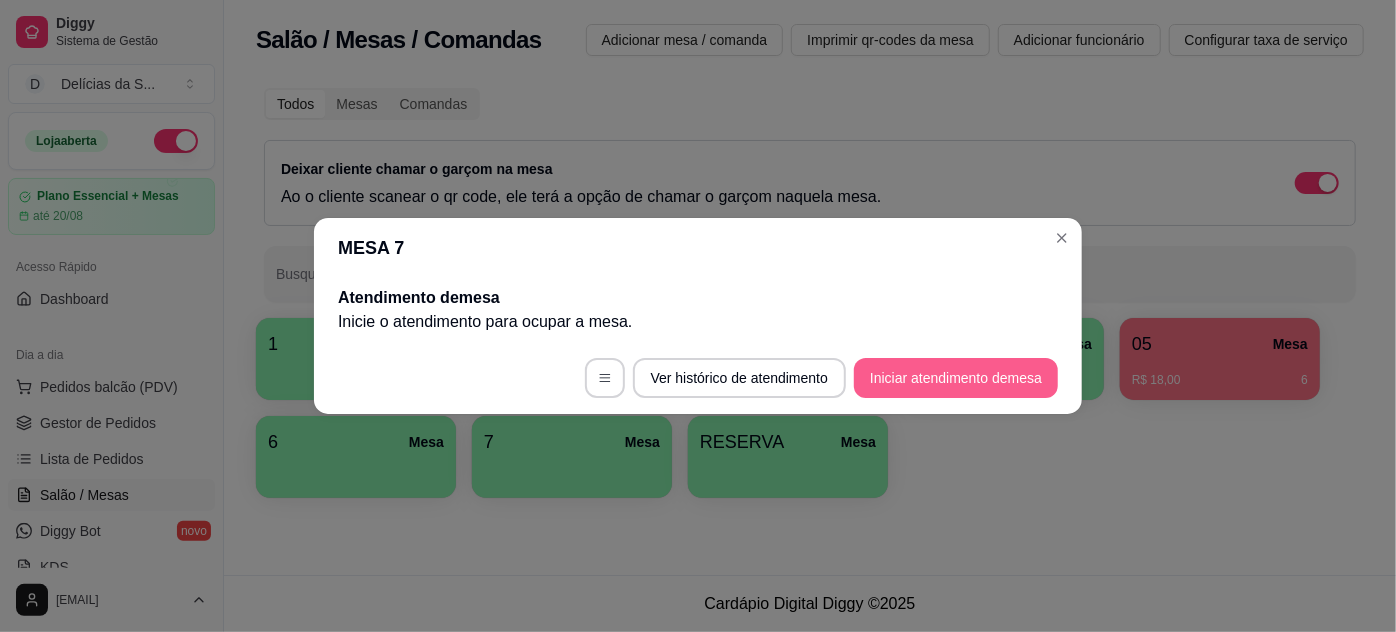 click on "Iniciar atendimento de  mesa" at bounding box center (956, 378) 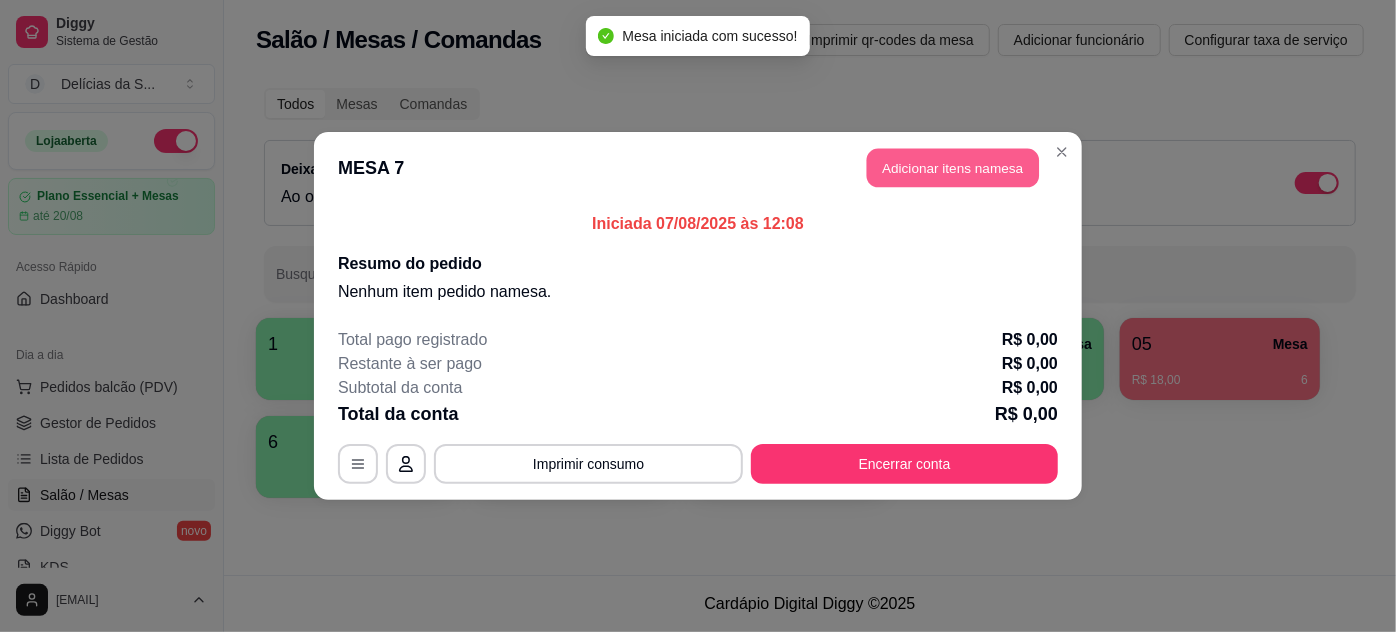 click on "Adicionar itens na  mesa" at bounding box center (953, 168) 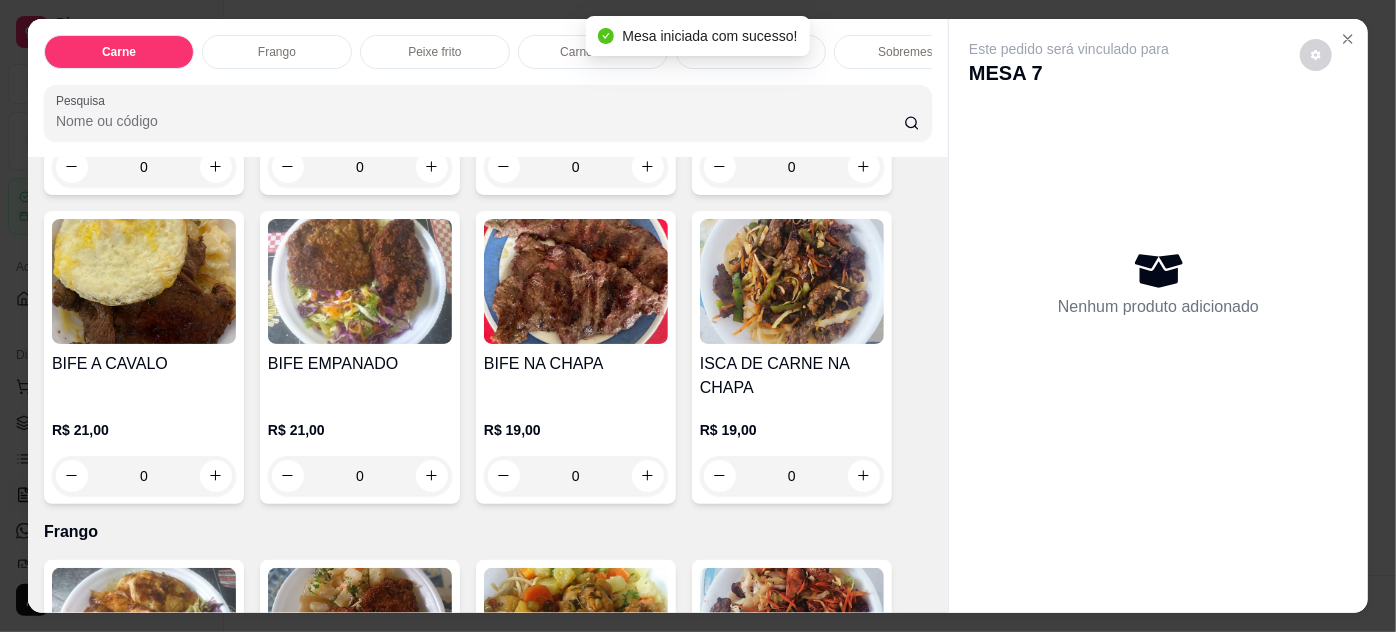 scroll, scrollTop: 1090, scrollLeft: 0, axis: vertical 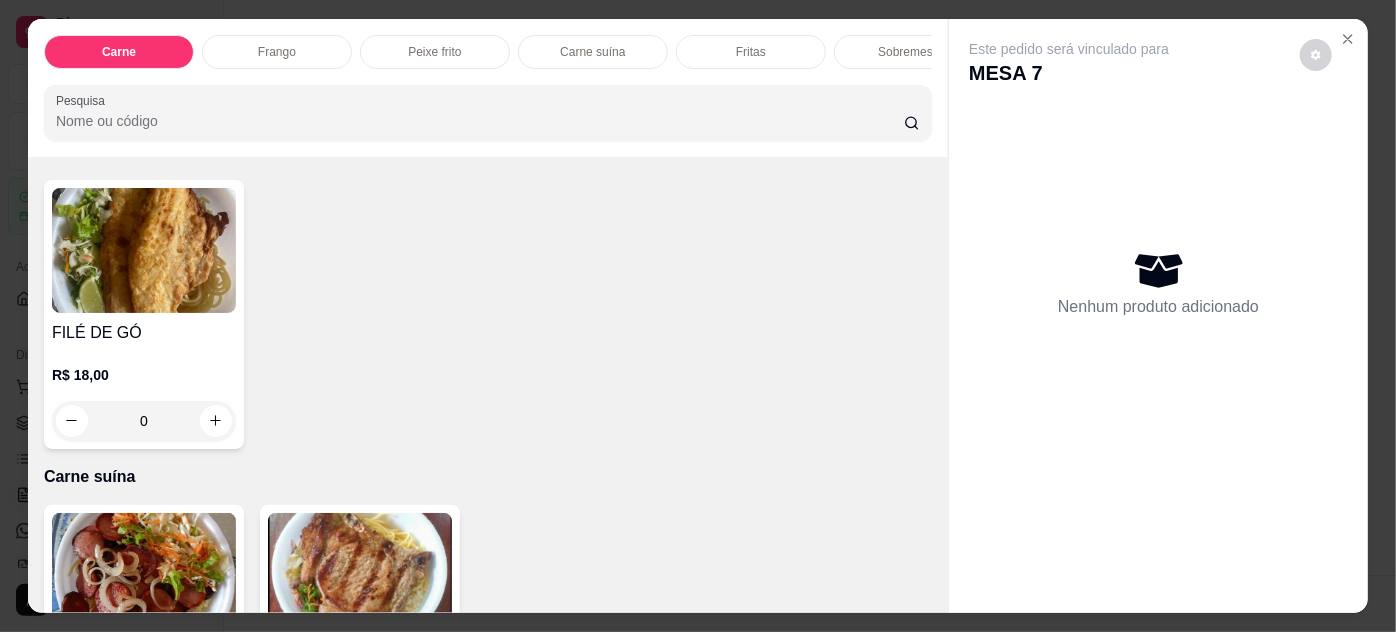 click on "0" at bounding box center [144, 421] 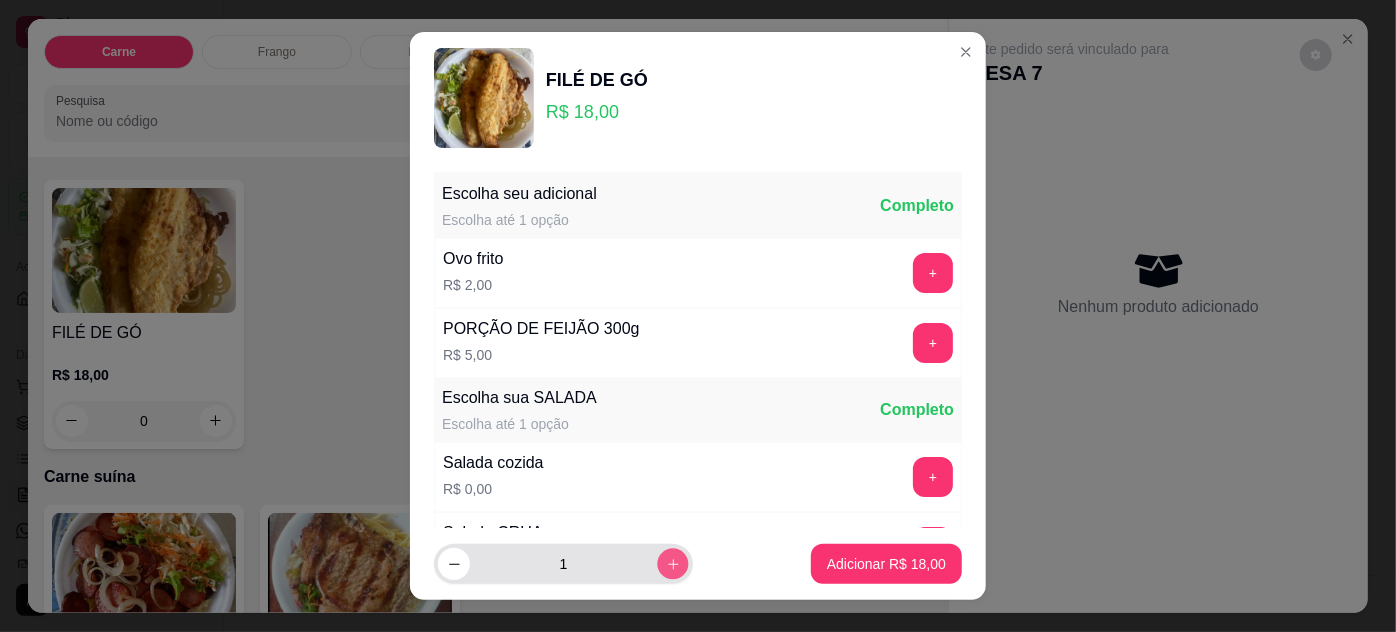 click 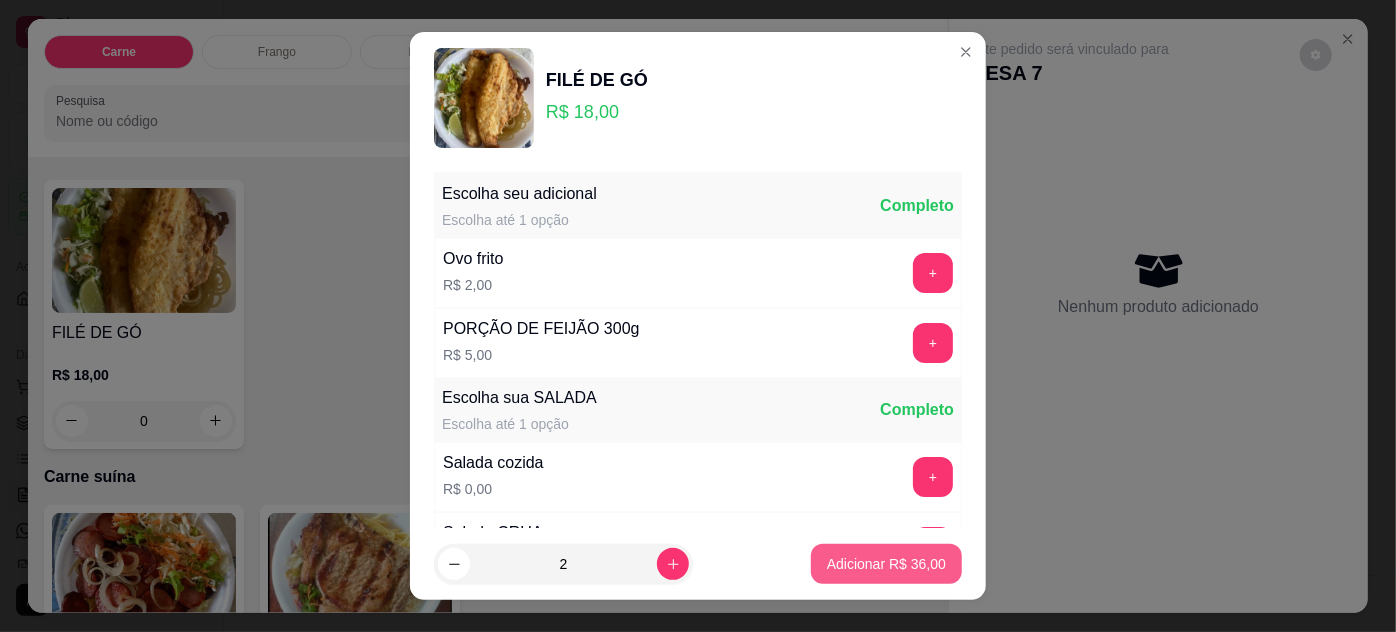 click on "Adicionar   R$ 36,00" at bounding box center [886, 564] 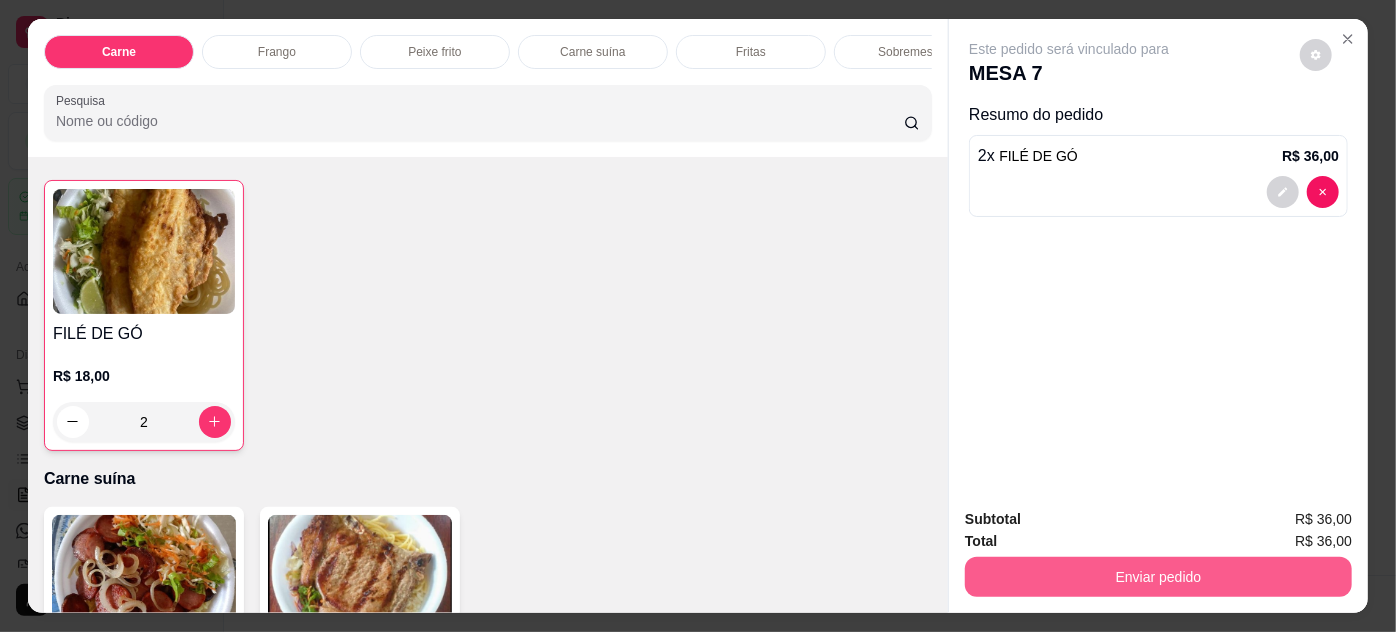 click on "Enviar pedido" at bounding box center (1158, 577) 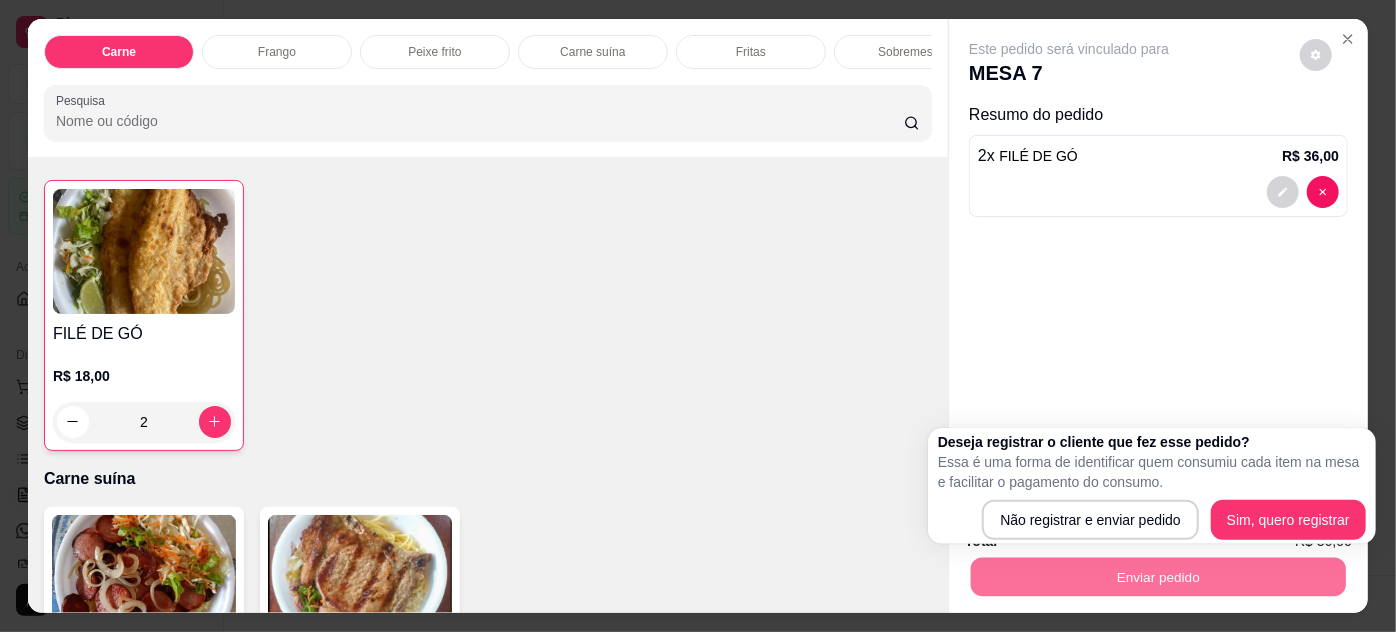 click on "FILÉ DE GÓ    R$ 18,00 2" at bounding box center (488, 315) 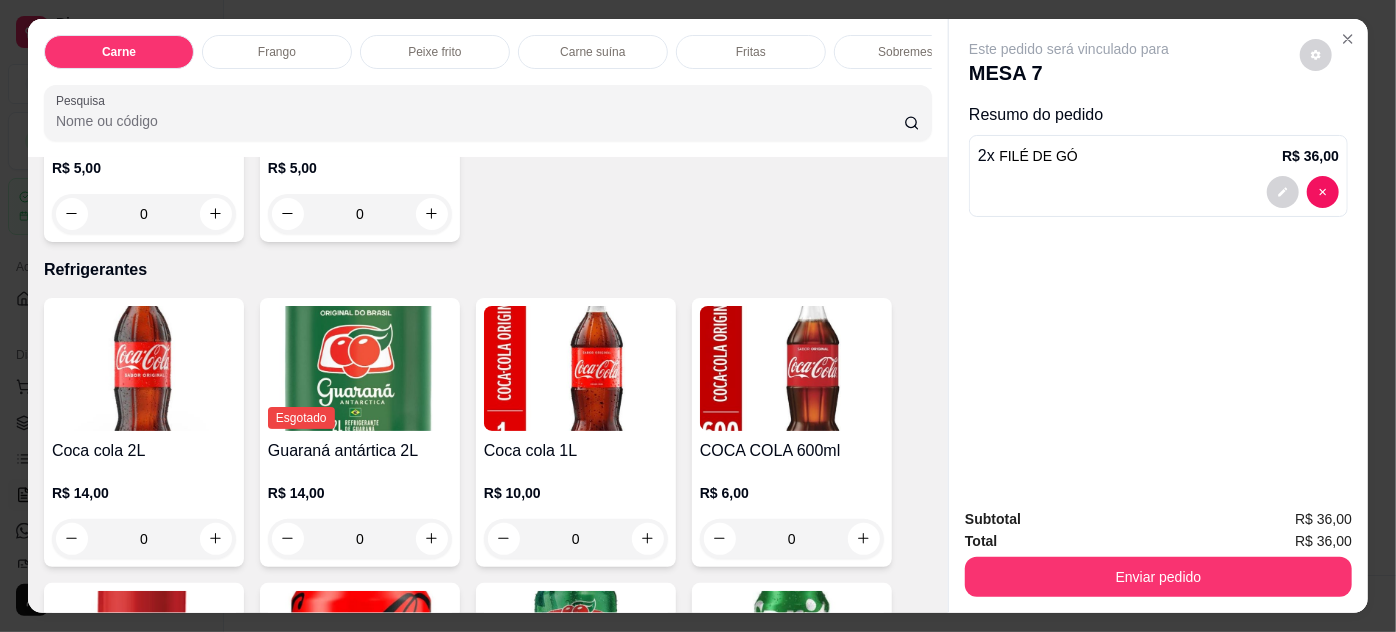 scroll, scrollTop: 2545, scrollLeft: 0, axis: vertical 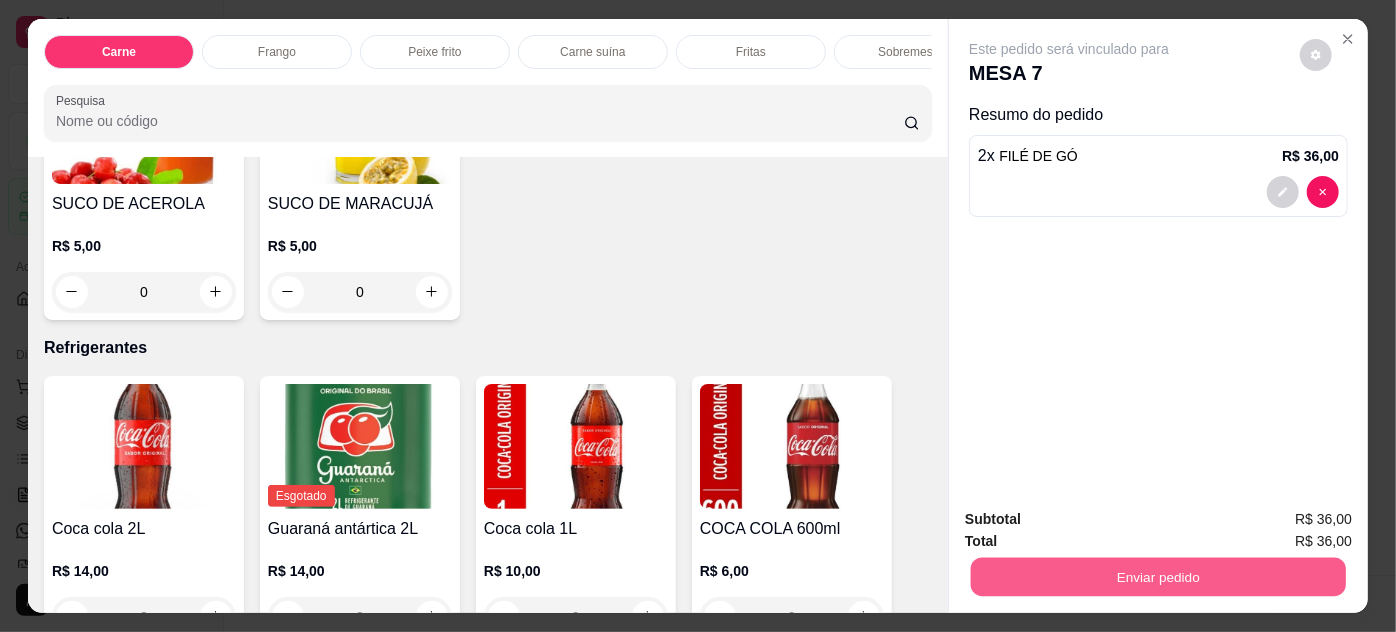 click on "Enviar pedido" at bounding box center (1158, 577) 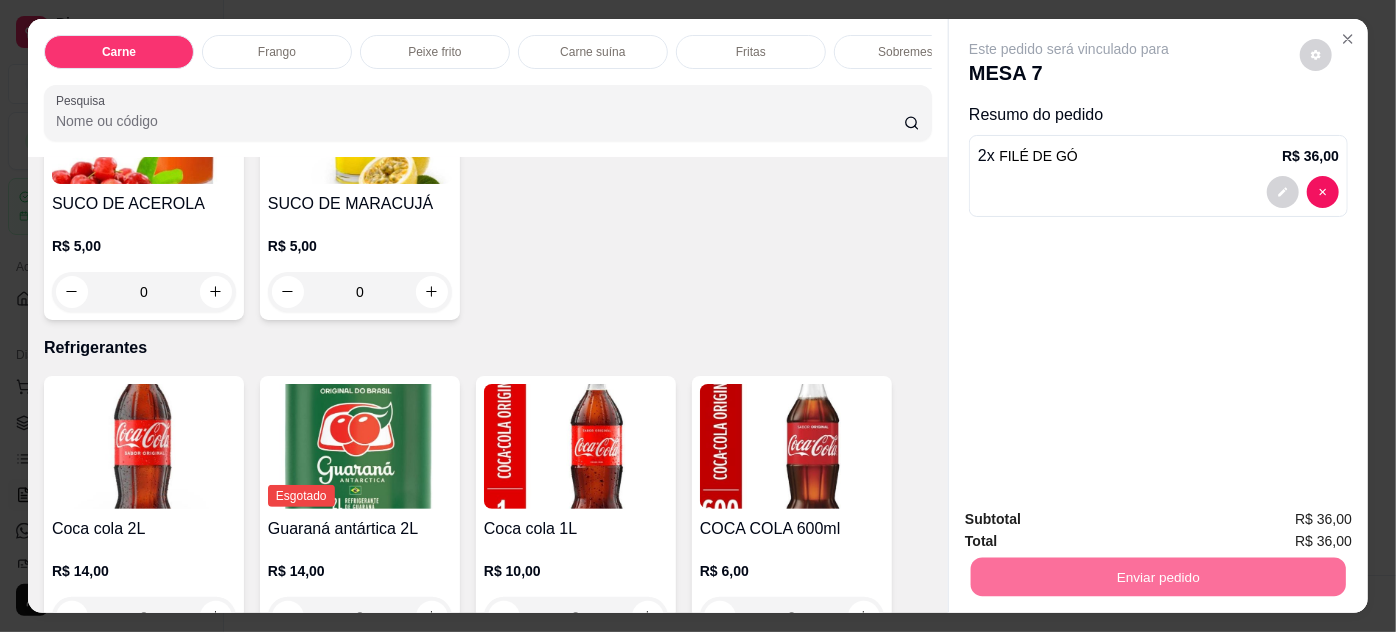 click on "Não registrar e enviar pedido" at bounding box center (1093, 521) 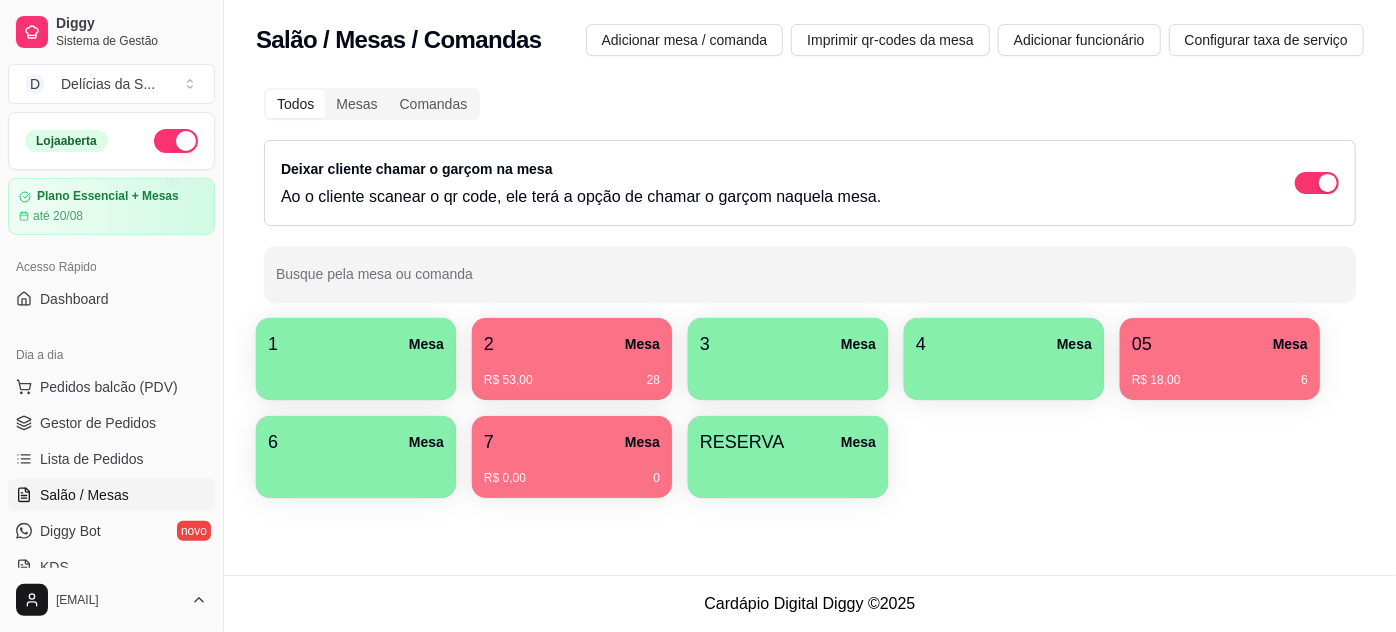 click on "R$ 0,00 0" at bounding box center [572, 471] 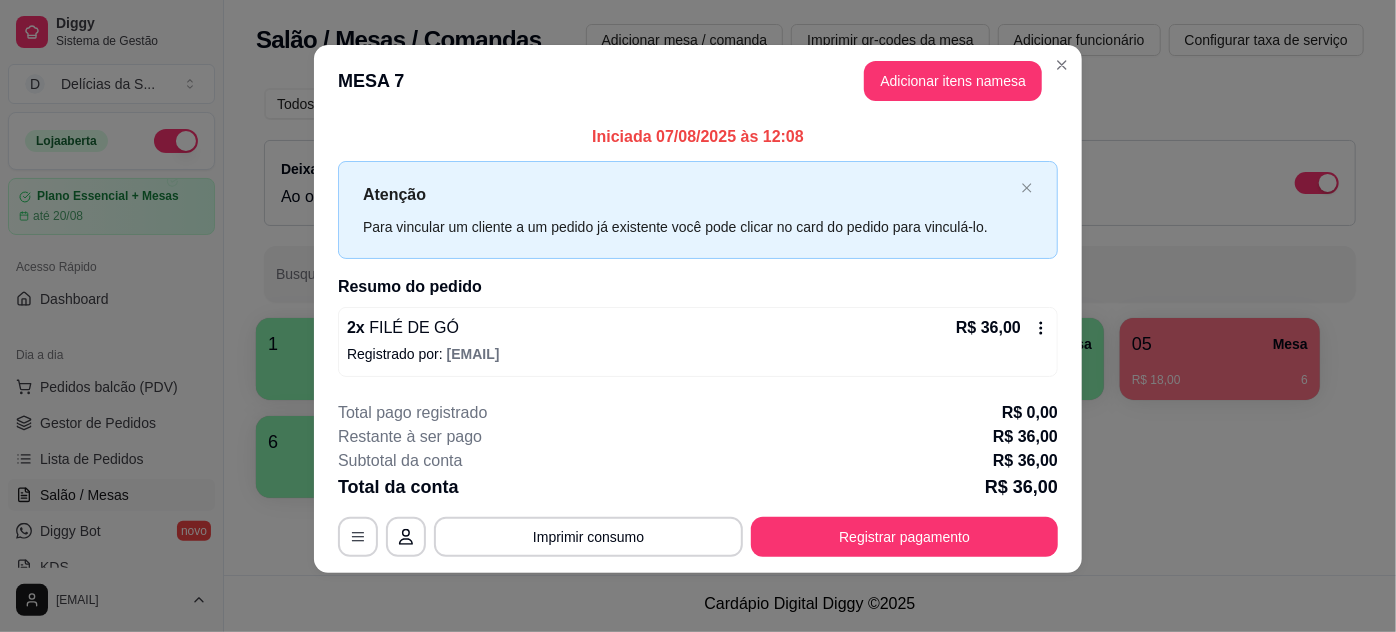 scroll, scrollTop: 10, scrollLeft: 0, axis: vertical 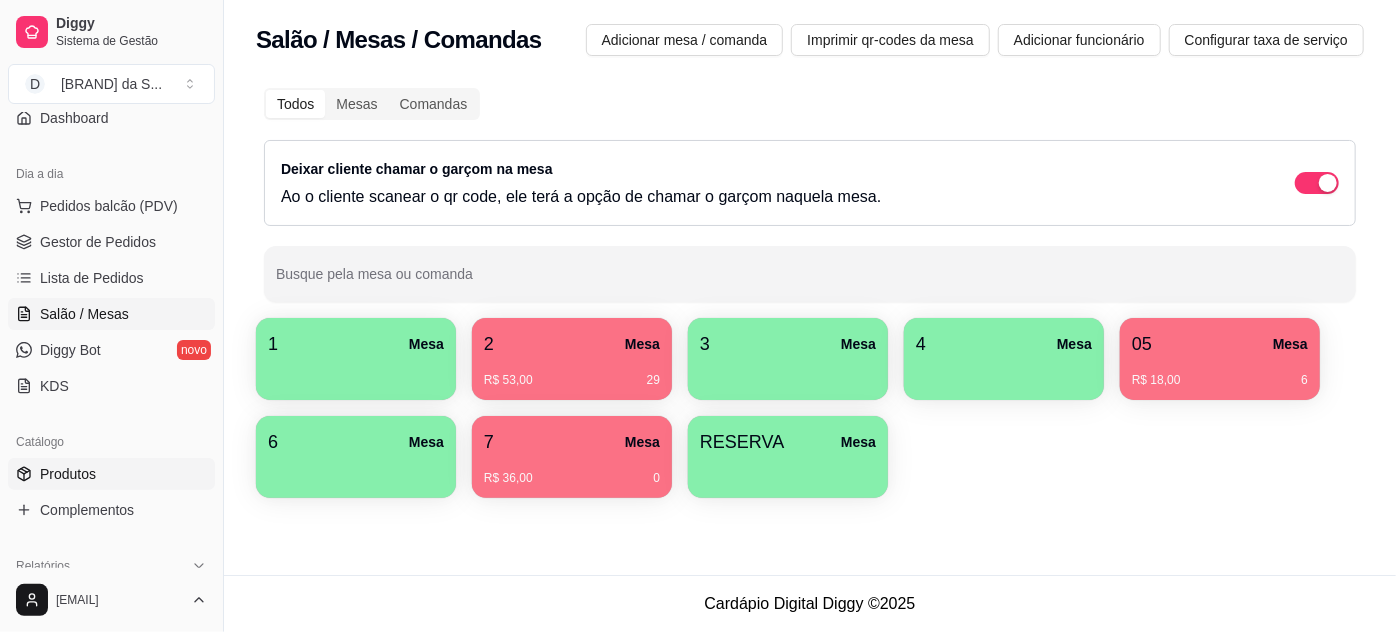 click on "Produtos" at bounding box center [68, 474] 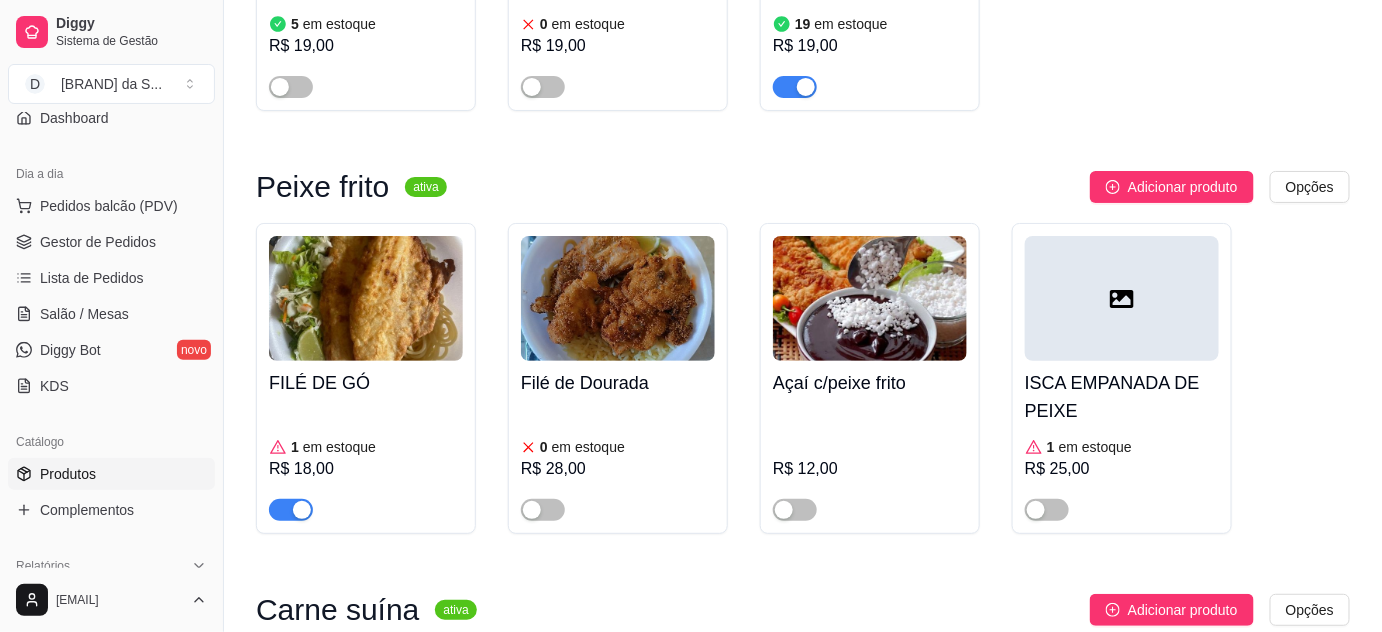 scroll, scrollTop: 2545, scrollLeft: 0, axis: vertical 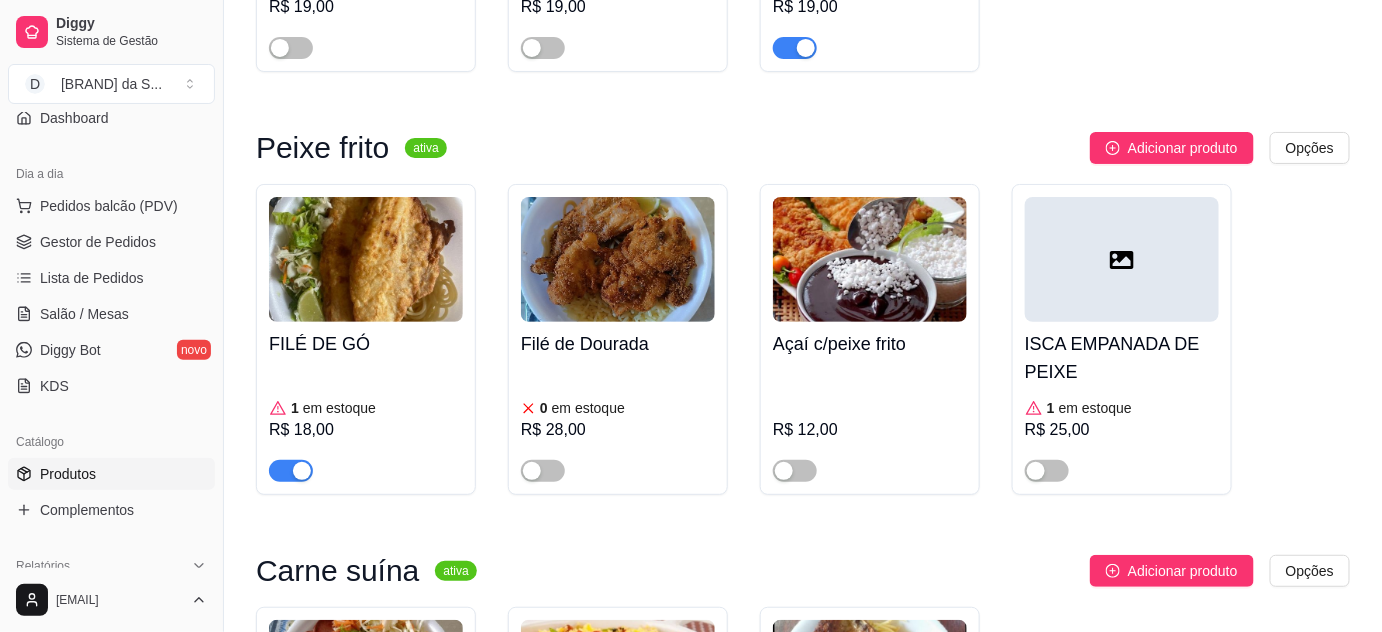click at bounding box center (302, 471) 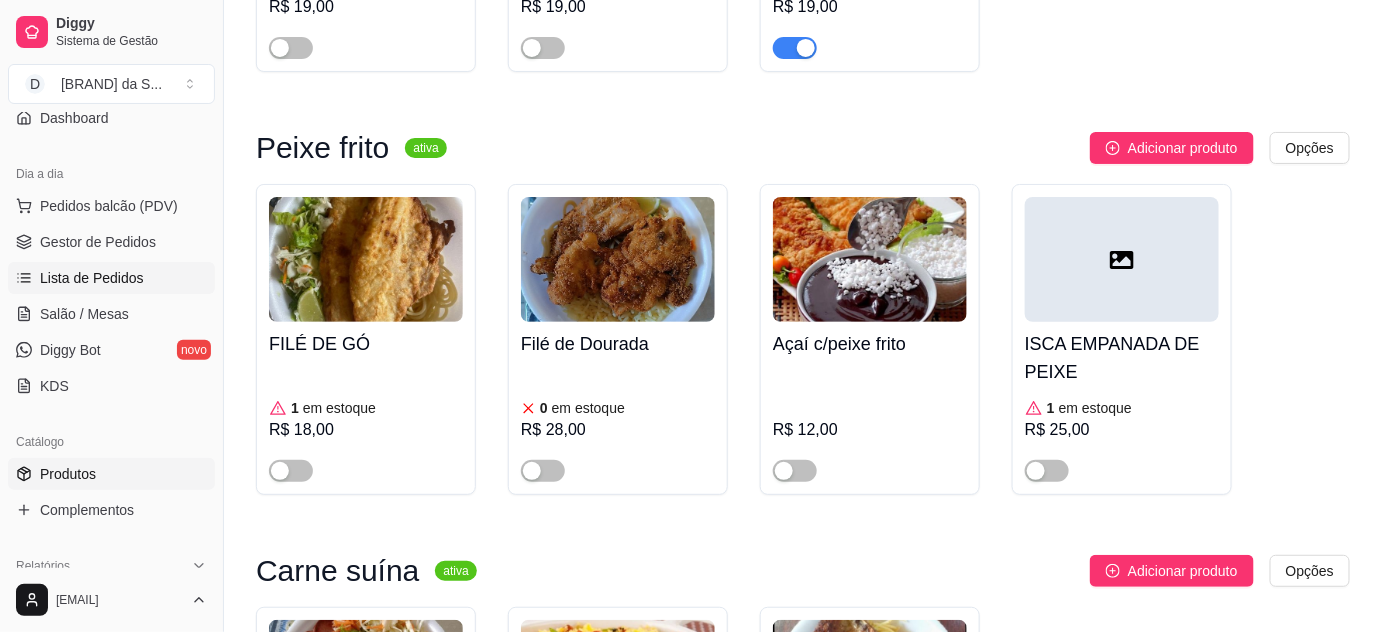 click on "Lista de Pedidos" at bounding box center [92, 278] 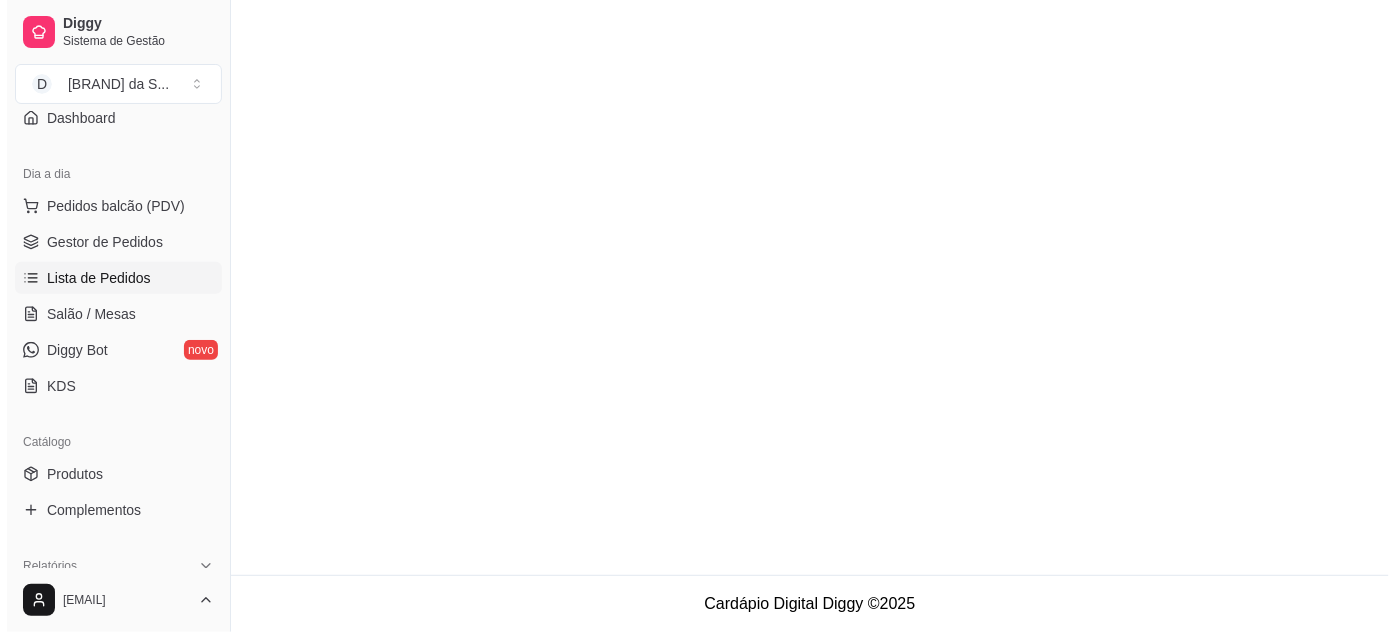 scroll, scrollTop: 0, scrollLeft: 0, axis: both 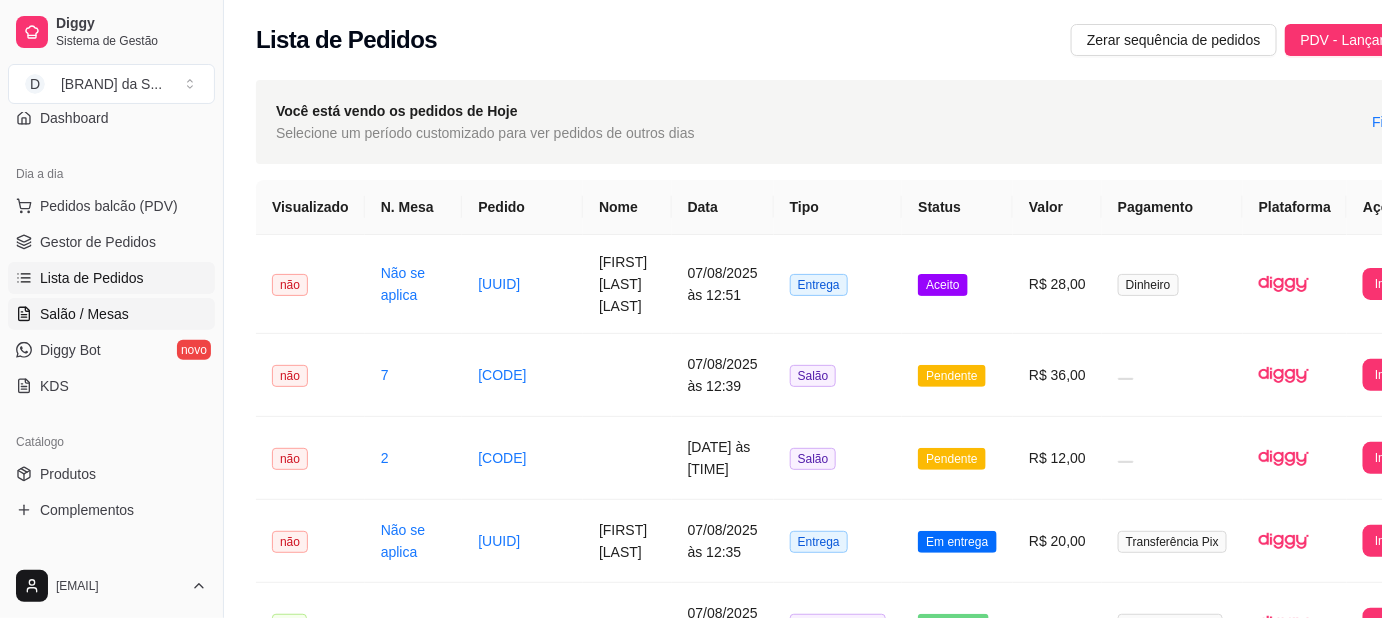click on "Salão / Mesas" at bounding box center [111, 314] 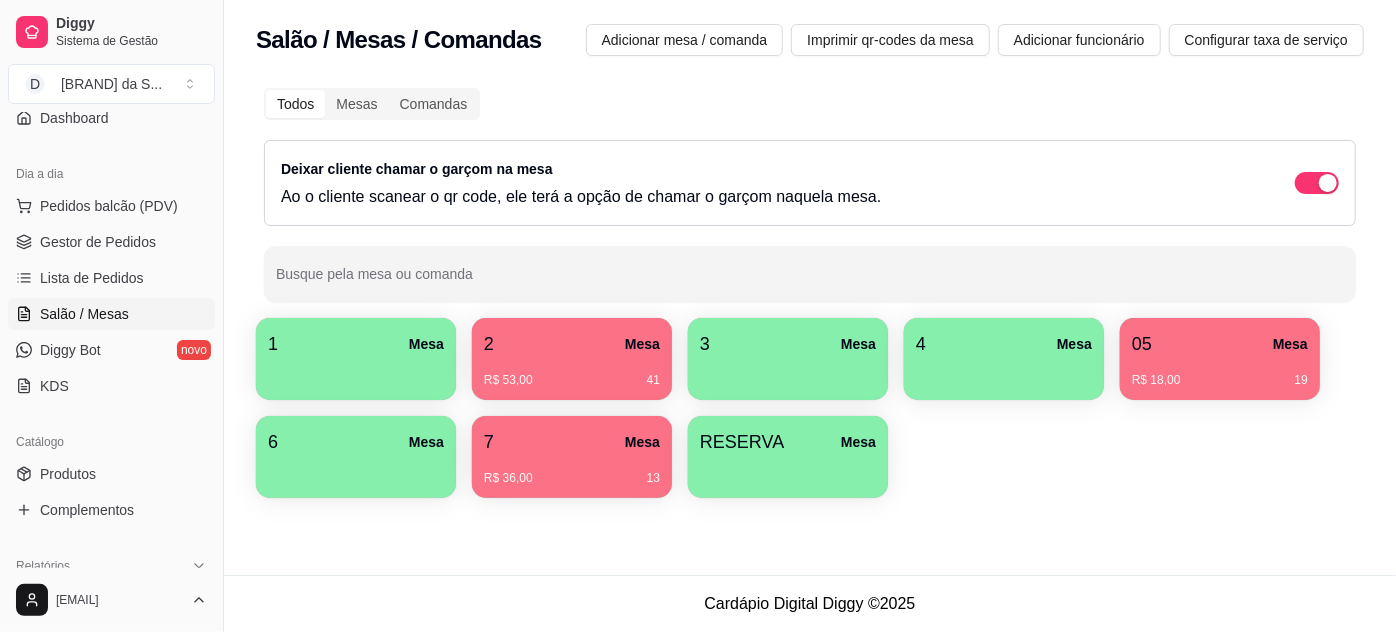click on "2 Mesa R$ 53,00 41" at bounding box center [572, 359] 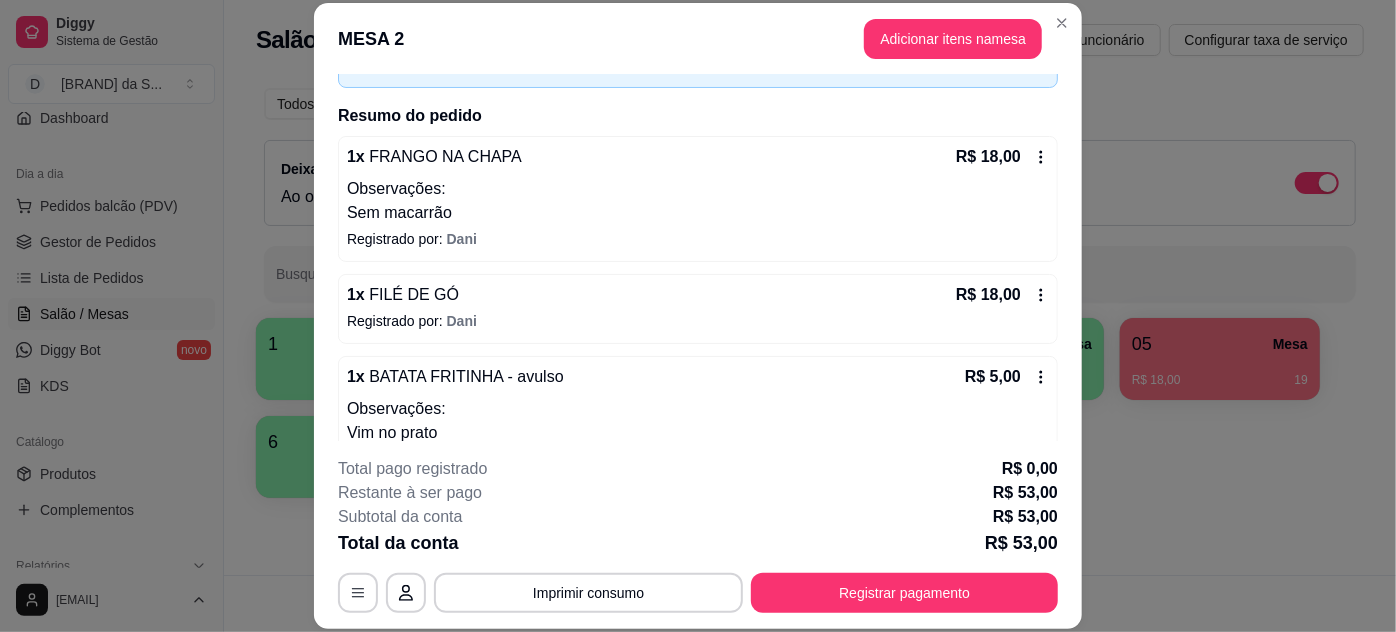 scroll, scrollTop: 256, scrollLeft: 0, axis: vertical 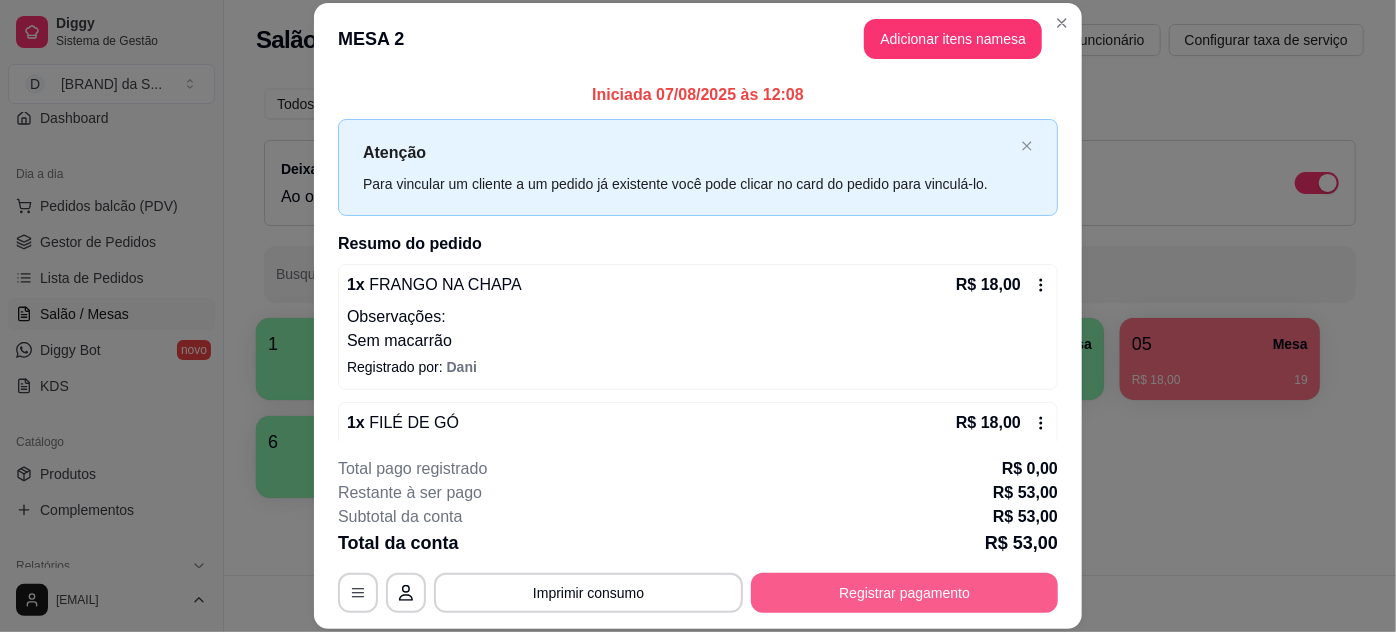 click on "Registrar pagamento" at bounding box center [904, 593] 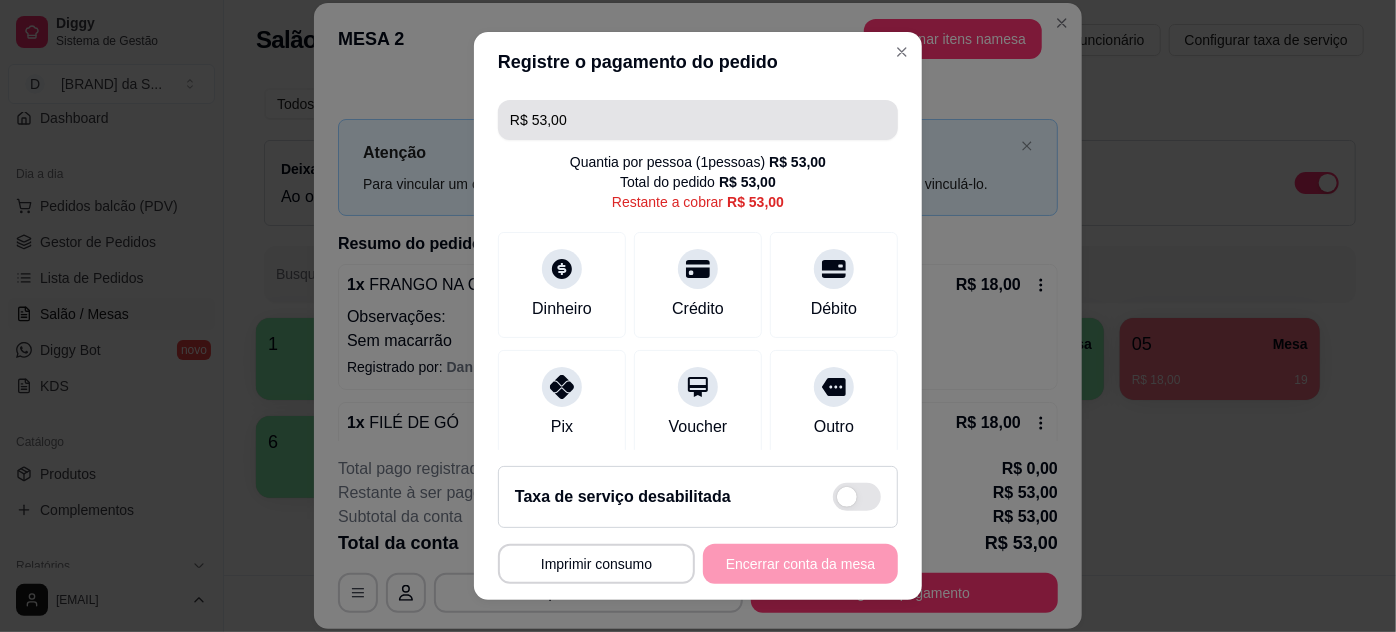 click on "R$ 53,00" at bounding box center [698, 120] 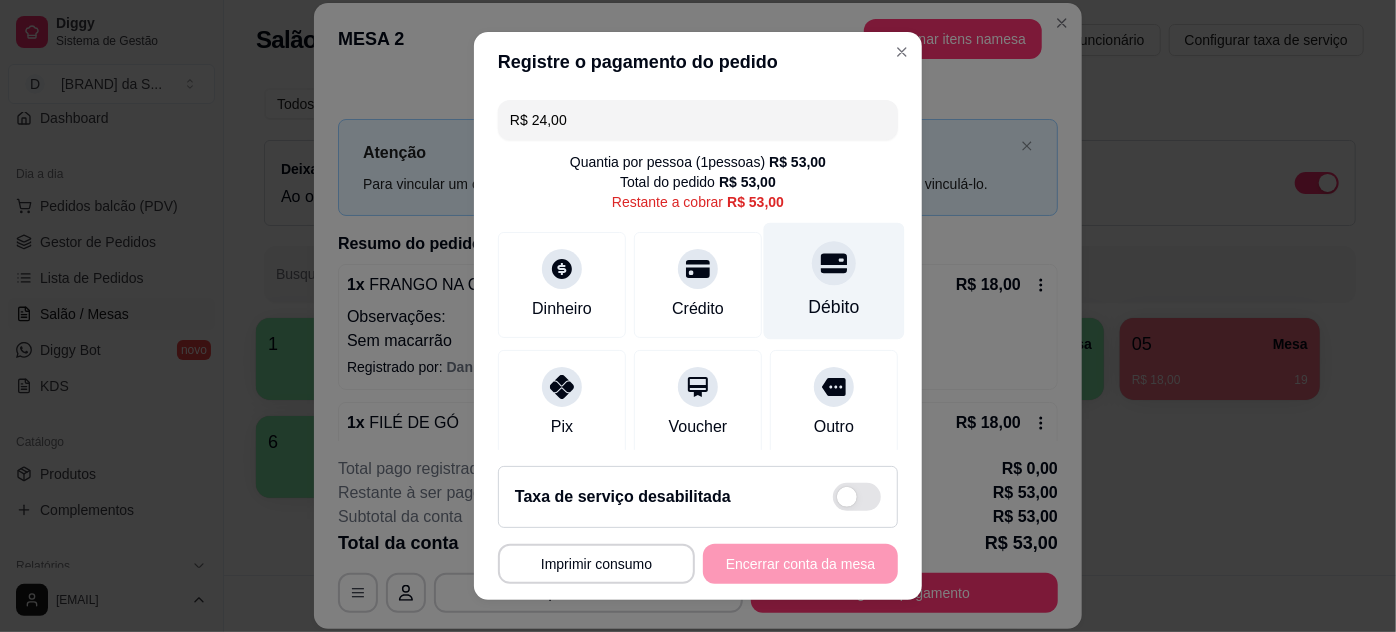 click on "Débito" at bounding box center (834, 307) 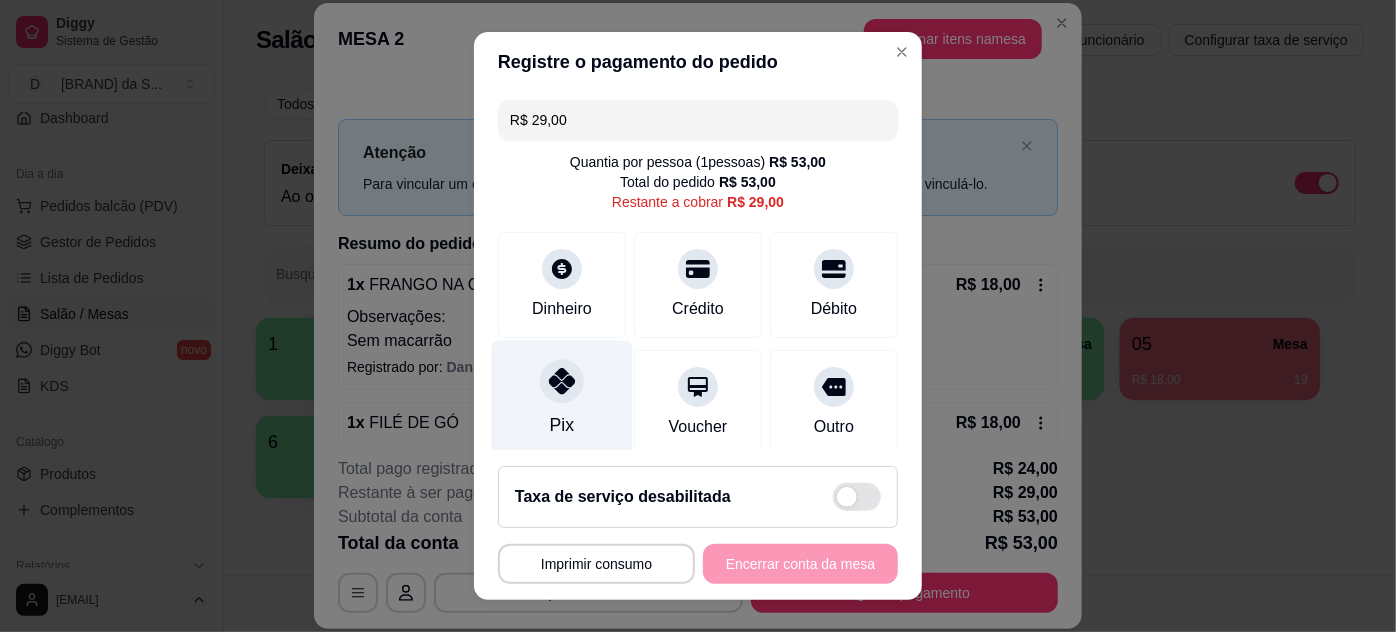 click on "Pix" at bounding box center [562, 425] 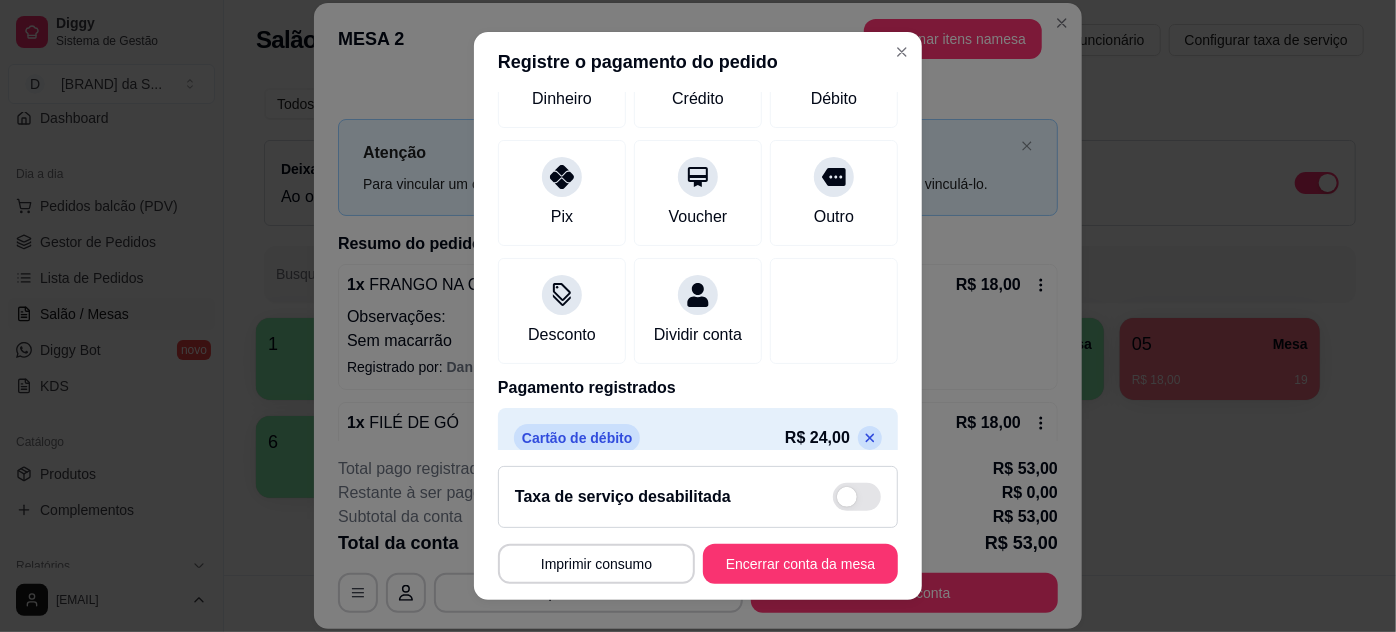 scroll, scrollTop: 312, scrollLeft: 0, axis: vertical 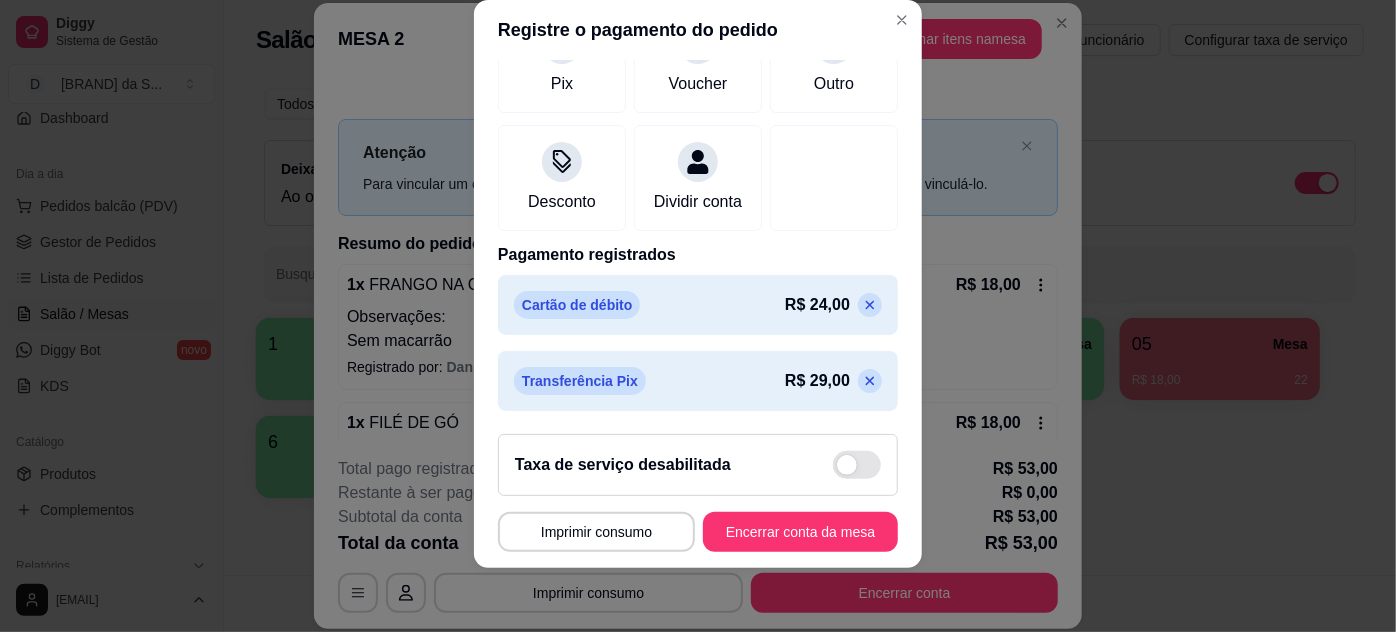 drag, startPoint x: 833, startPoint y: 305, endPoint x: 821, endPoint y: 304, distance: 12.0415945 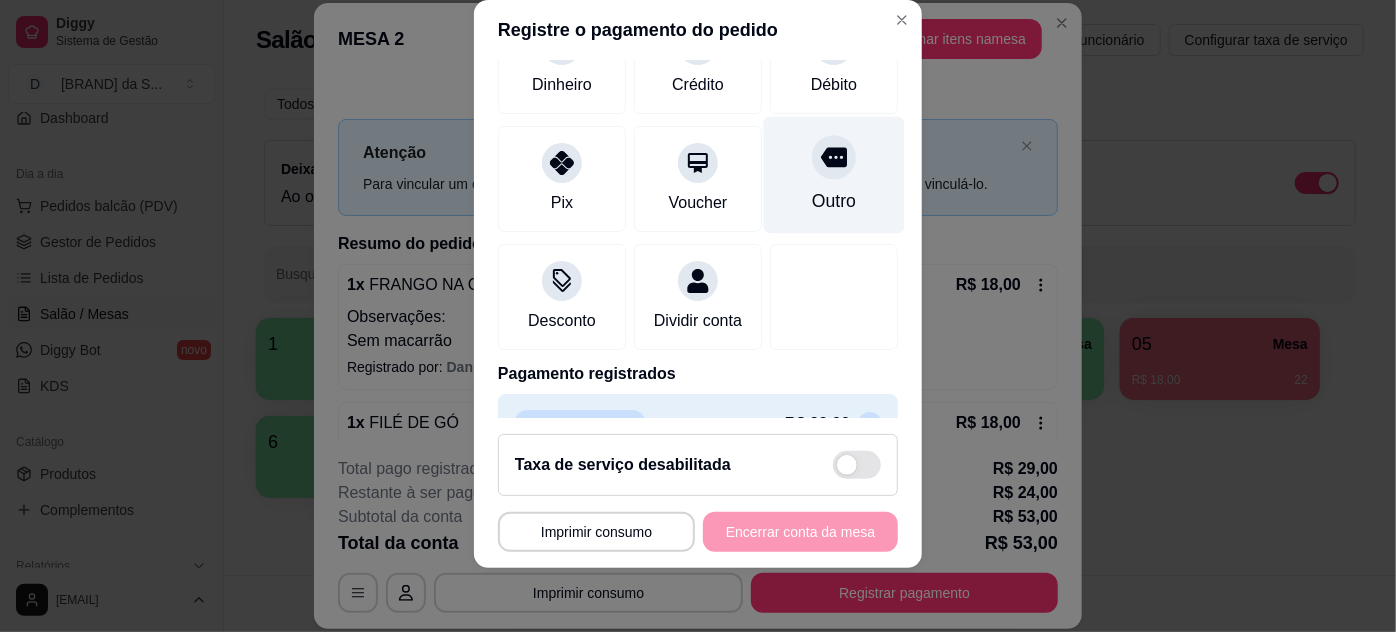 scroll, scrollTop: 74, scrollLeft: 0, axis: vertical 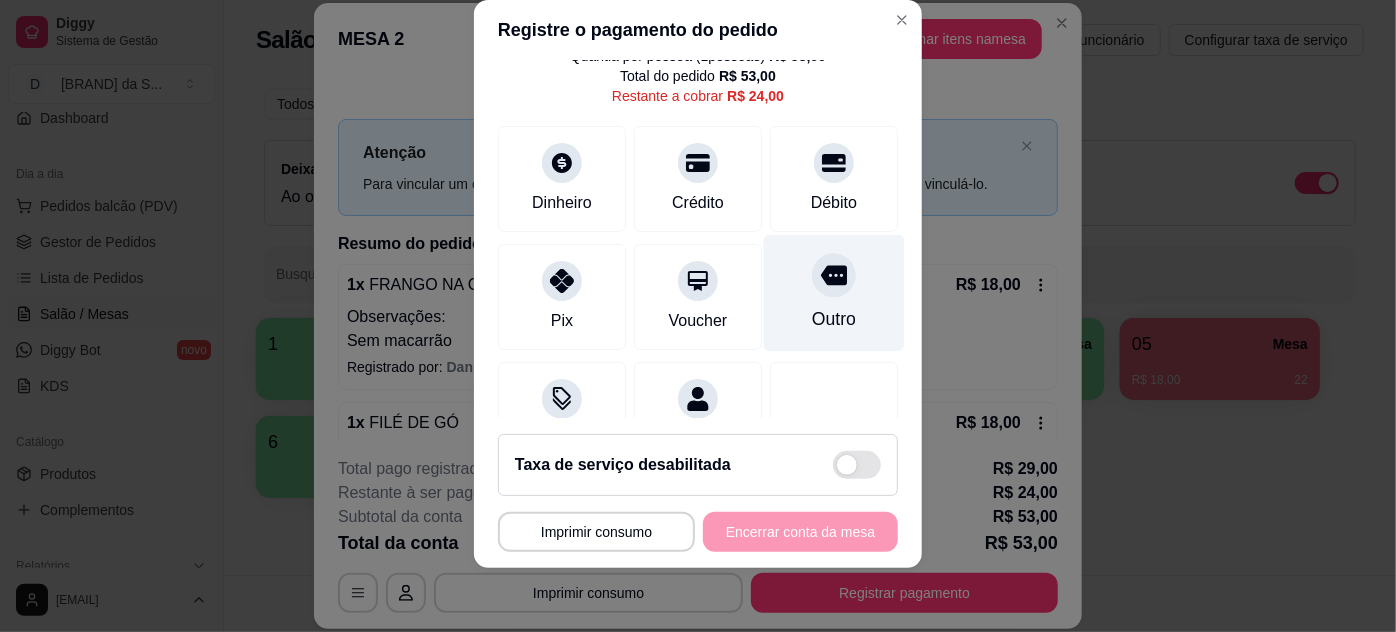 click on "Outro" at bounding box center (834, 319) 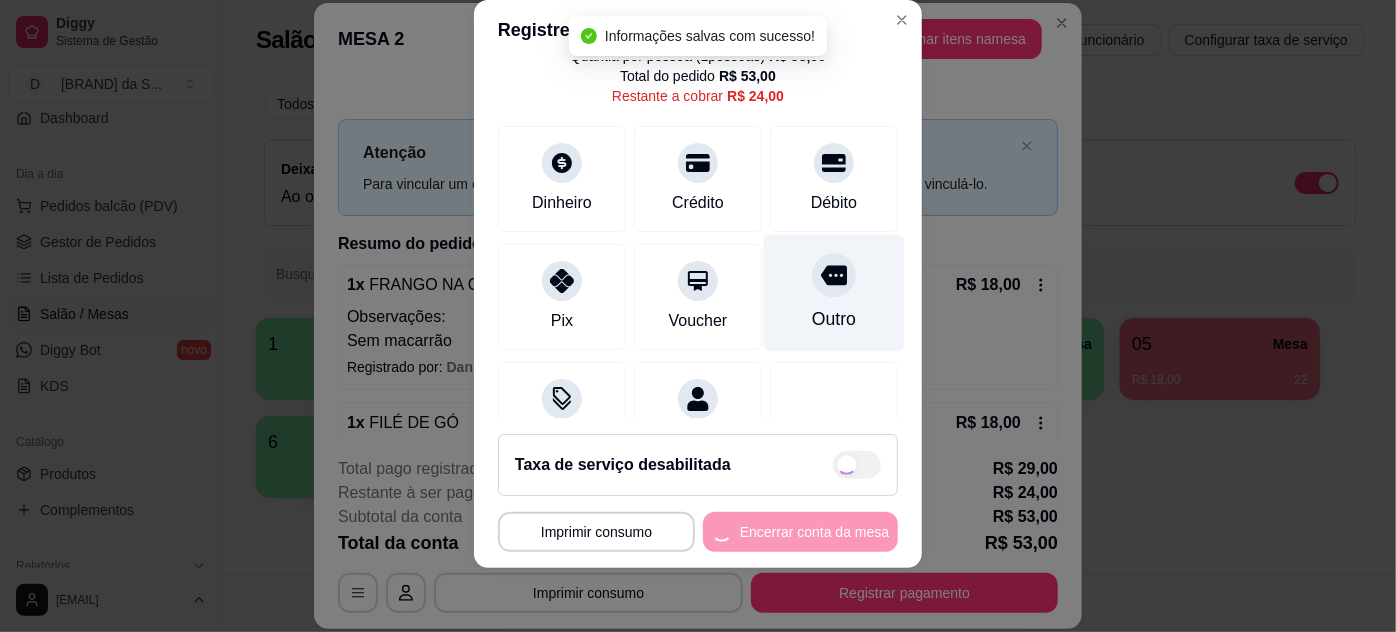 type on "R$ 0,00" 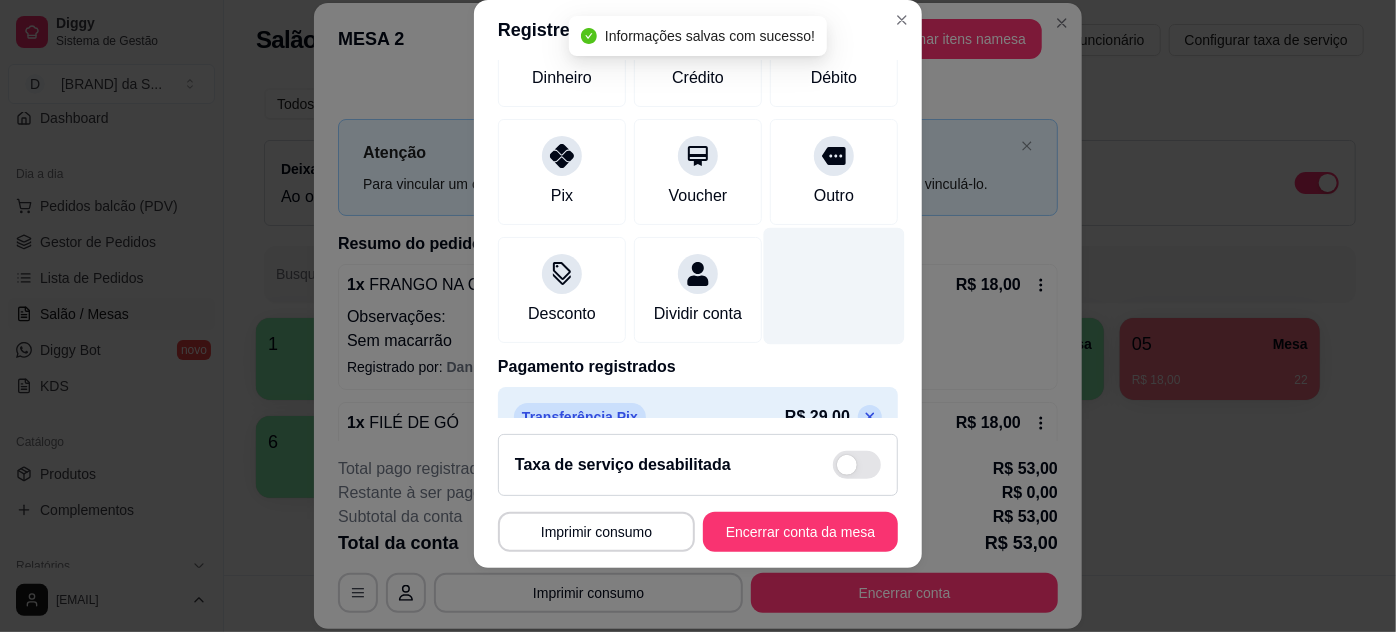 scroll, scrollTop: 312, scrollLeft: 0, axis: vertical 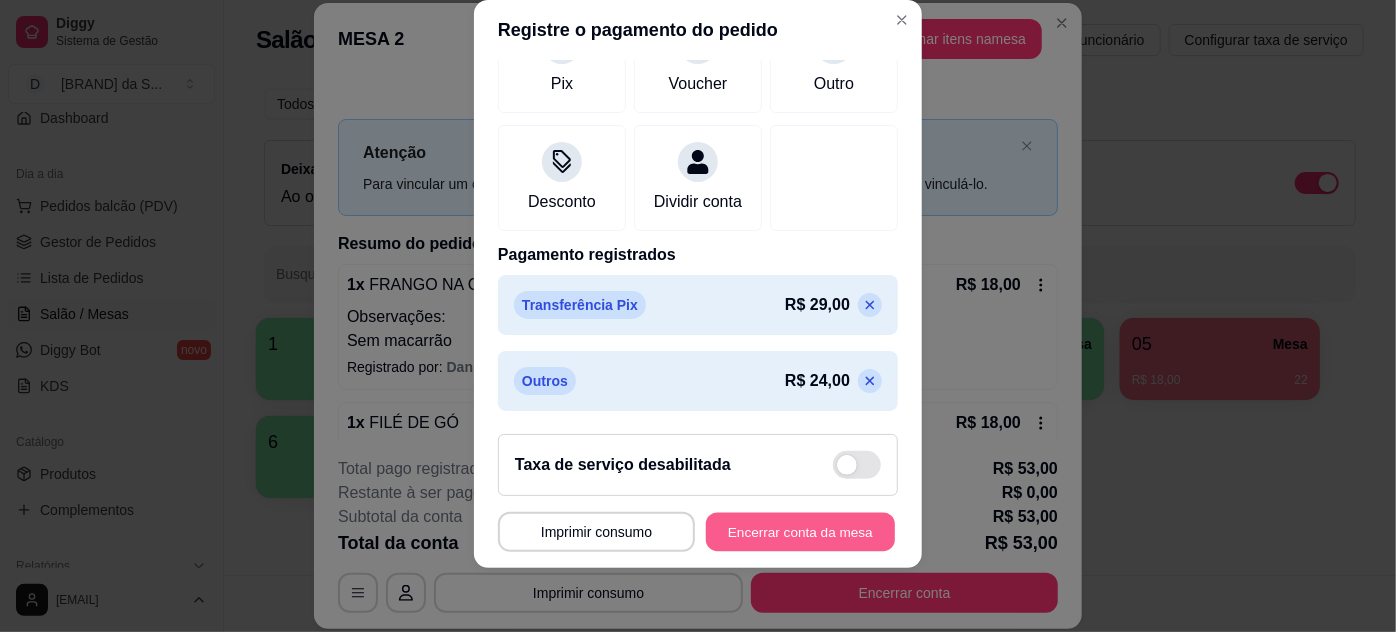 click on "Encerrar conta da mesa" at bounding box center (800, 532) 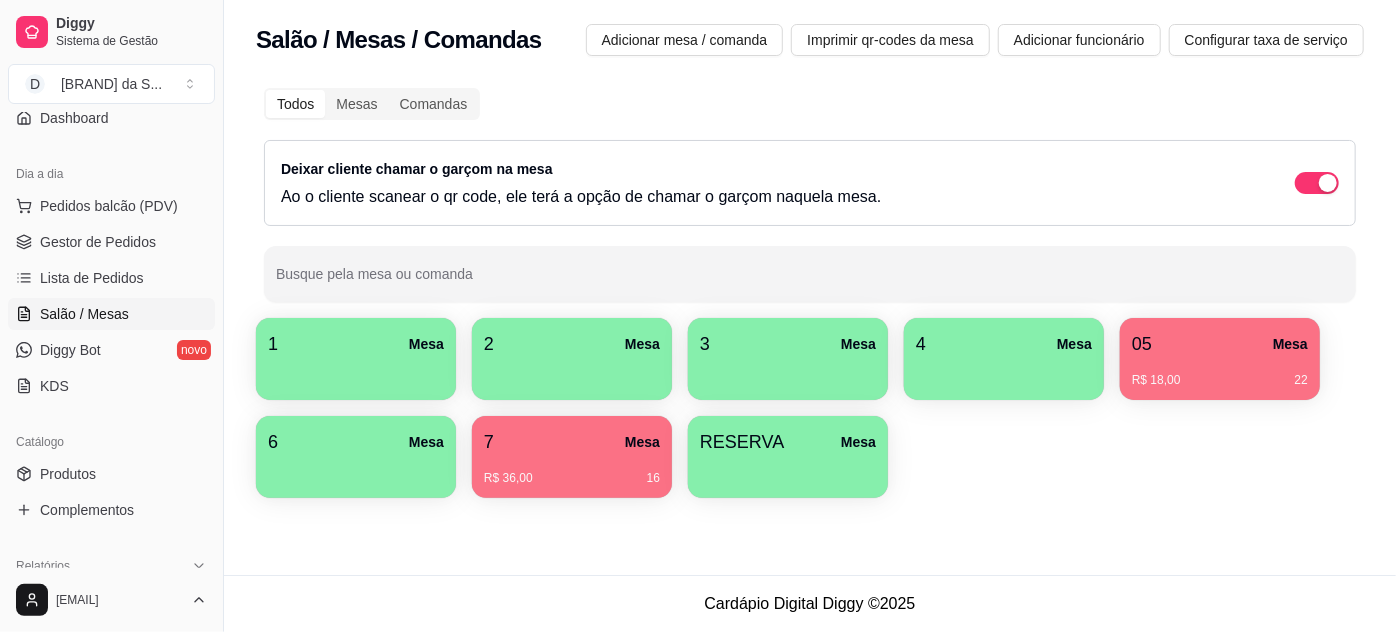 click on "RESERVA Mesa" at bounding box center [788, 442] 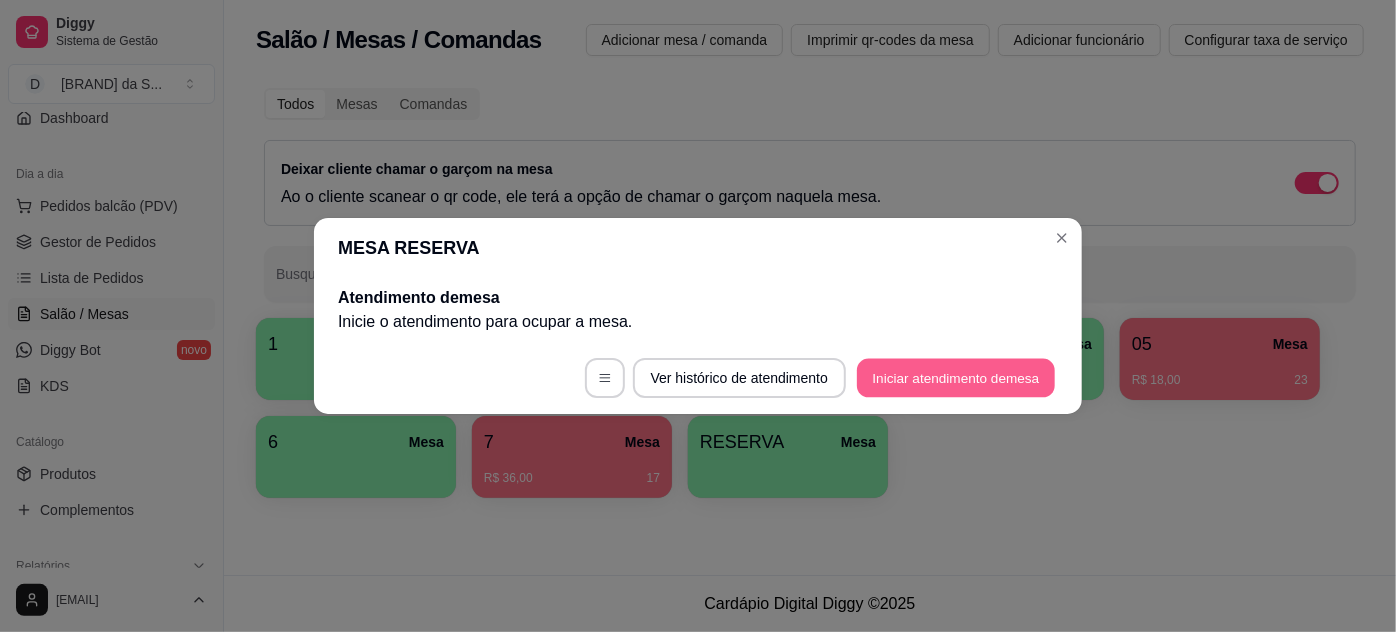 click on "Iniciar atendimento de  mesa" at bounding box center [956, 378] 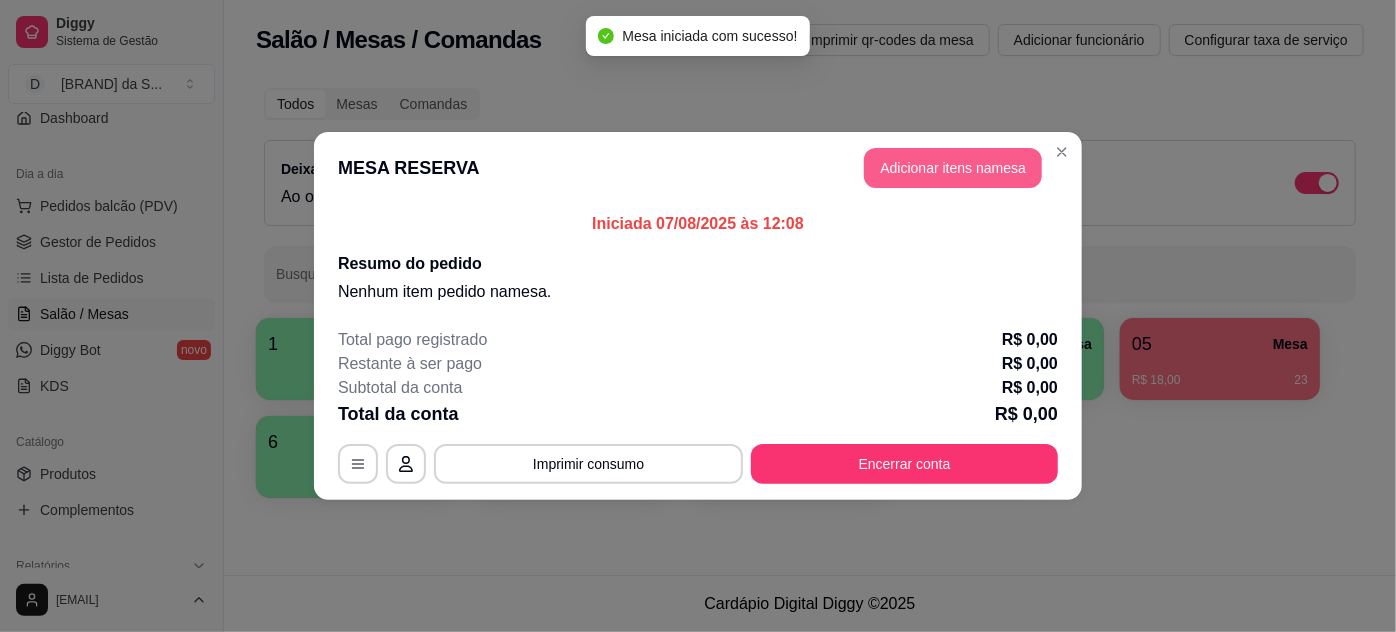click on "Adicionar itens na  mesa" at bounding box center [953, 168] 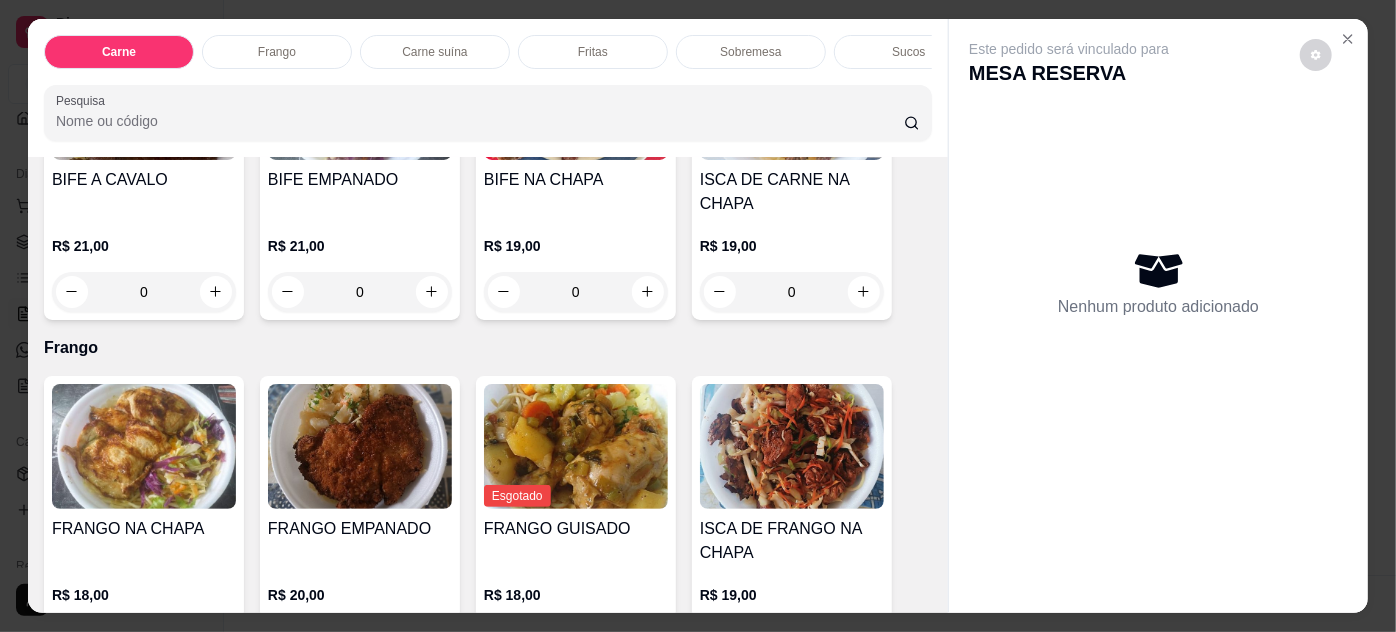 scroll, scrollTop: 363, scrollLeft: 0, axis: vertical 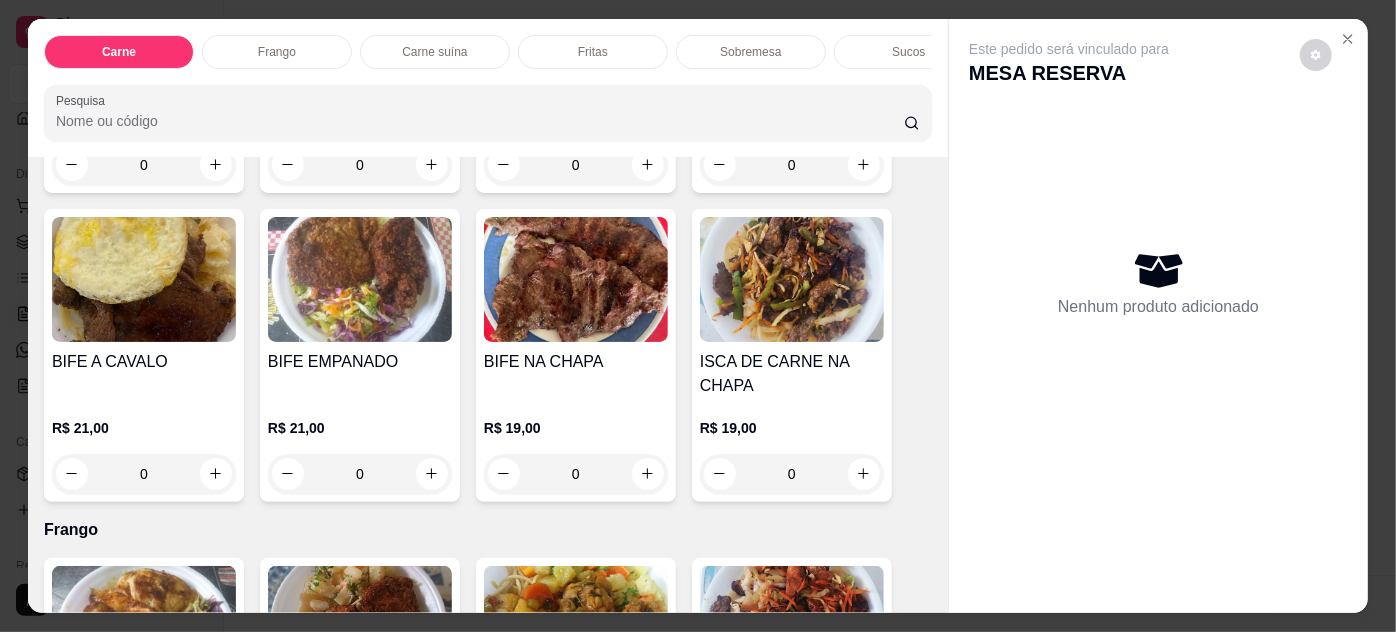click on "R$ 21,00 0" at bounding box center [144, 446] 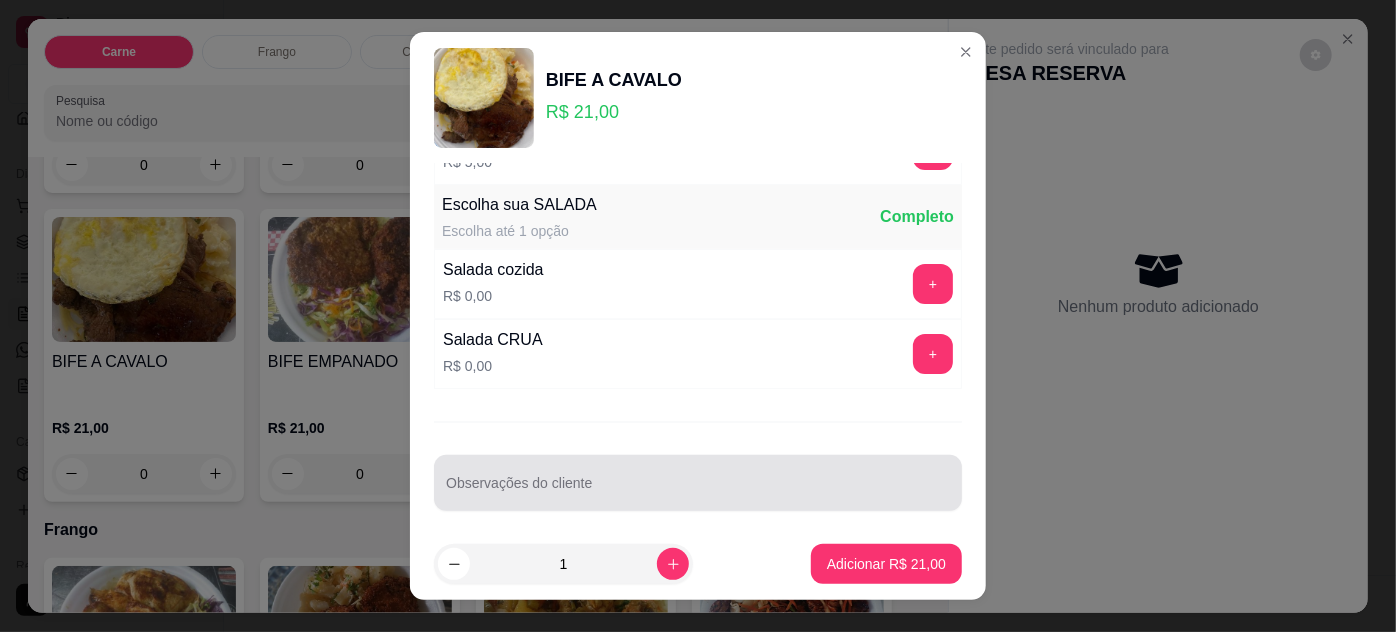 scroll, scrollTop: 199, scrollLeft: 0, axis: vertical 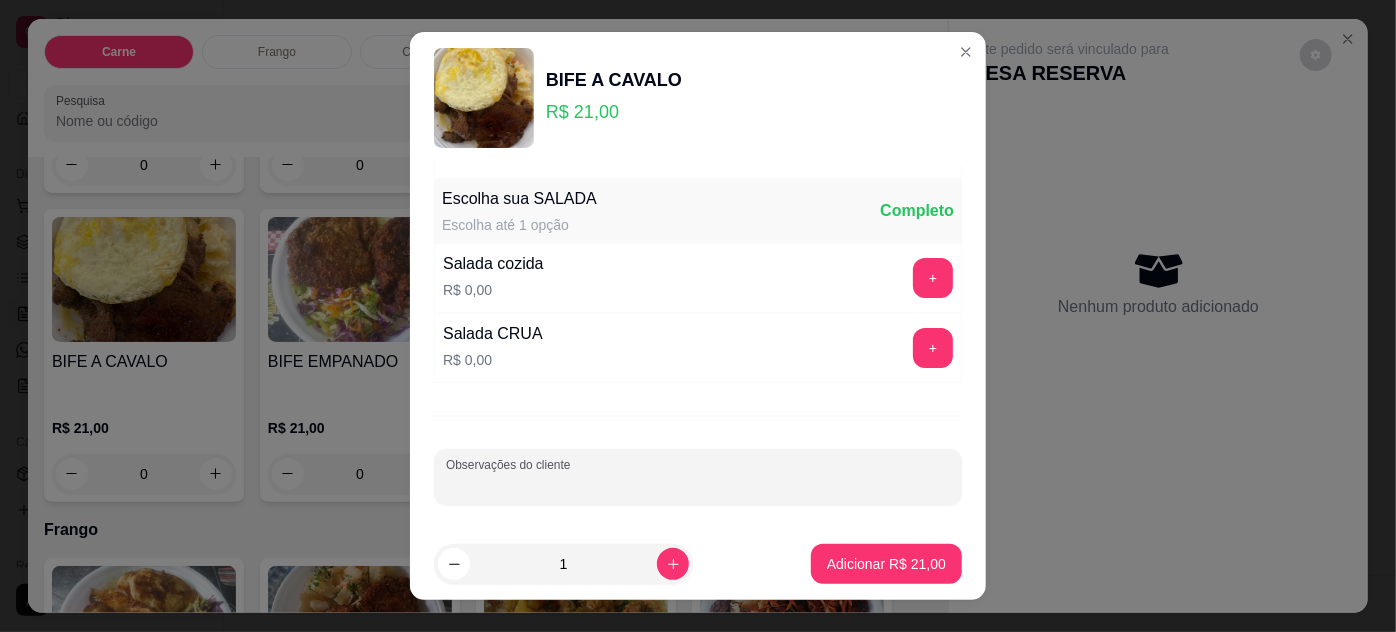 click on "Observações do cliente" at bounding box center [698, 485] 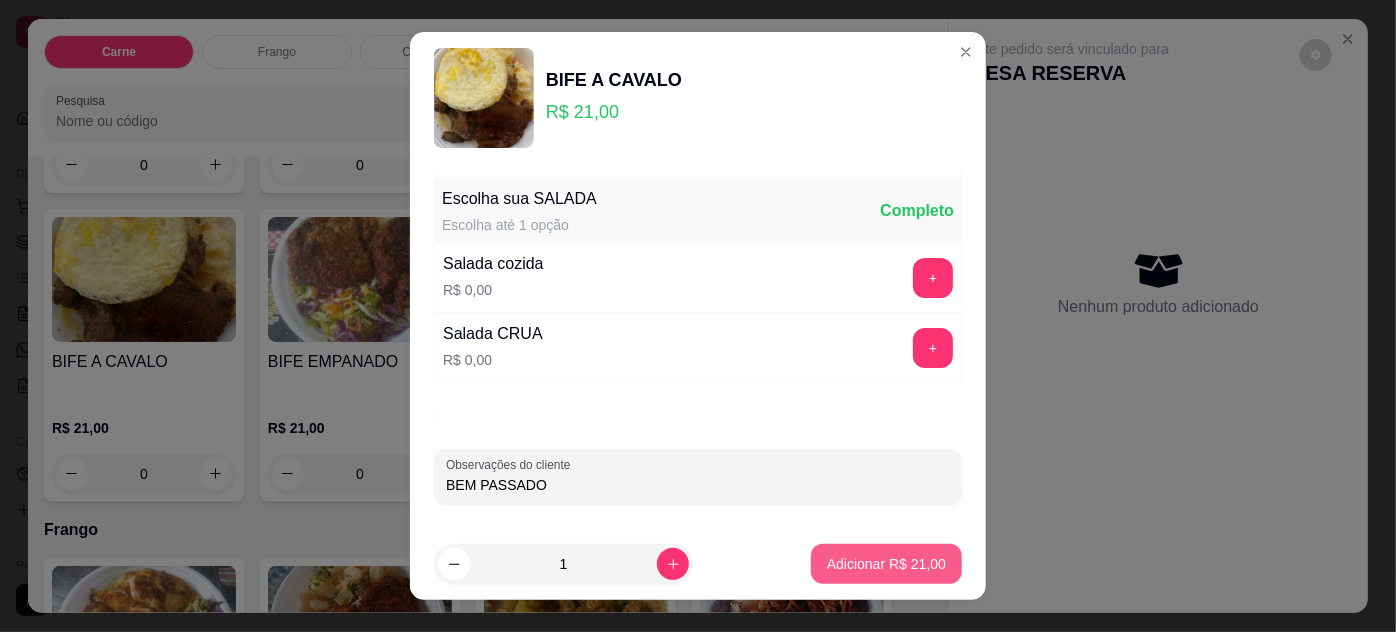 type on "BEM PASSADO" 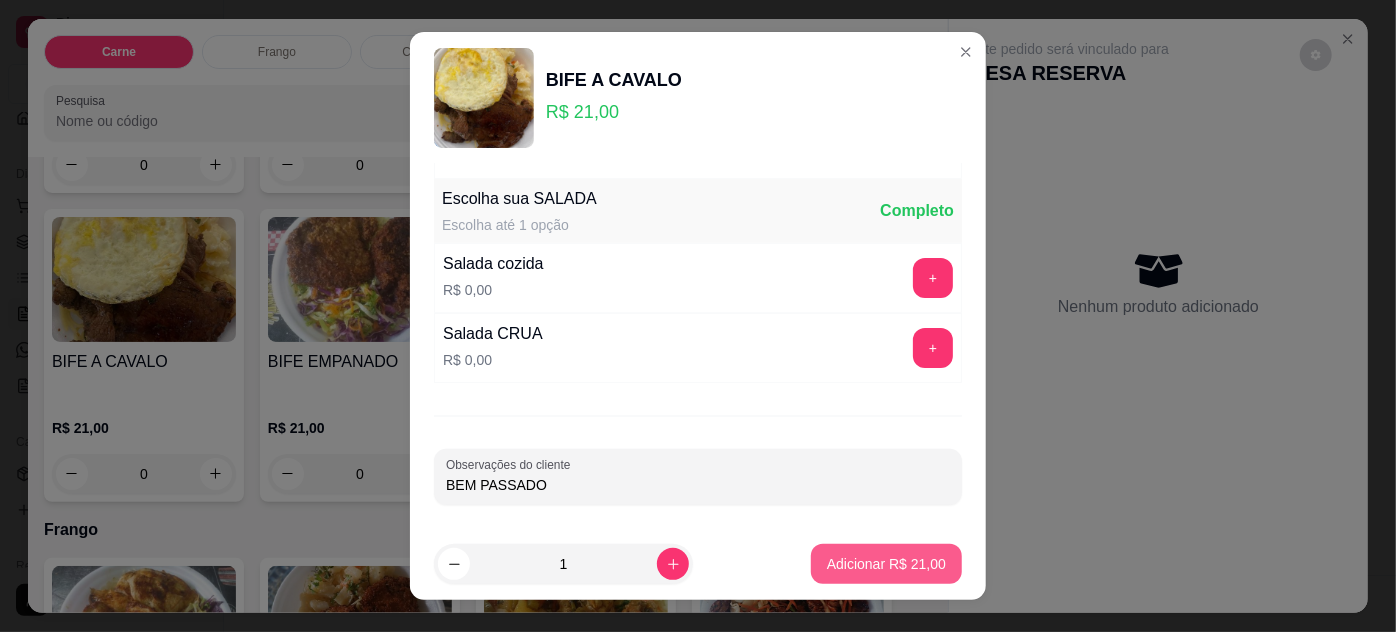 click on "Adicionar   R$ 21,00" at bounding box center (886, 564) 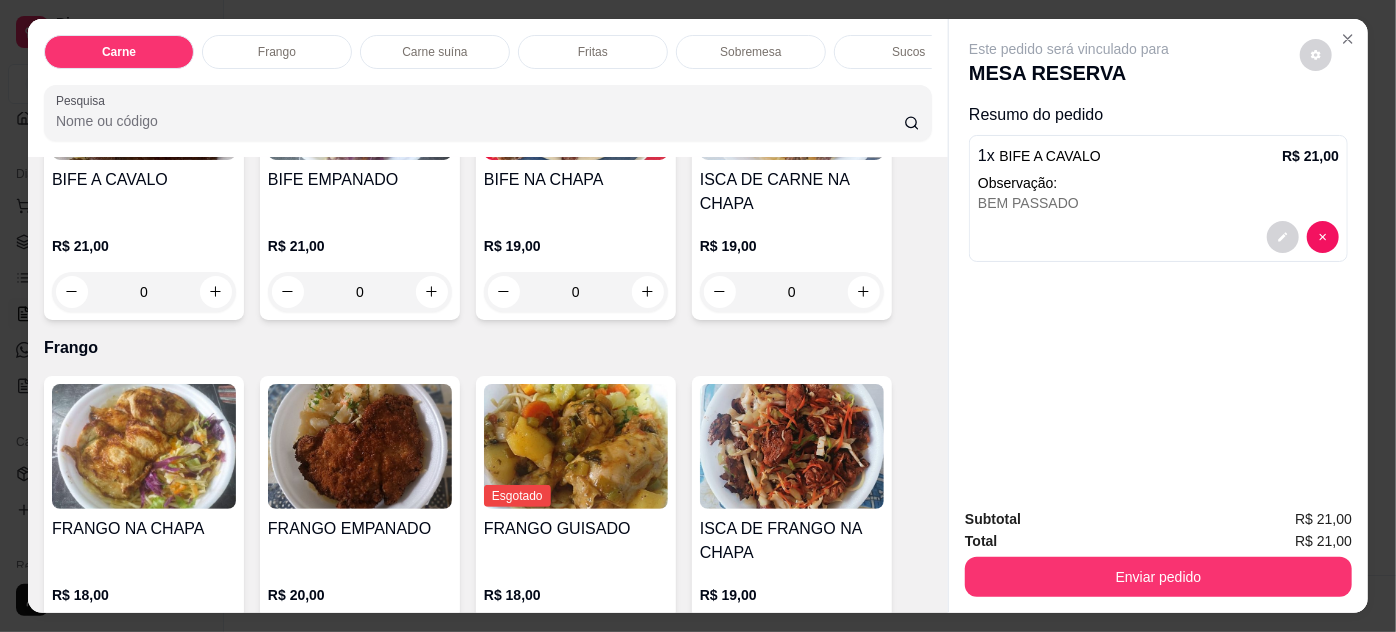 scroll, scrollTop: 727, scrollLeft: 0, axis: vertical 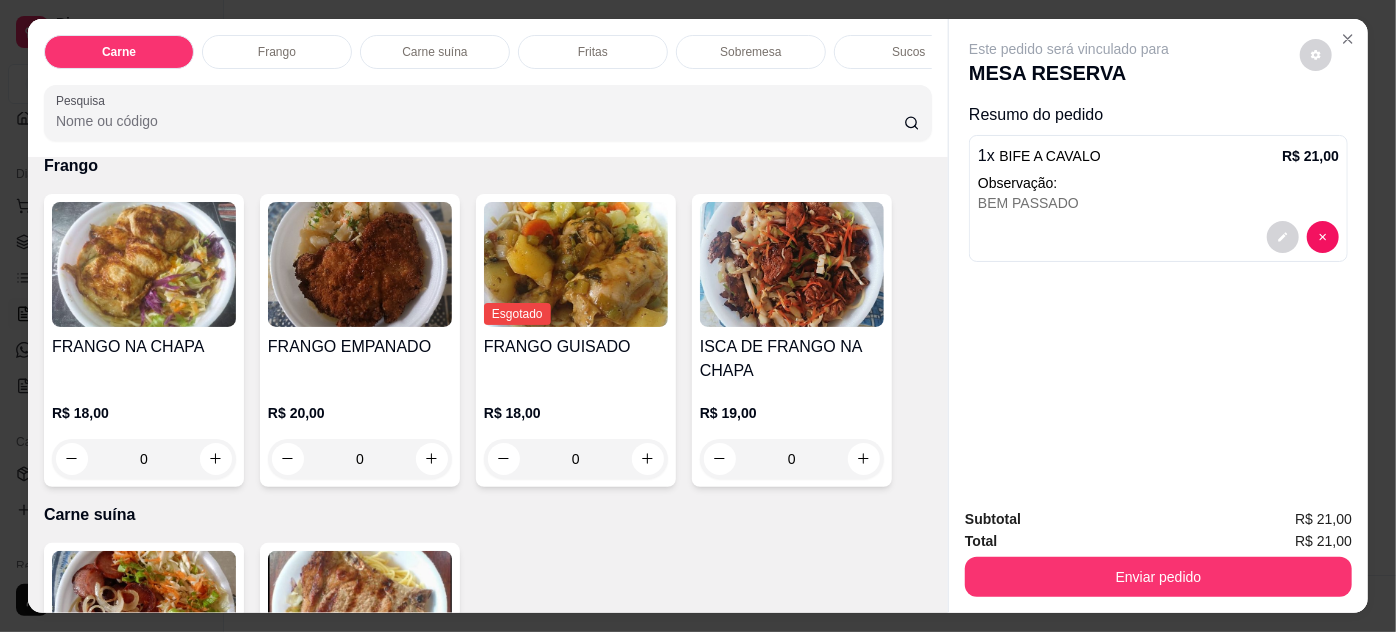 click on "0" at bounding box center [144, 459] 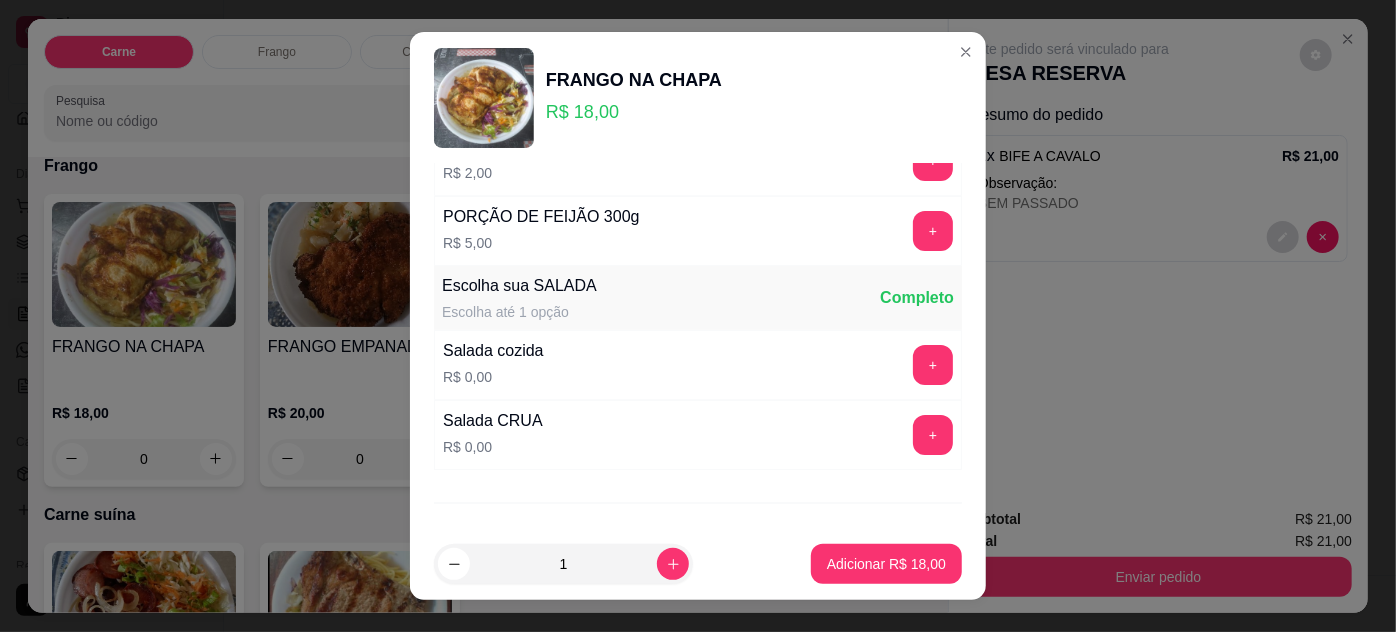 scroll, scrollTop: 199, scrollLeft: 0, axis: vertical 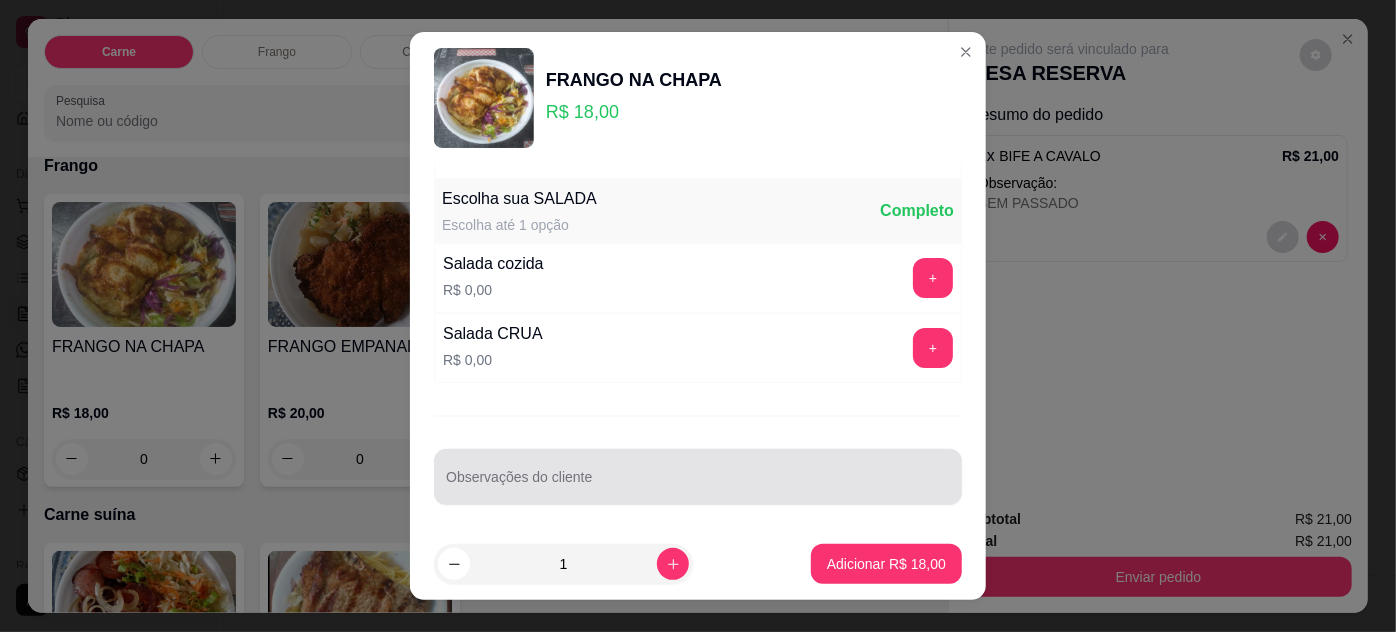 drag, startPoint x: 563, startPoint y: 495, endPoint x: 552, endPoint y: 514, distance: 21.954498 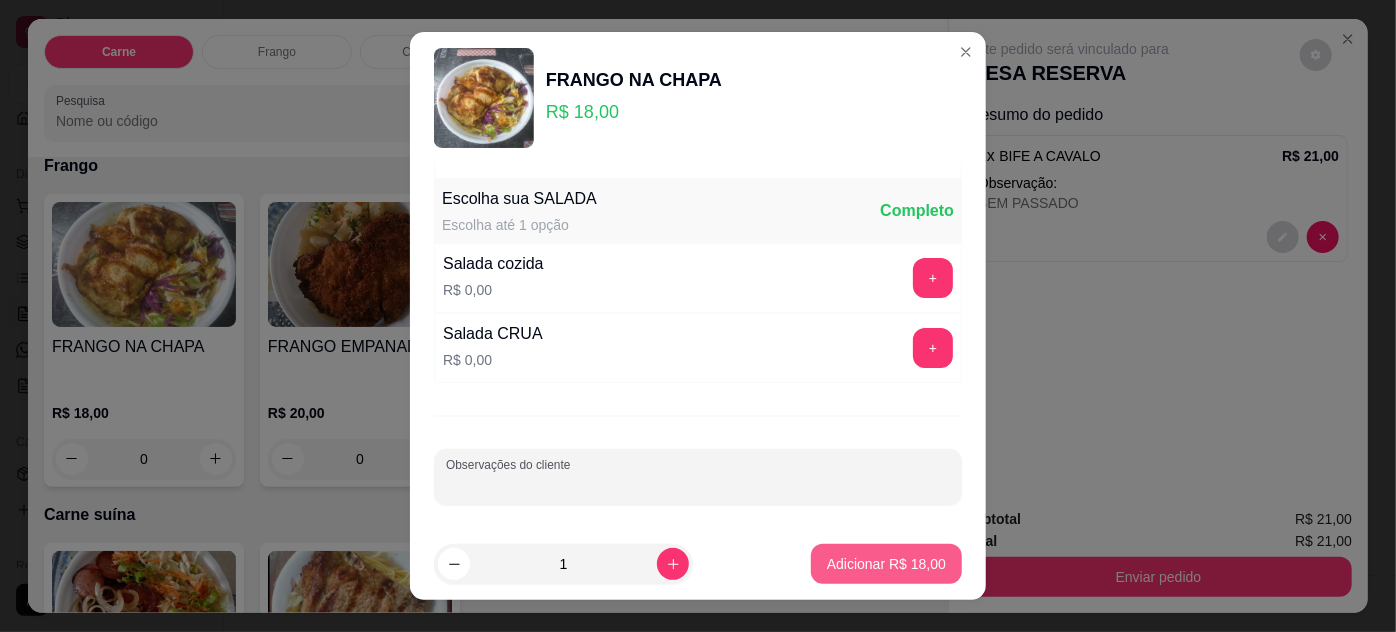 click on "Adicionar   R$ 18,00" at bounding box center [886, 564] 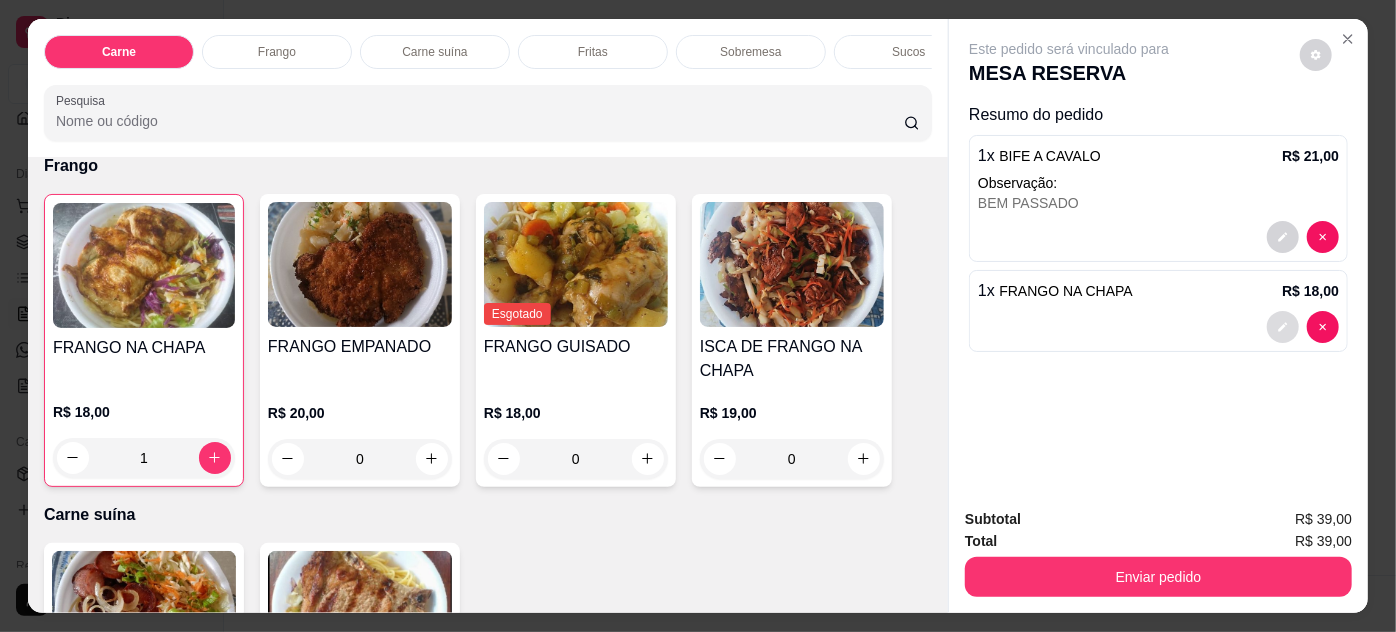 click 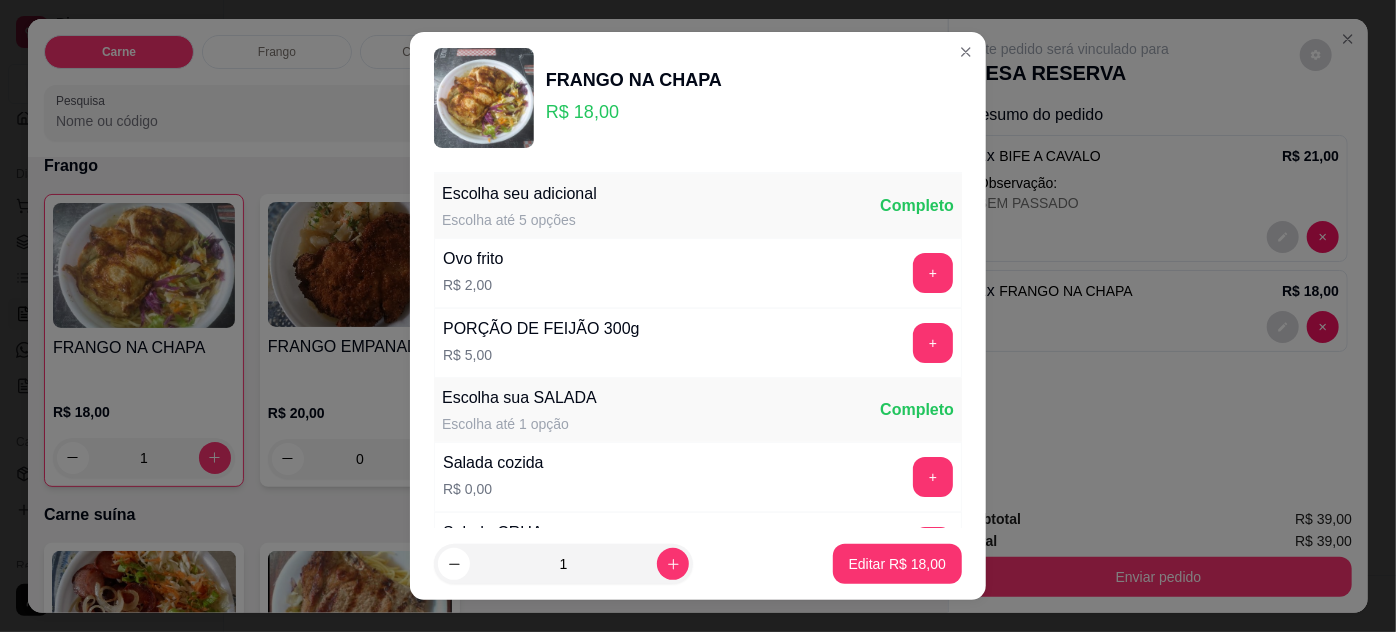 scroll, scrollTop: 199, scrollLeft: 0, axis: vertical 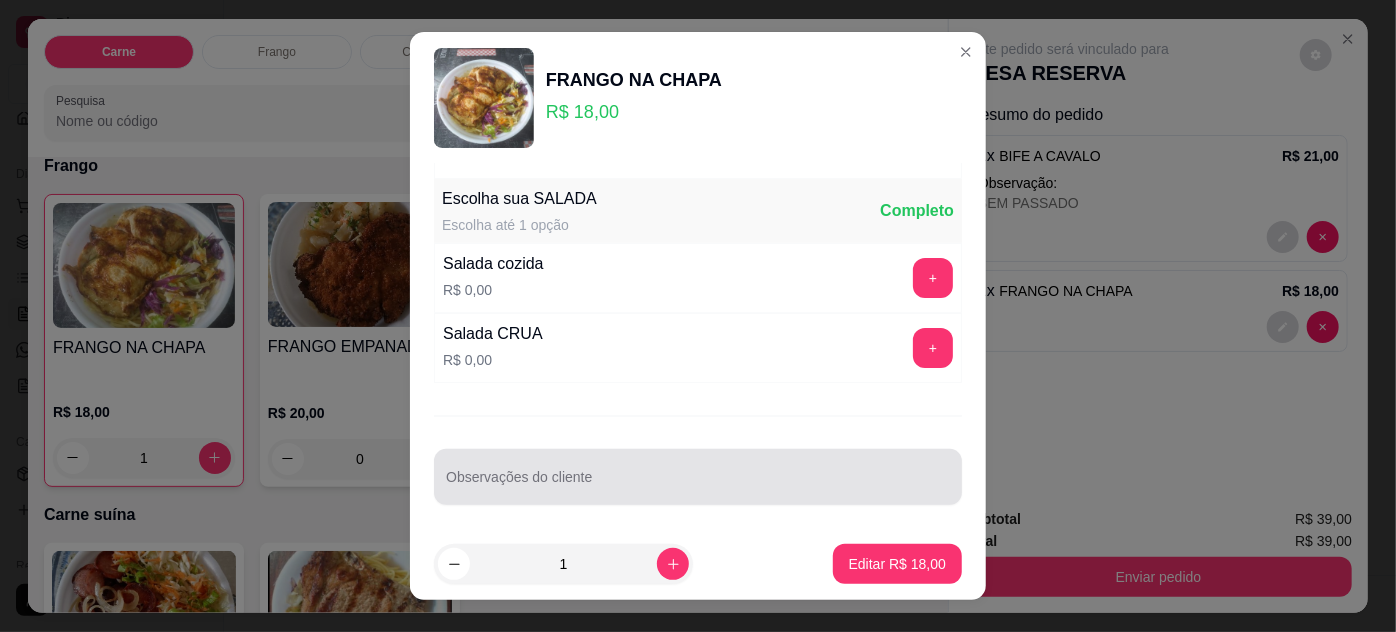 drag, startPoint x: 689, startPoint y: 454, endPoint x: 722, endPoint y: 466, distance: 35.1141 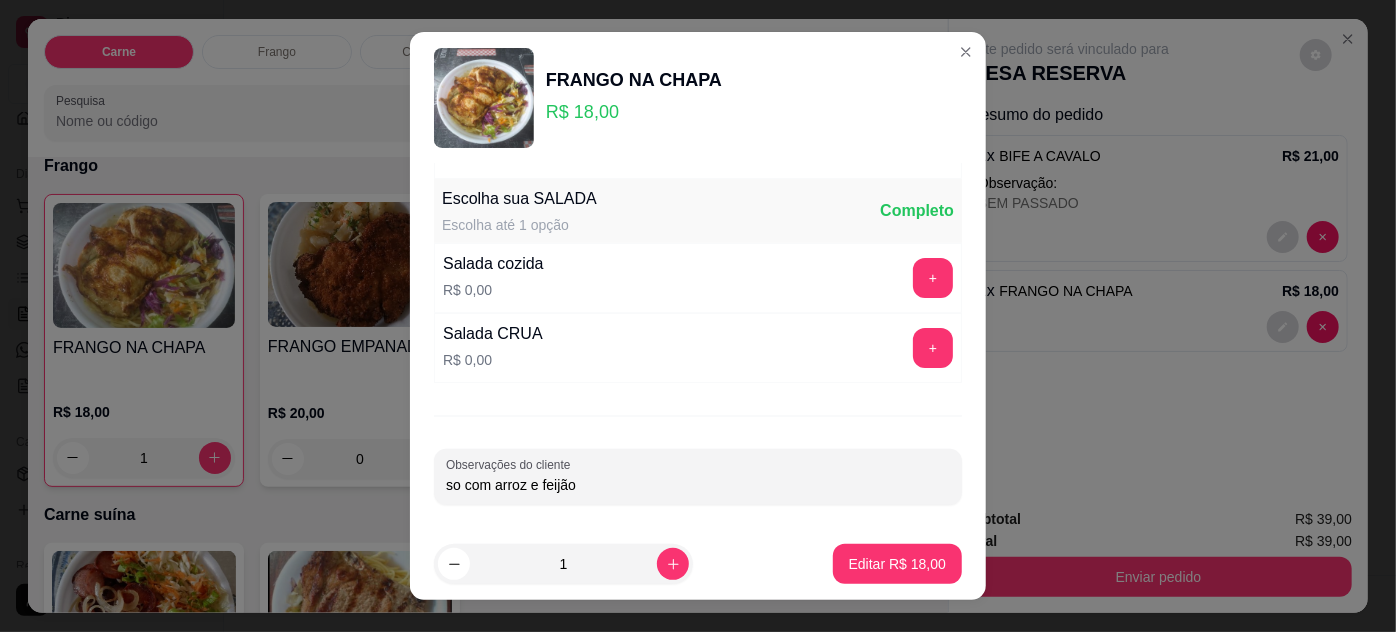 type on "so com arroz e feijão" 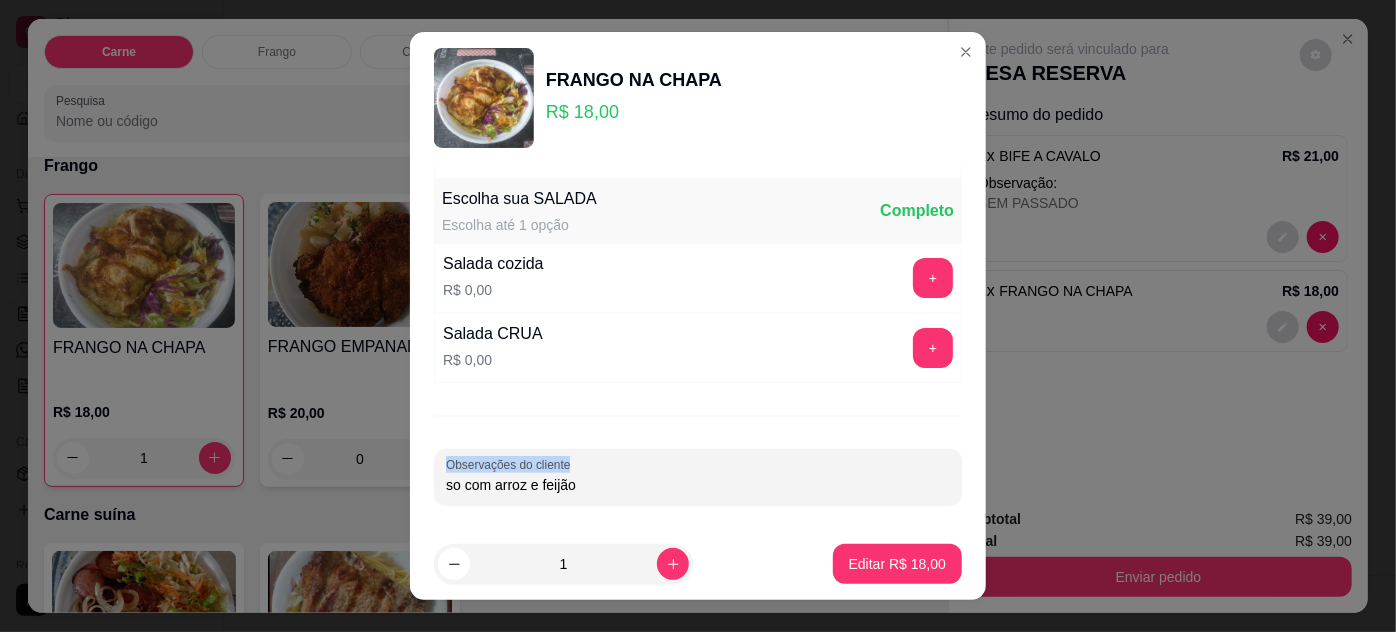 scroll, scrollTop: 200, scrollLeft: 0, axis: vertical 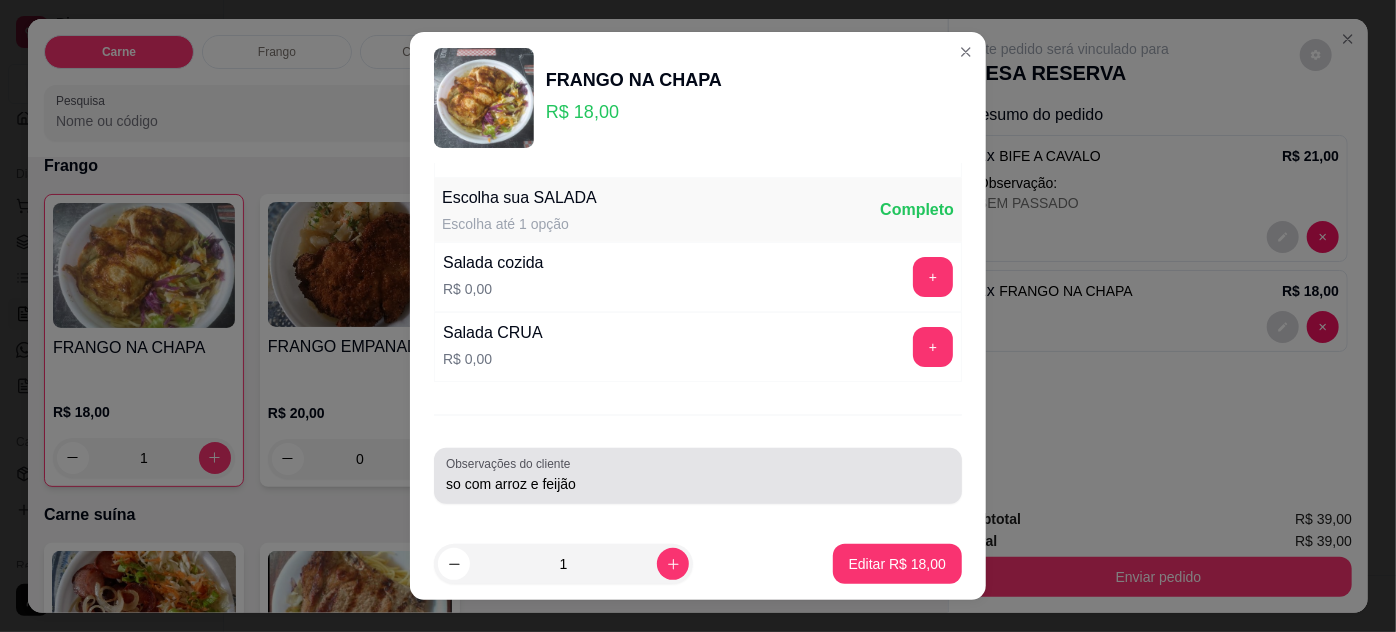drag, startPoint x: 842, startPoint y: 479, endPoint x: 856, endPoint y: 542, distance: 64.53681 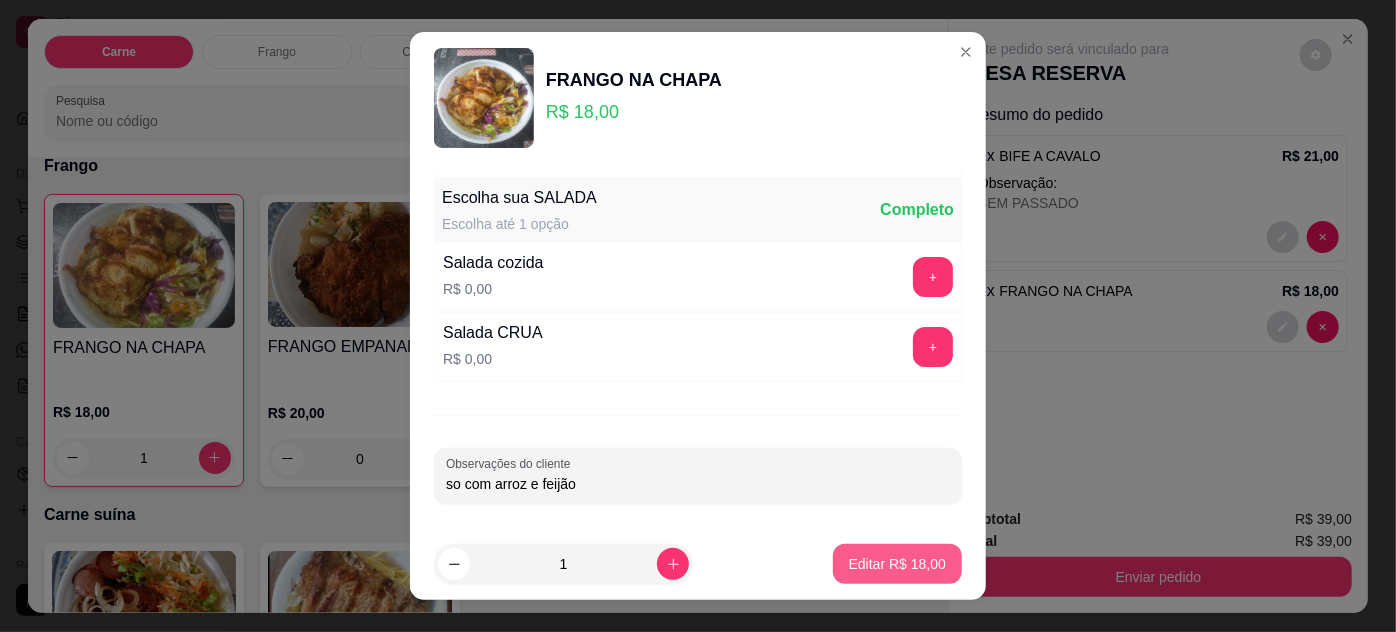click on "Editar   R$ 18,00" at bounding box center (897, 564) 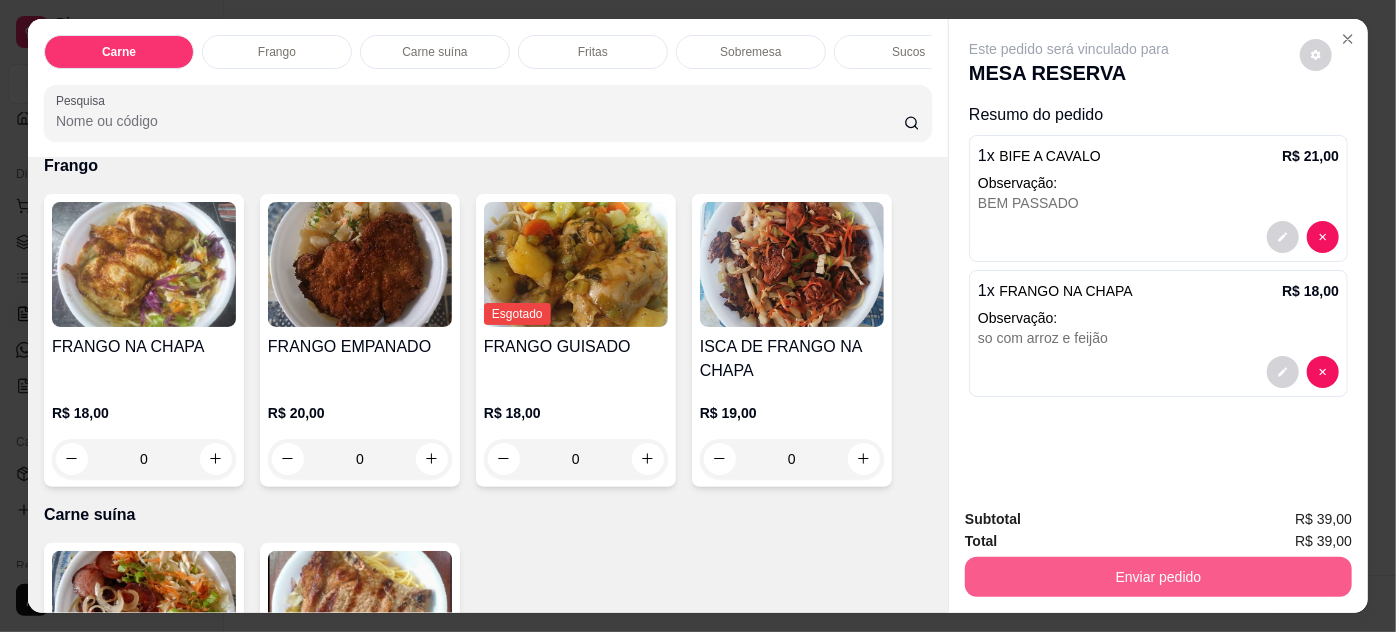 click on "Enviar pedido" at bounding box center (1158, 577) 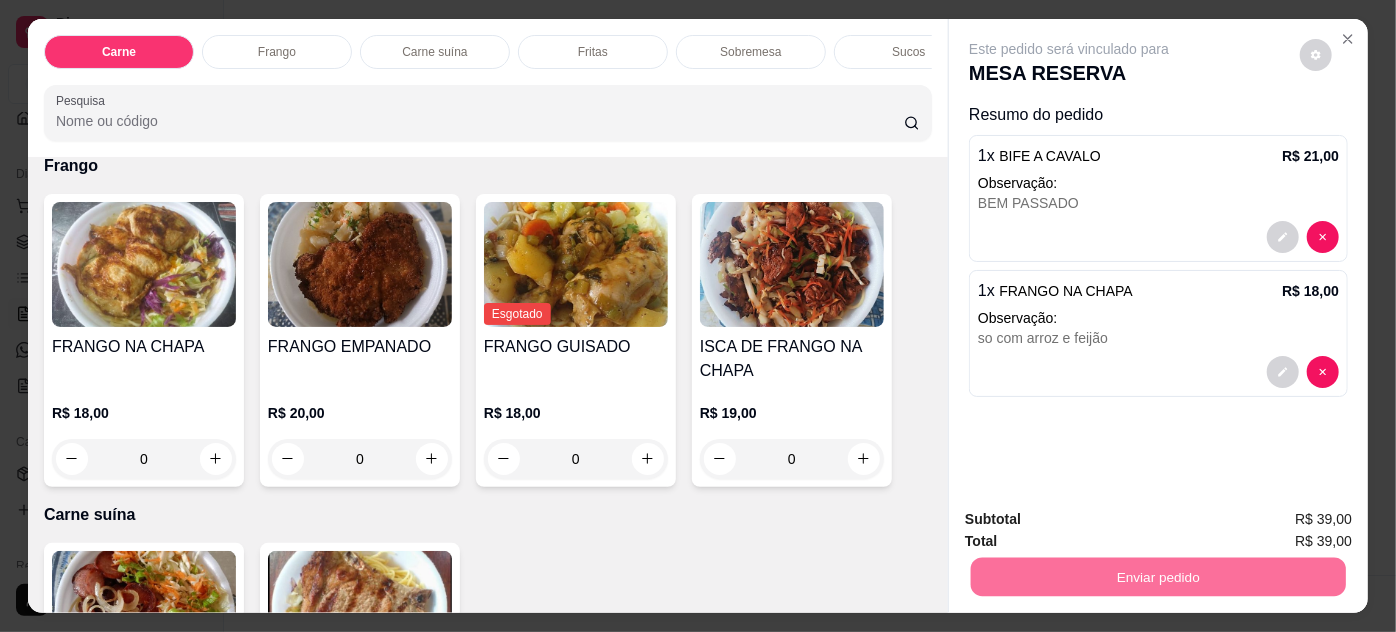 click on "Não registrar e enviar pedido" at bounding box center [1093, 521] 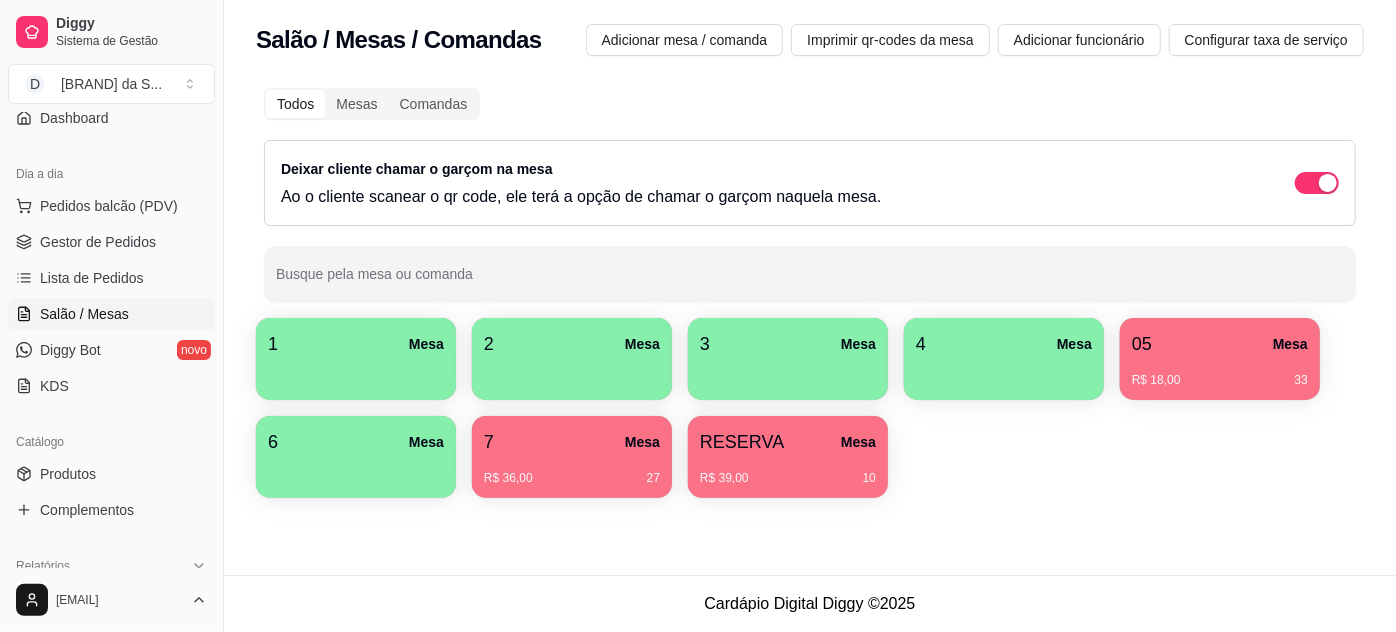 click on "R$ 18,00 33" at bounding box center [1220, 373] 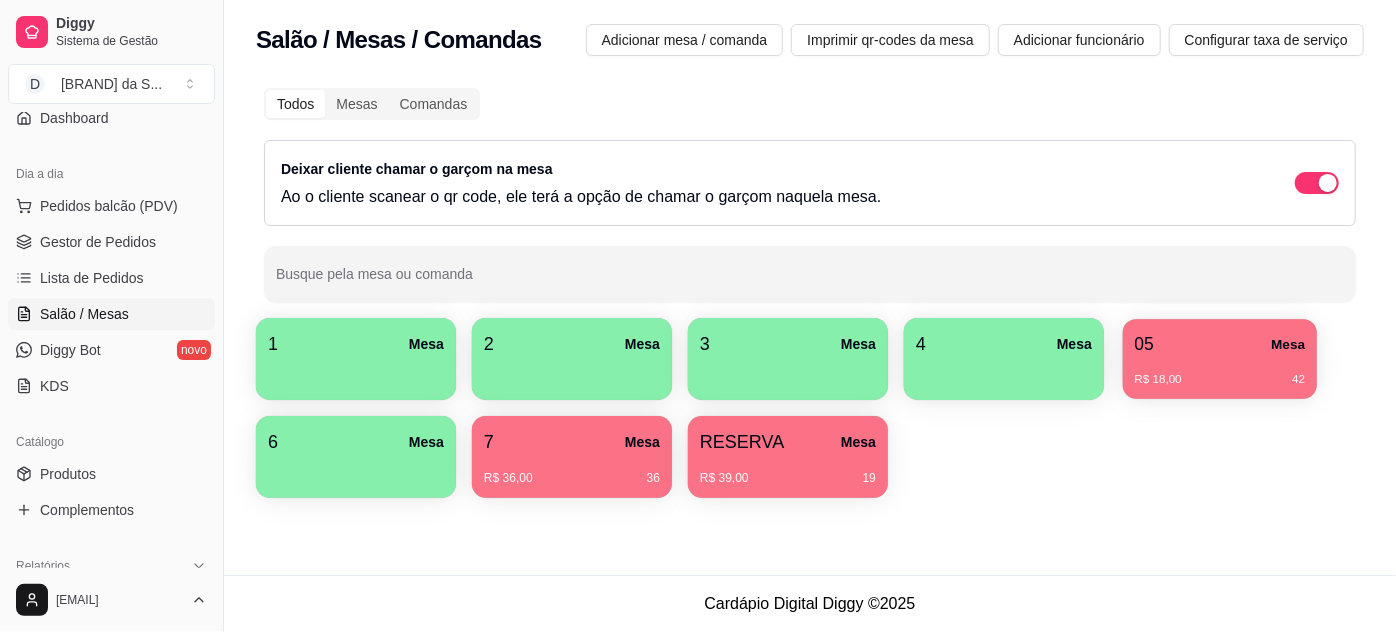 click on "R$ 18,00 42" at bounding box center [1220, 380] 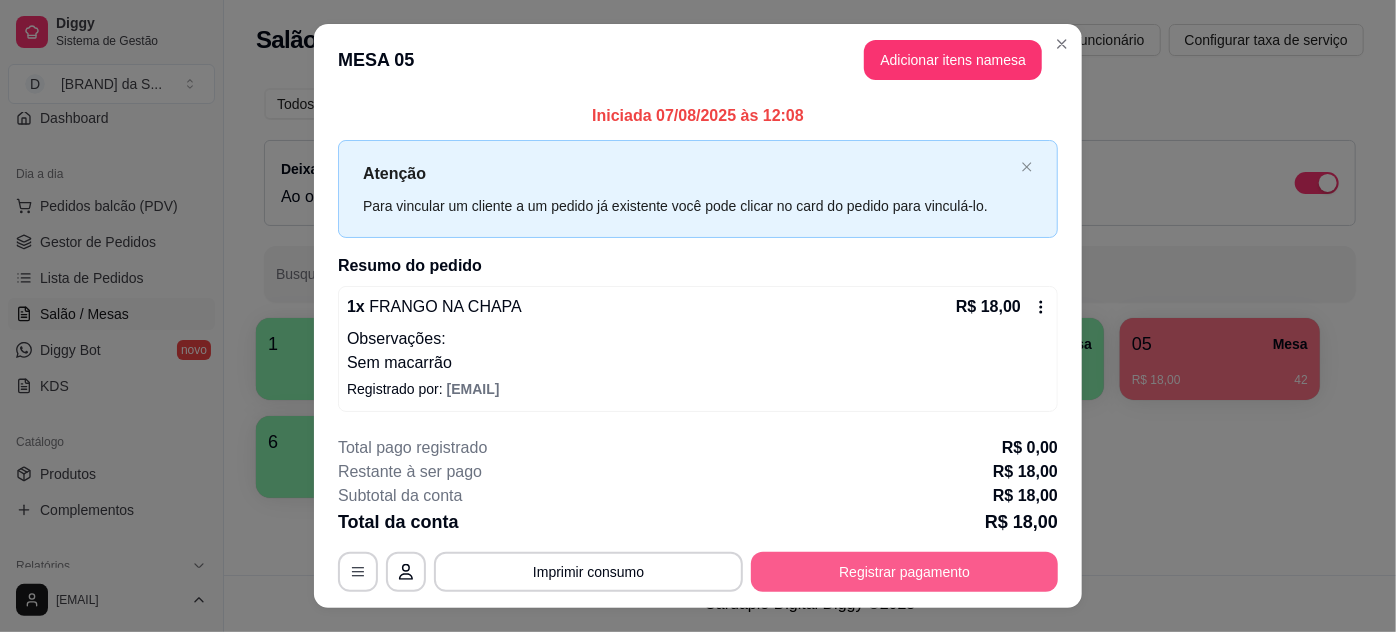 click on "Registrar pagamento" at bounding box center (904, 572) 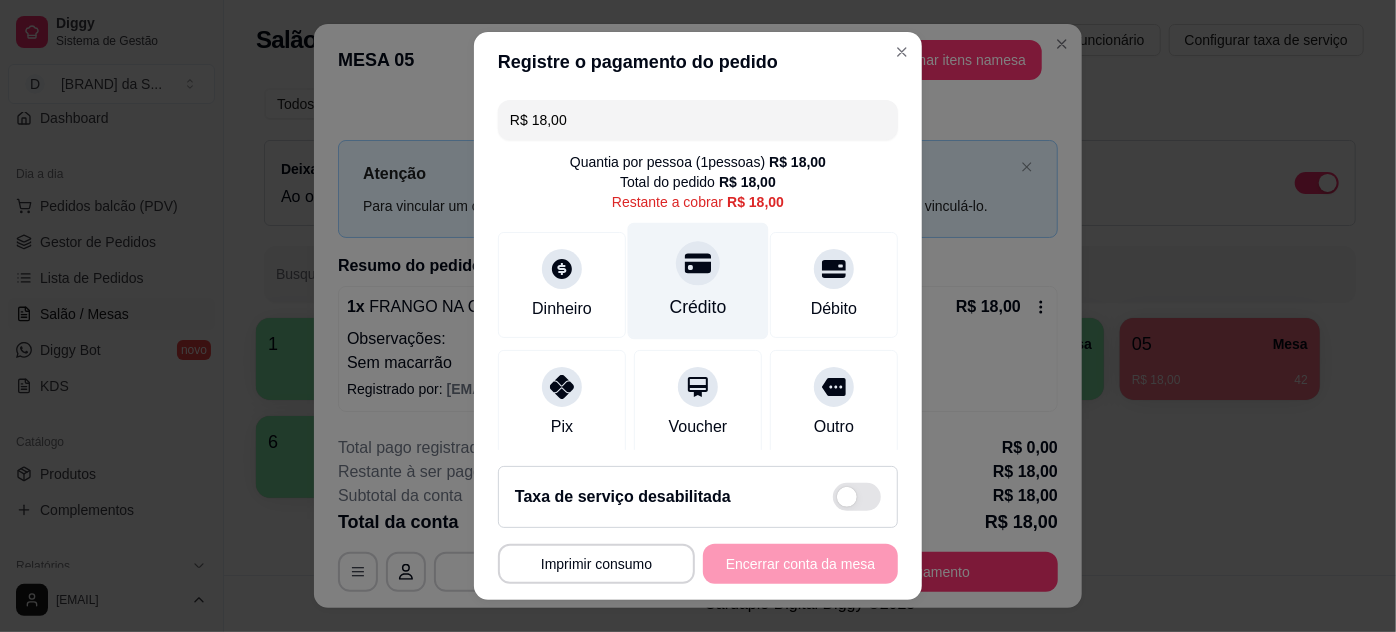 click on "Crédito" at bounding box center (698, 280) 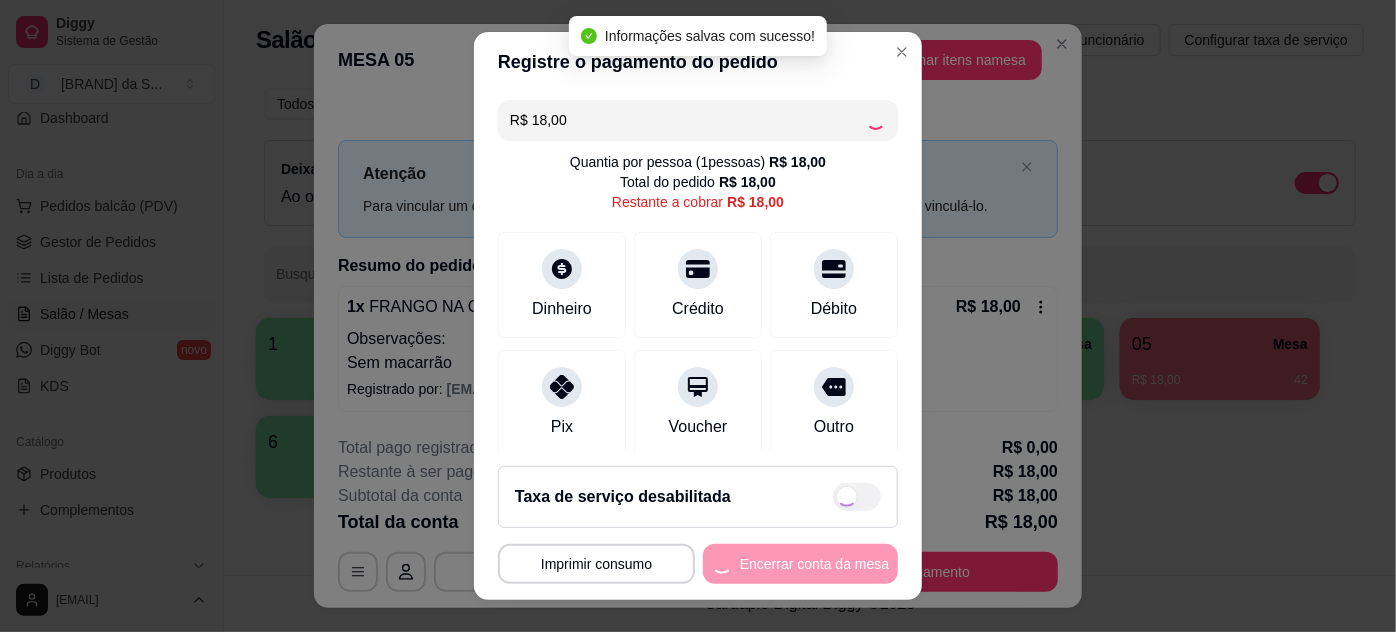 type on "R$ 0,00" 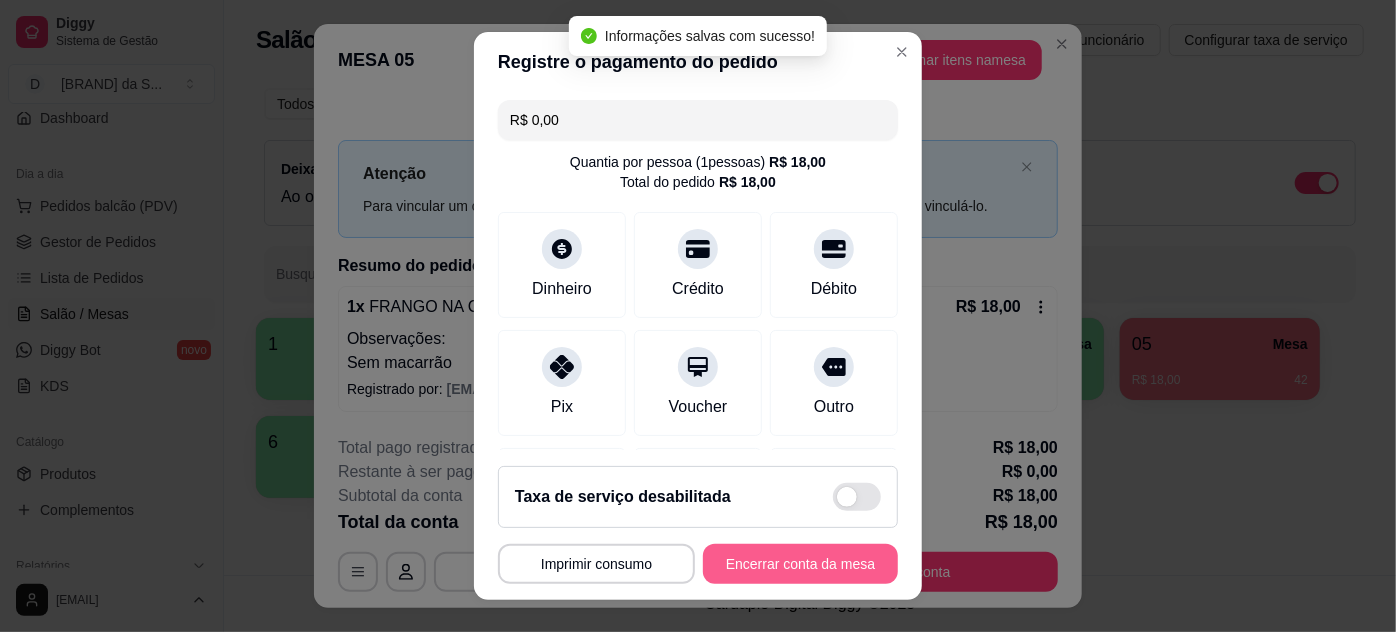 click on "Encerrar conta da mesa" at bounding box center (800, 564) 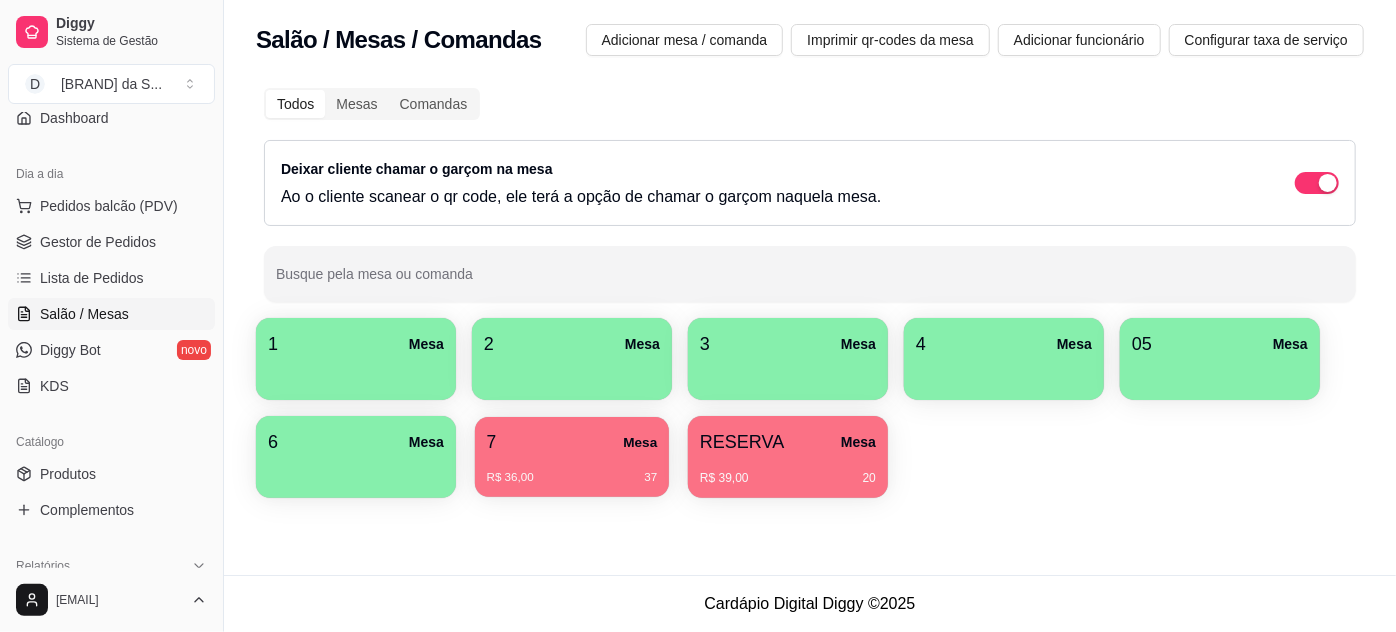 click on "7 Mesa" at bounding box center [572, 442] 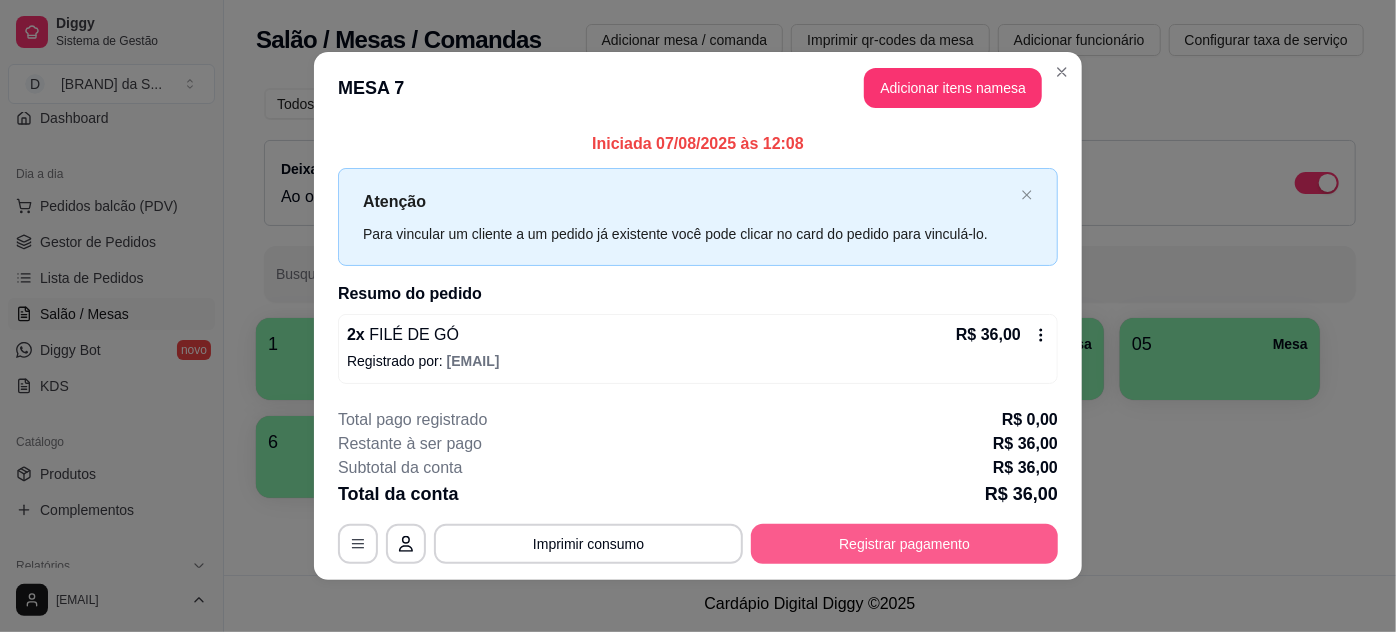 click on "Registrar pagamento" at bounding box center (904, 544) 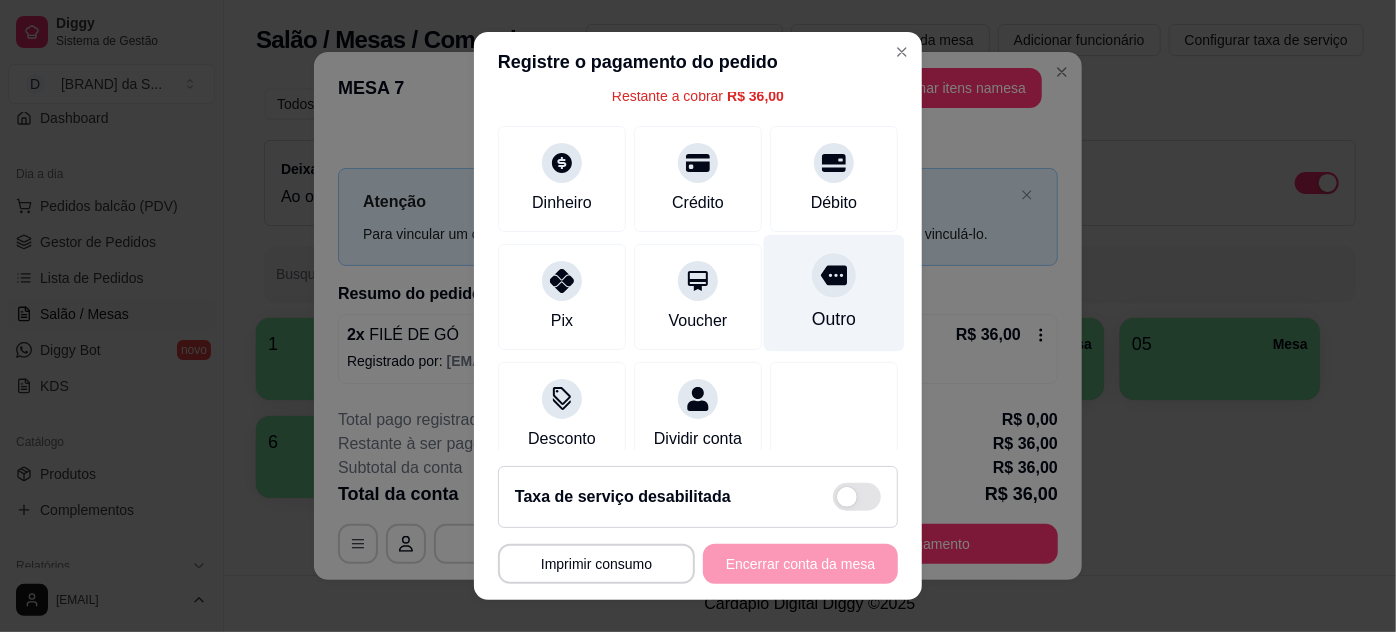 scroll, scrollTop: 152, scrollLeft: 0, axis: vertical 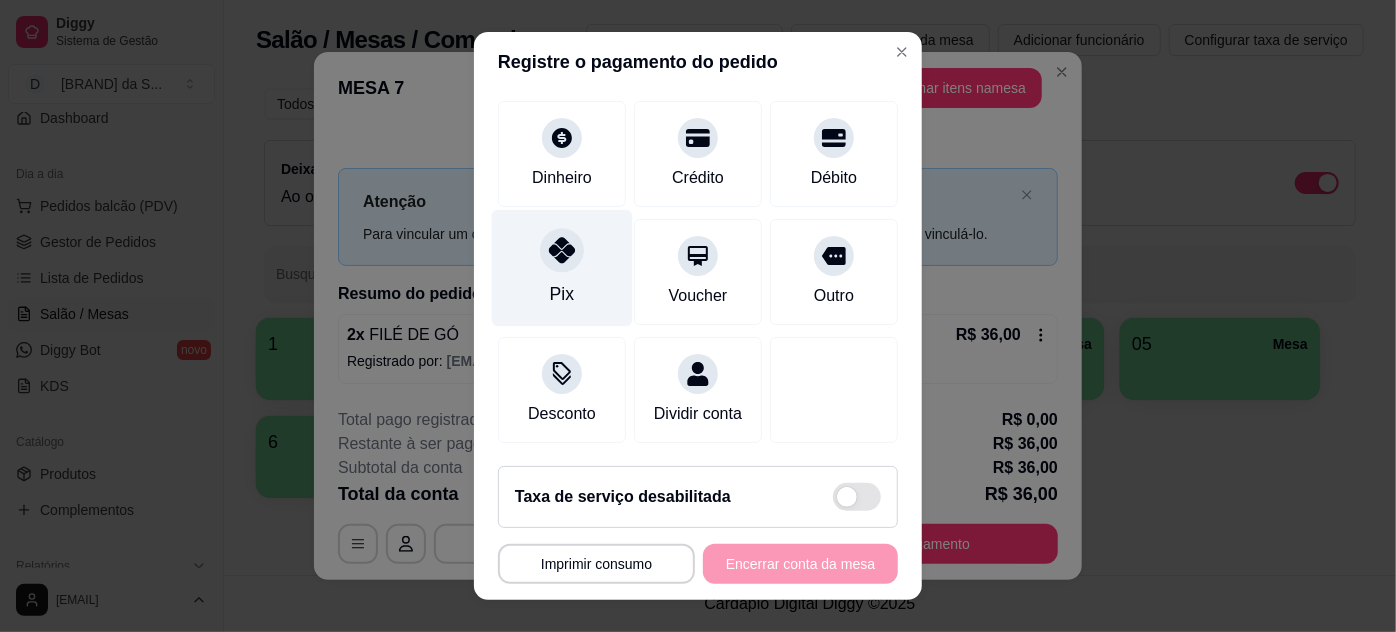 click on "Pix" at bounding box center (562, 294) 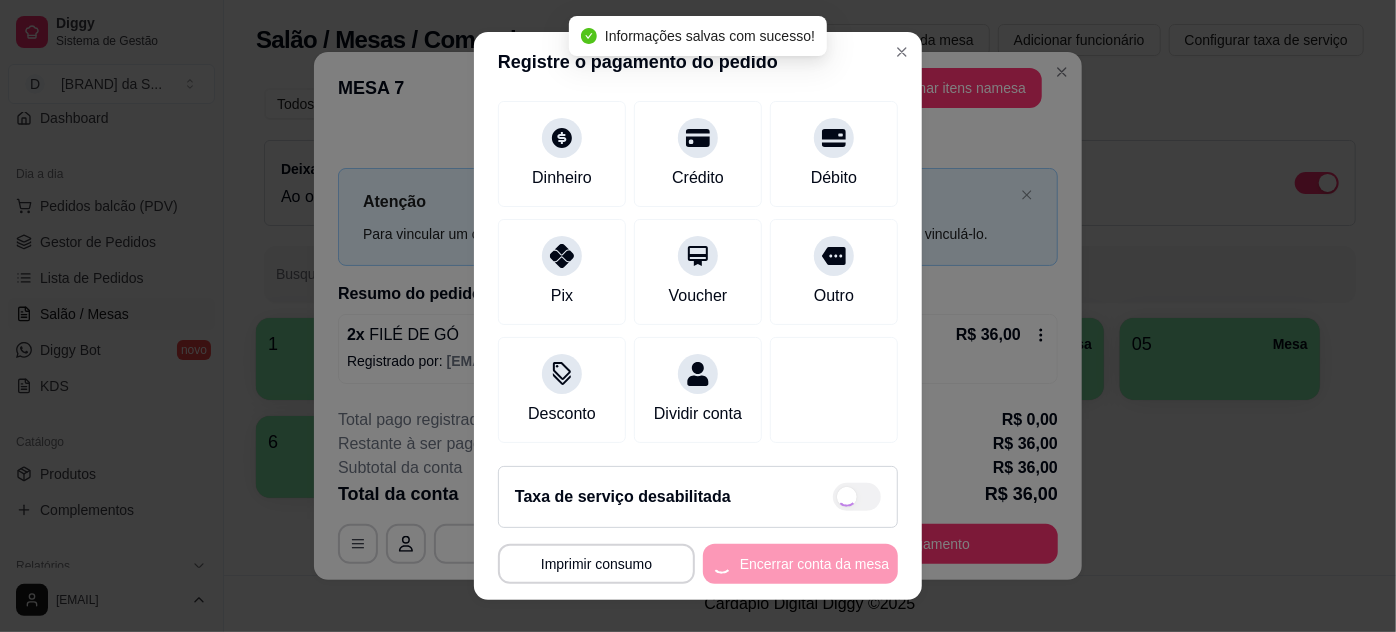 type on "R$ 0,00" 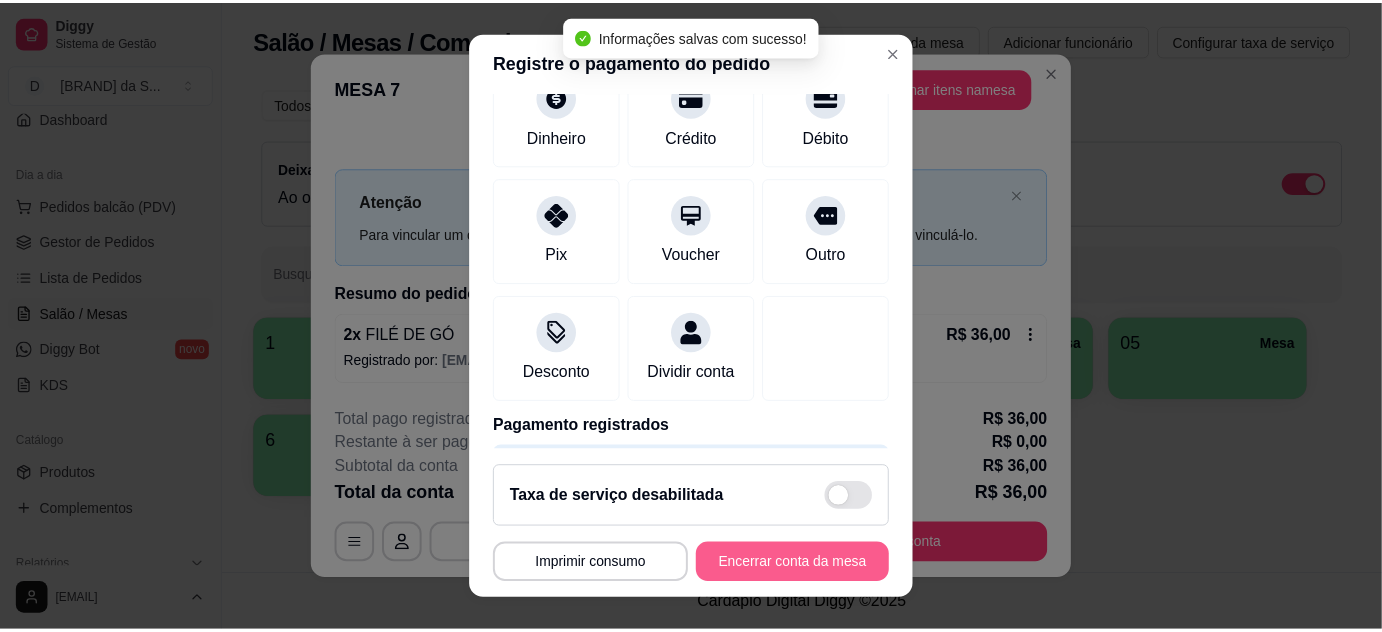 scroll, scrollTop: 132, scrollLeft: 0, axis: vertical 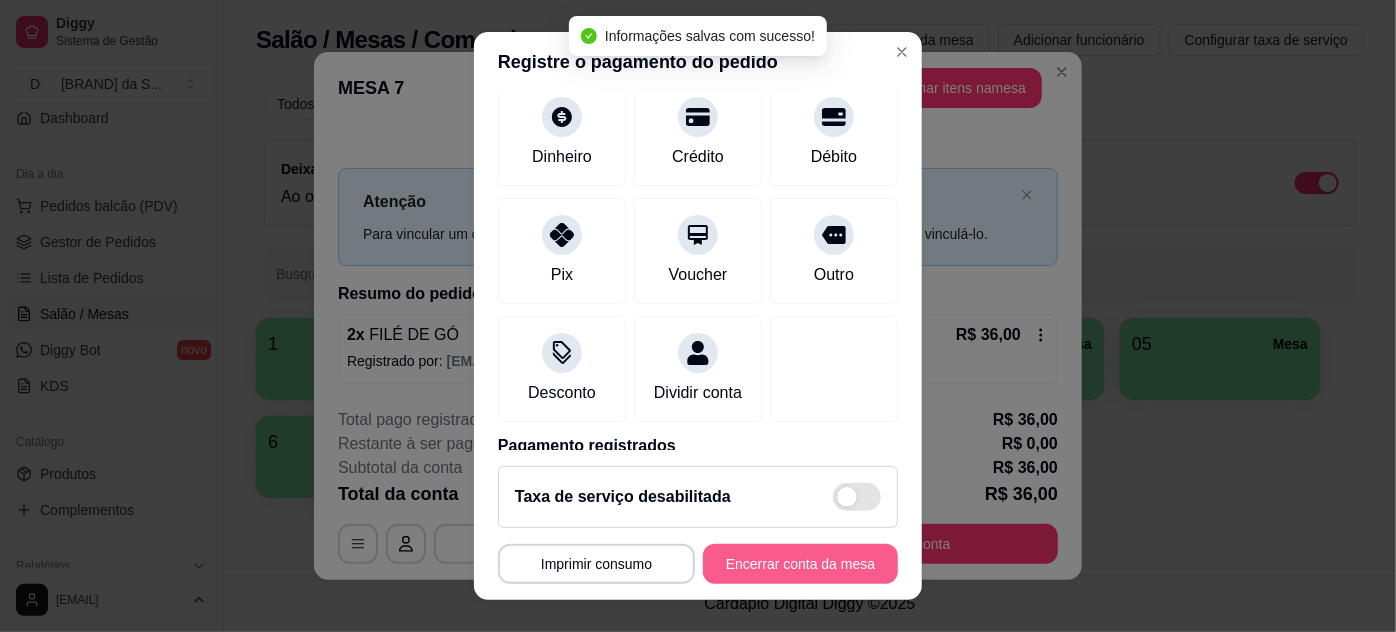 click on "Encerrar conta da mesa" at bounding box center [800, 564] 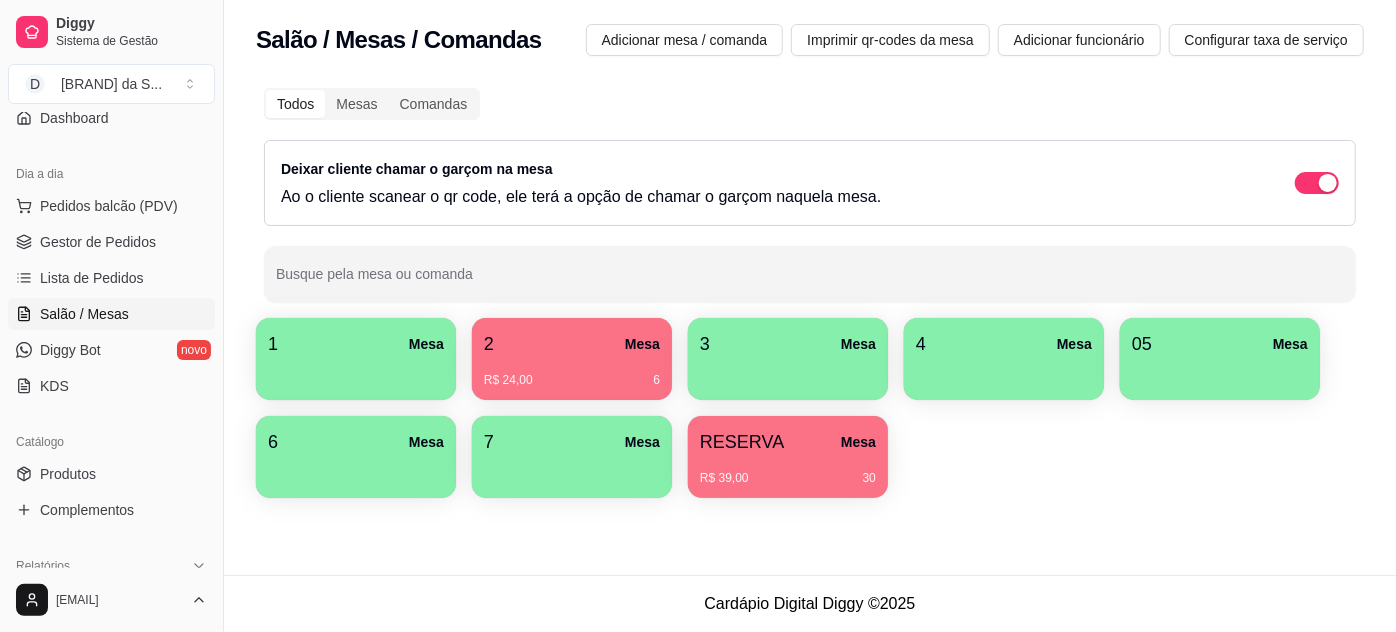 click on "Salão / Mesas" at bounding box center (111, 314) 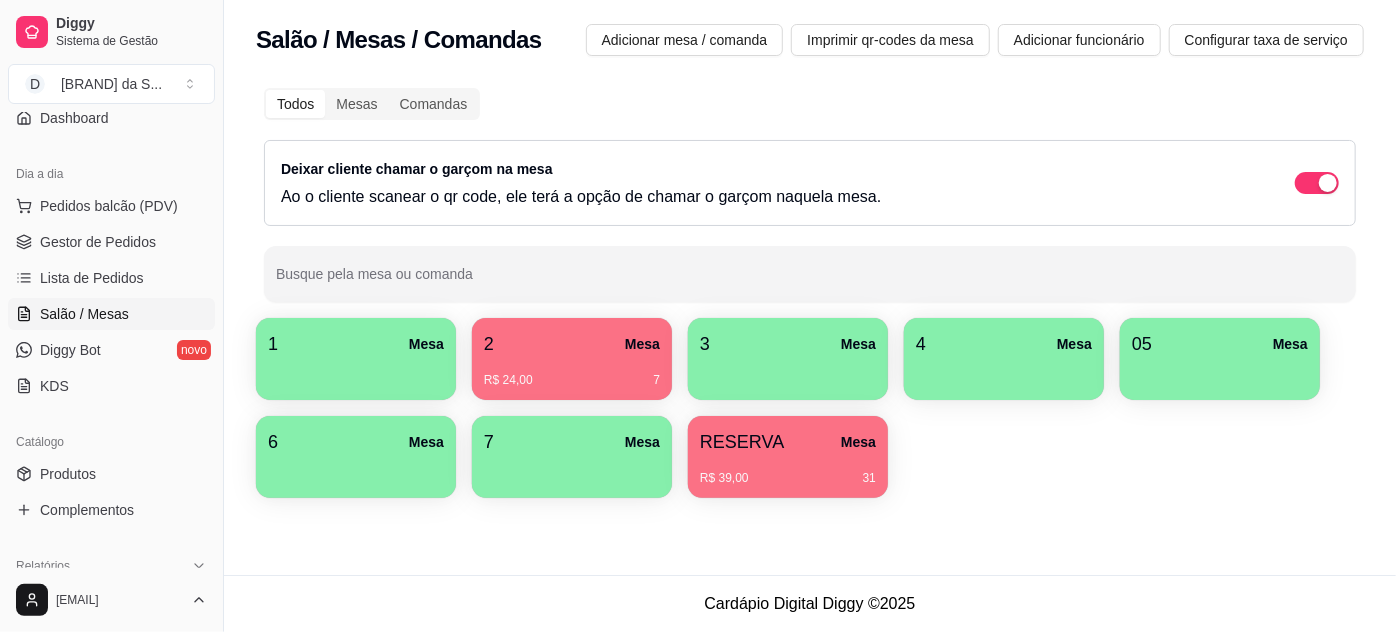 click on "Salão / Mesas" at bounding box center [111, 314] 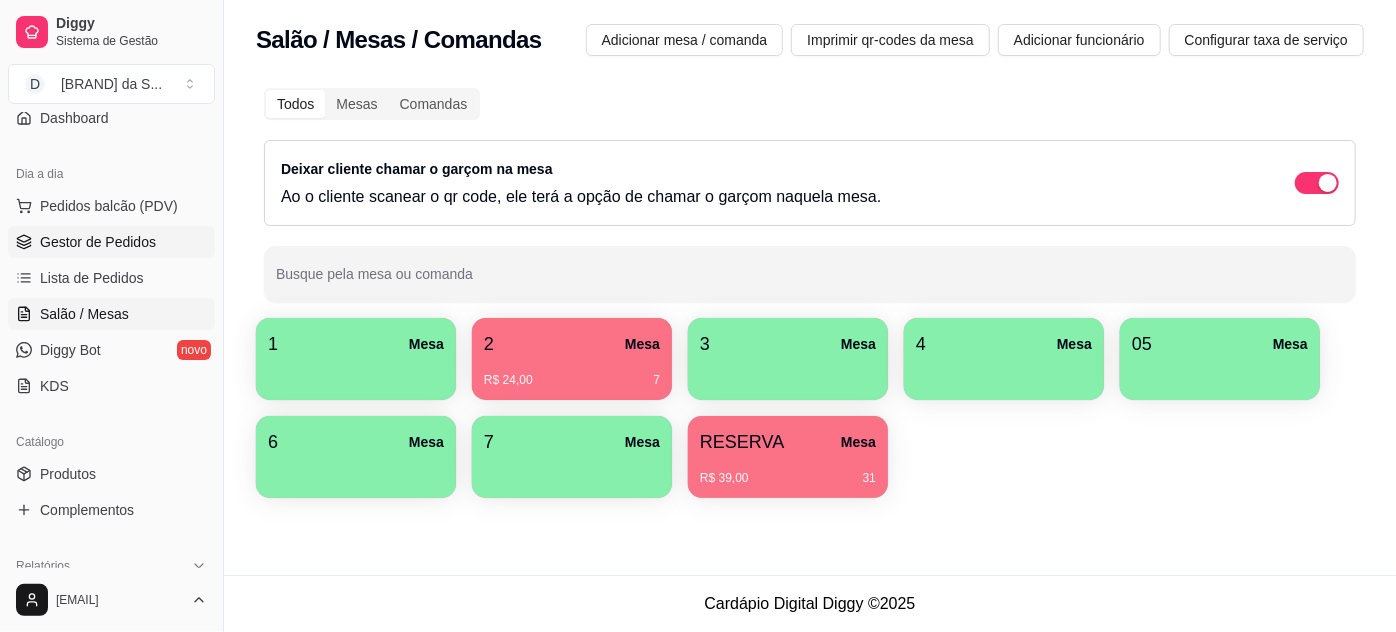 click on "Gestor de Pedidos" at bounding box center [98, 242] 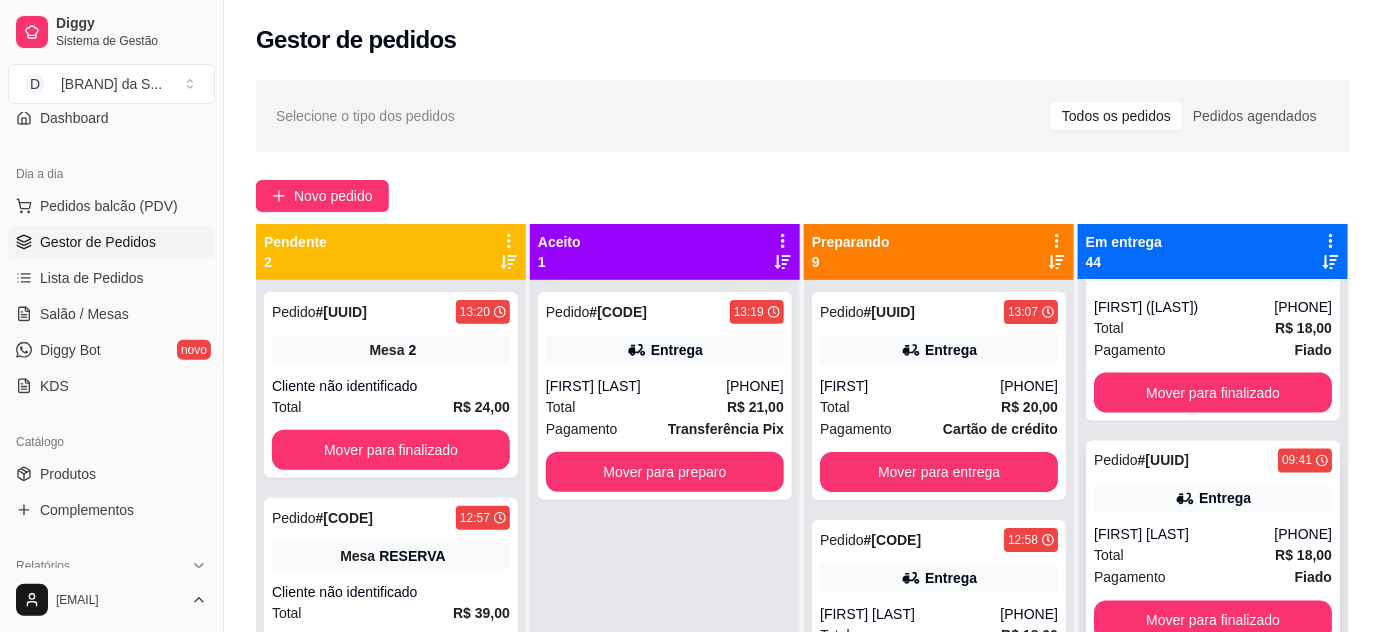 scroll, scrollTop: 9500, scrollLeft: 0, axis: vertical 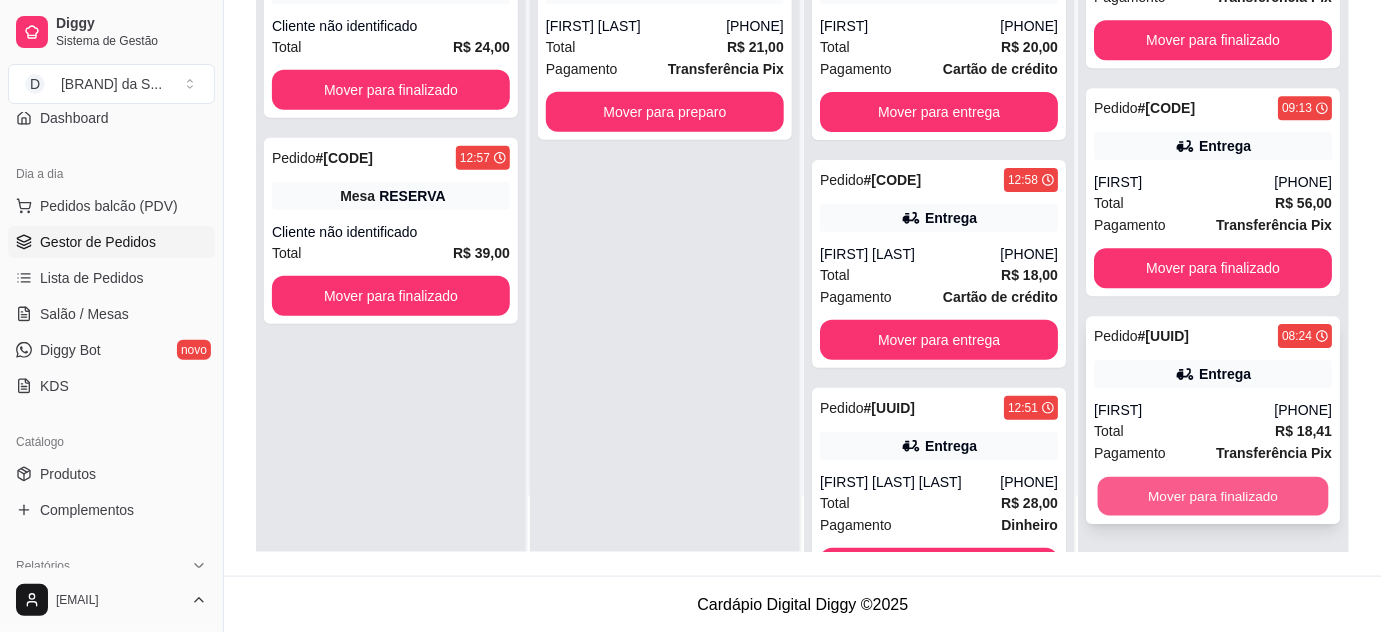 click on "Mover para finalizado" at bounding box center (1213, 496) 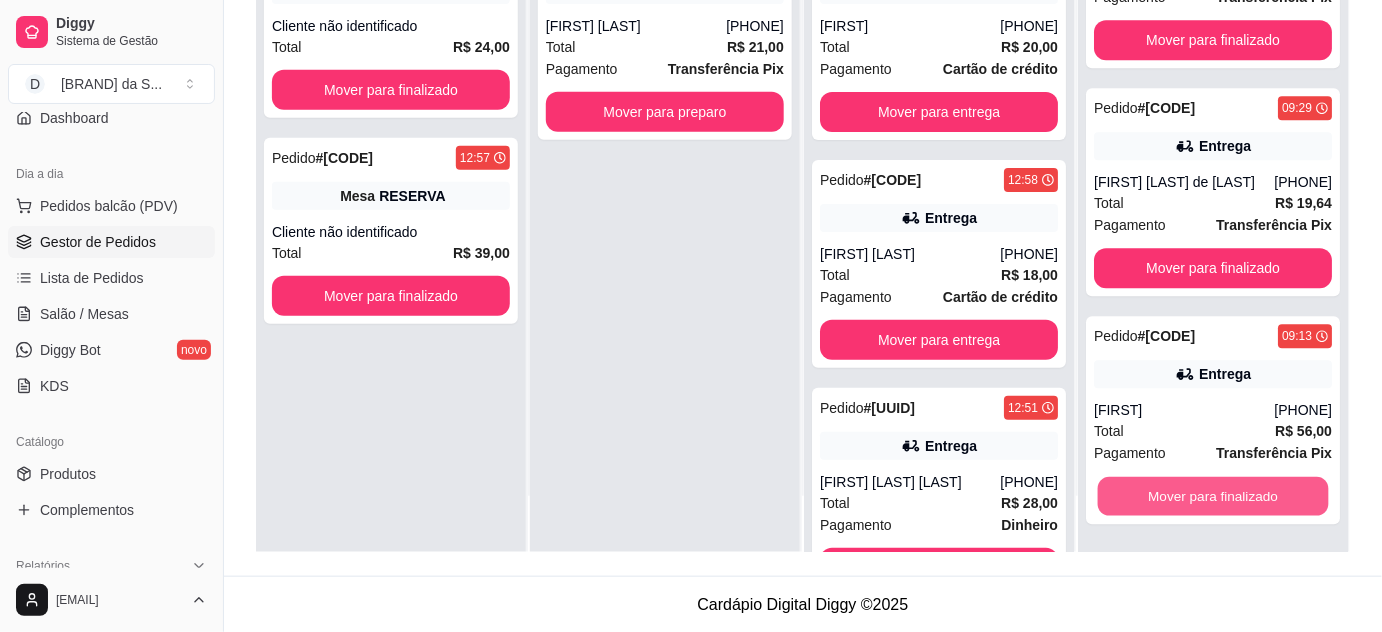 click on "Mover para finalizado" at bounding box center [1213, 496] 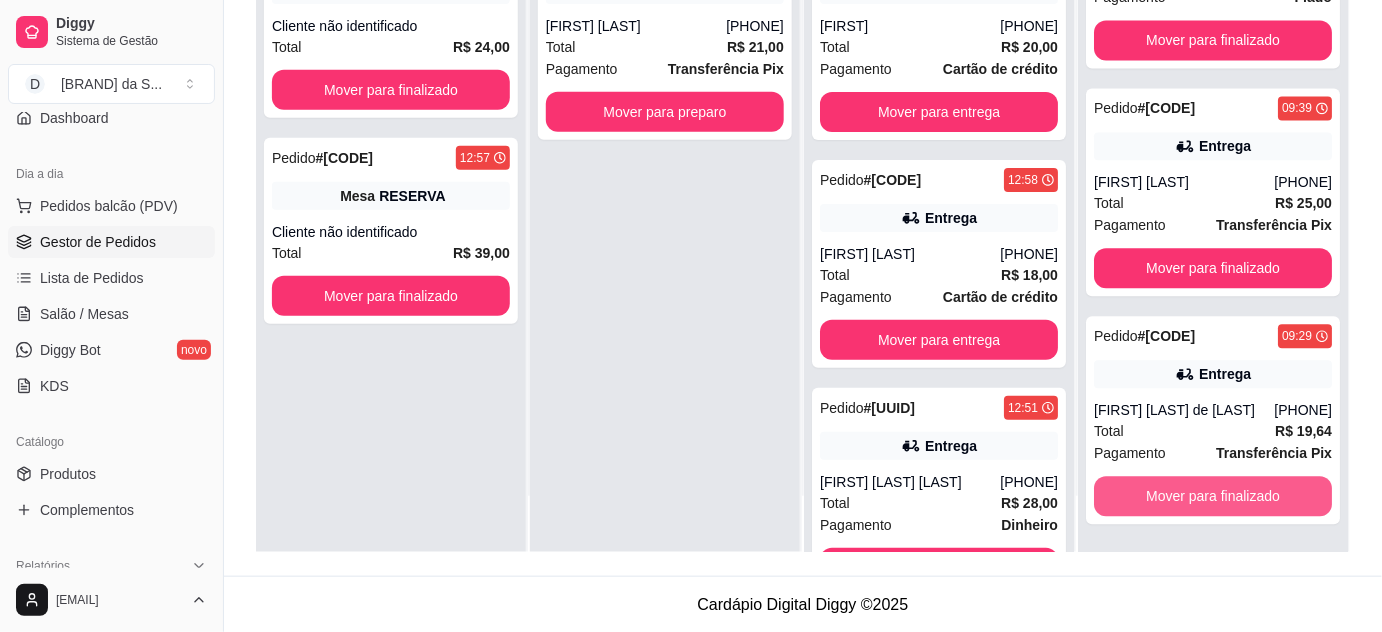 click on "Mover para finalizado" at bounding box center (1213, 496) 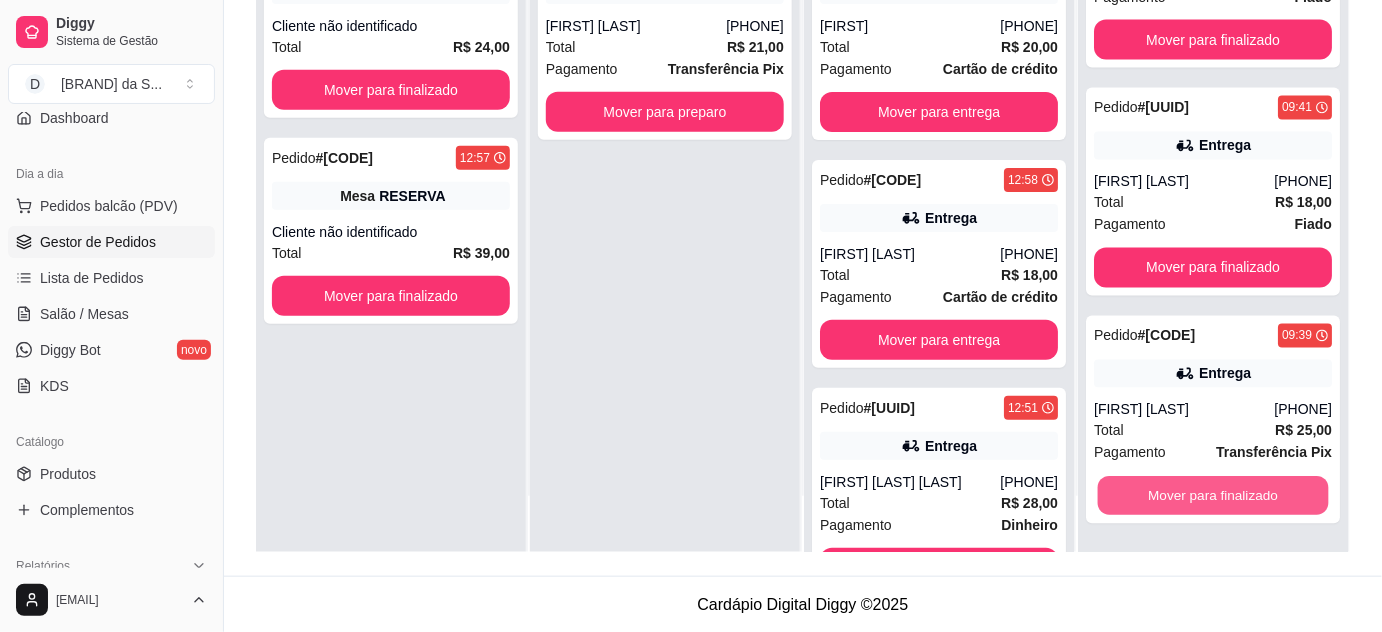 click on "Mover para finalizado" at bounding box center (1213, 496) 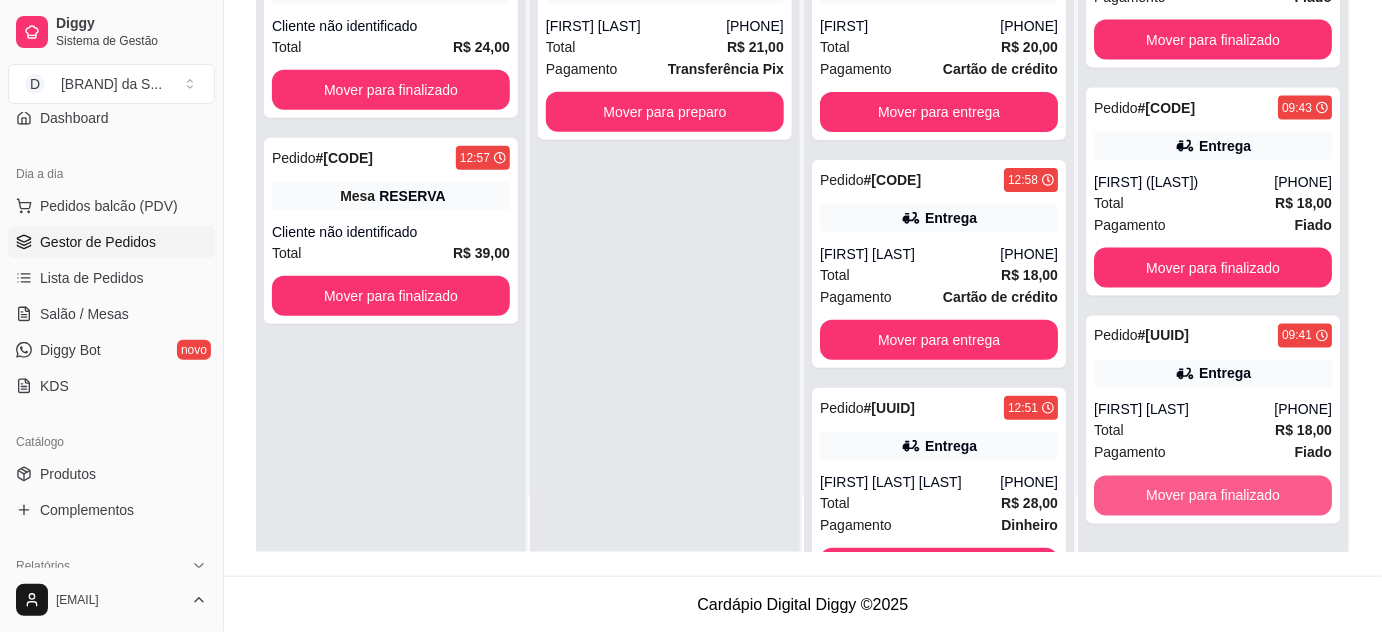 scroll, scrollTop: 8568, scrollLeft: 0, axis: vertical 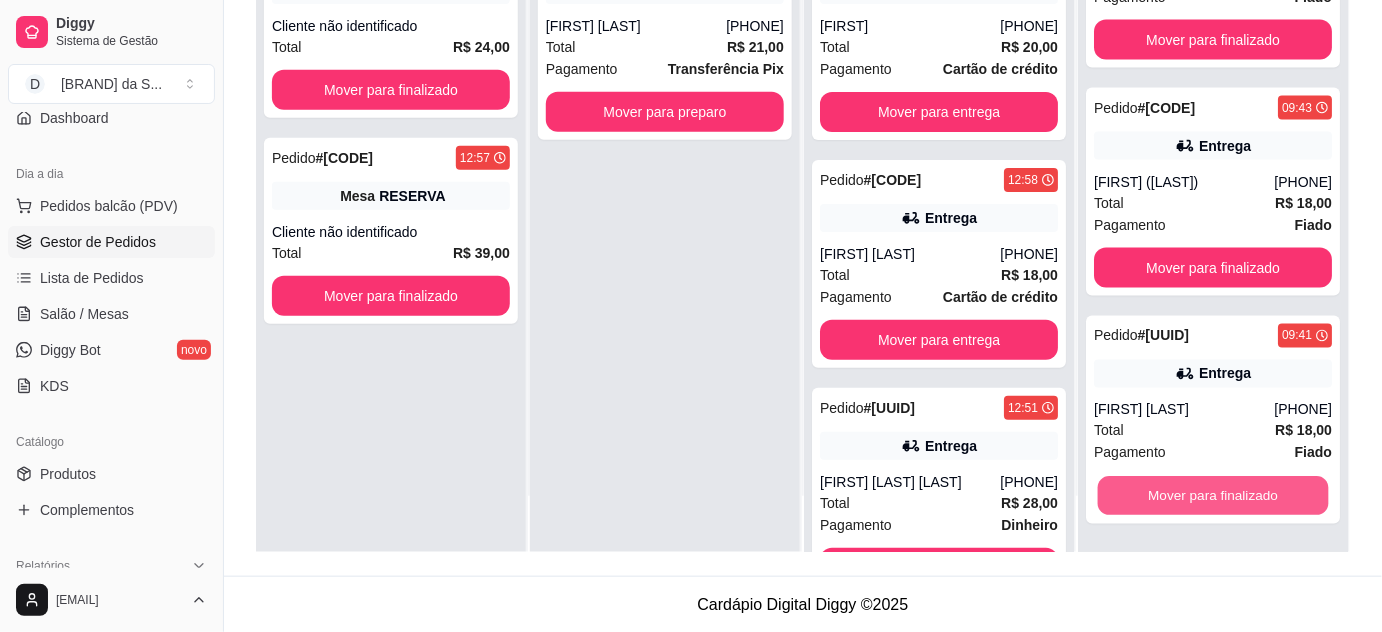 click on "Mover para finalizado" at bounding box center [1213, 496] 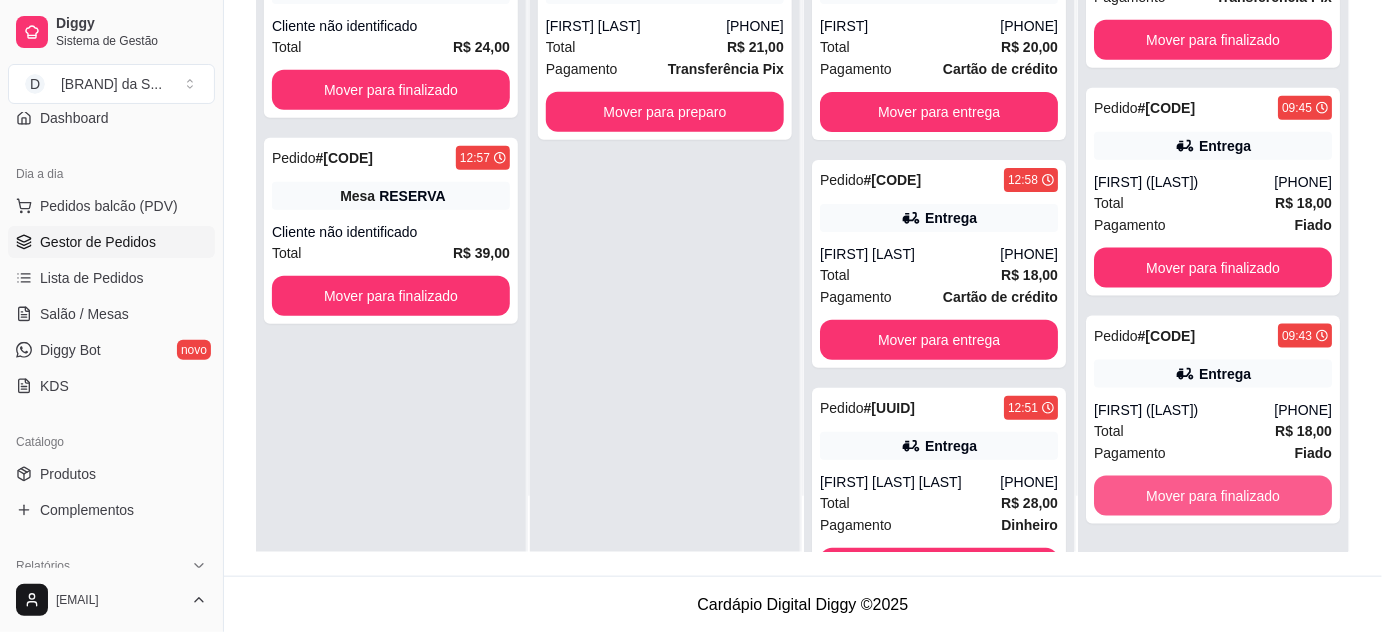 scroll, scrollTop: 8340, scrollLeft: 0, axis: vertical 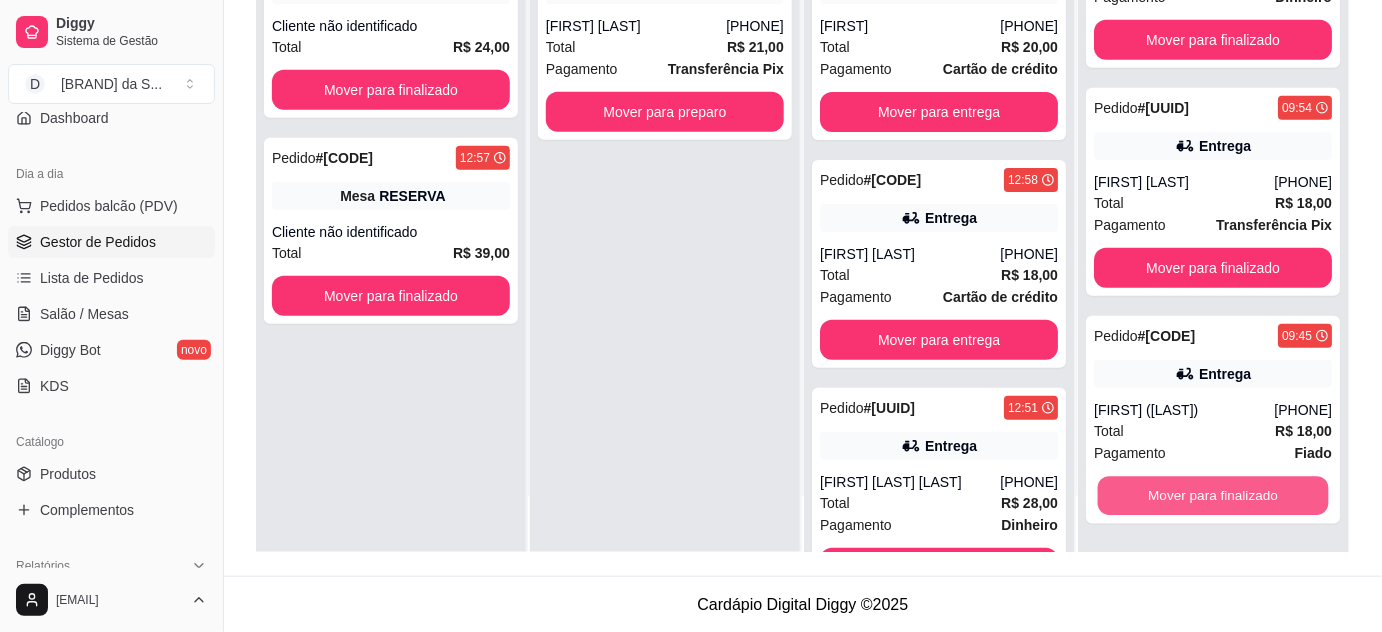 click on "Mover para finalizado" at bounding box center (1213, 496) 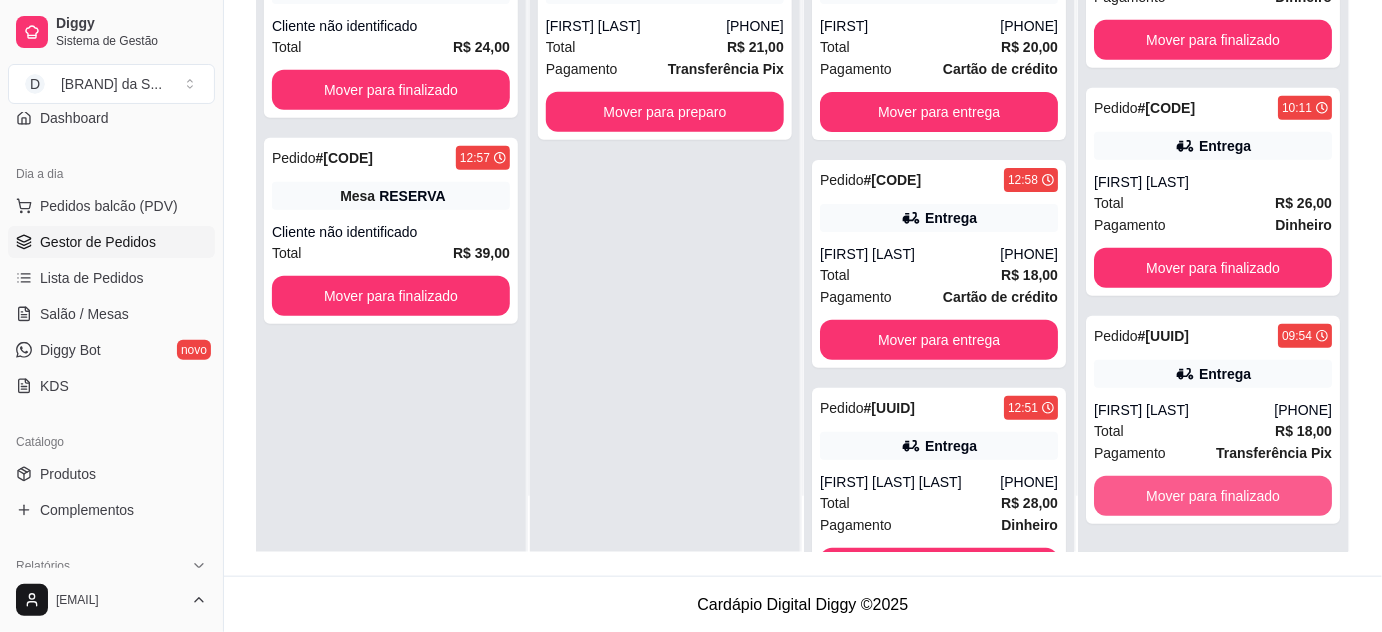 click on "Mover para finalizado" at bounding box center (1213, 496) 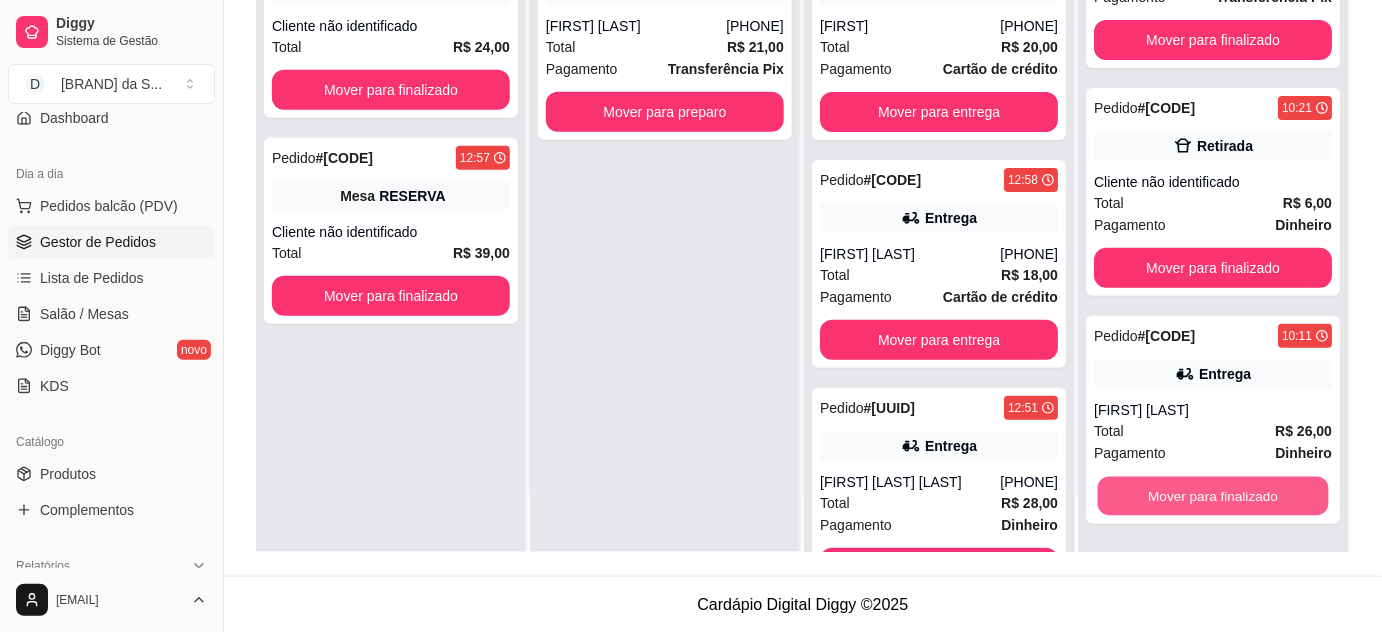click on "Mover para finalizado" at bounding box center (1213, 496) 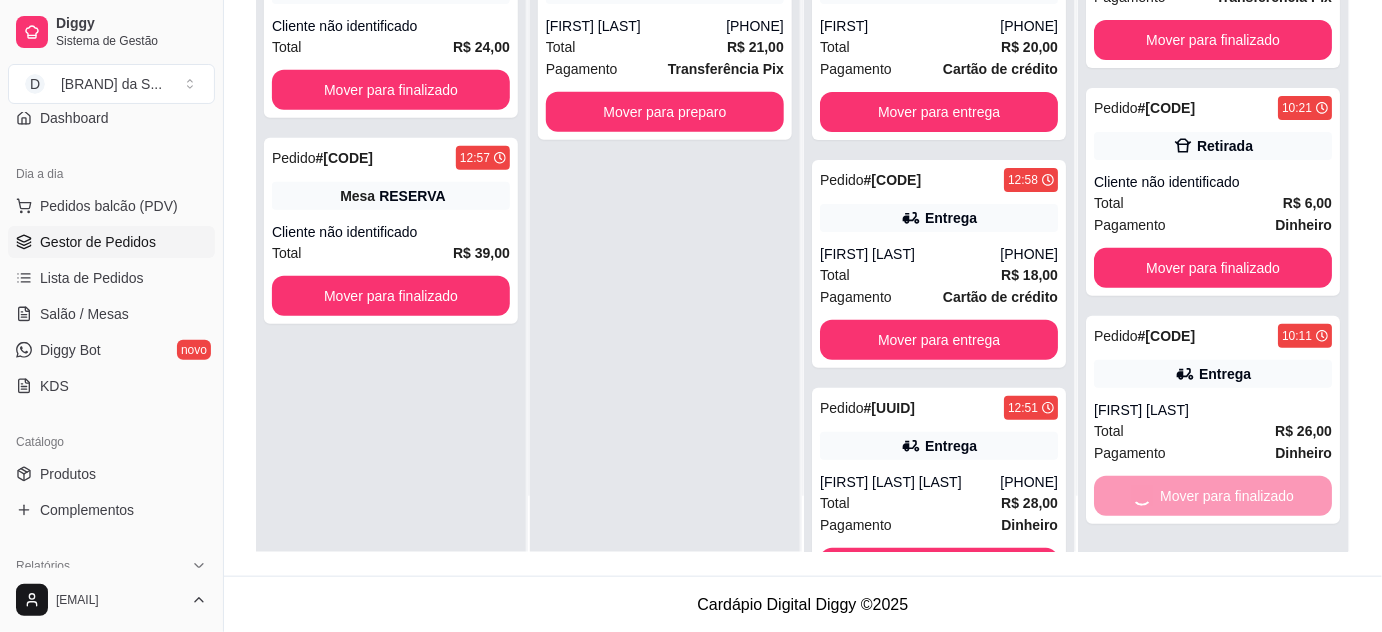 scroll, scrollTop: 7428, scrollLeft: 0, axis: vertical 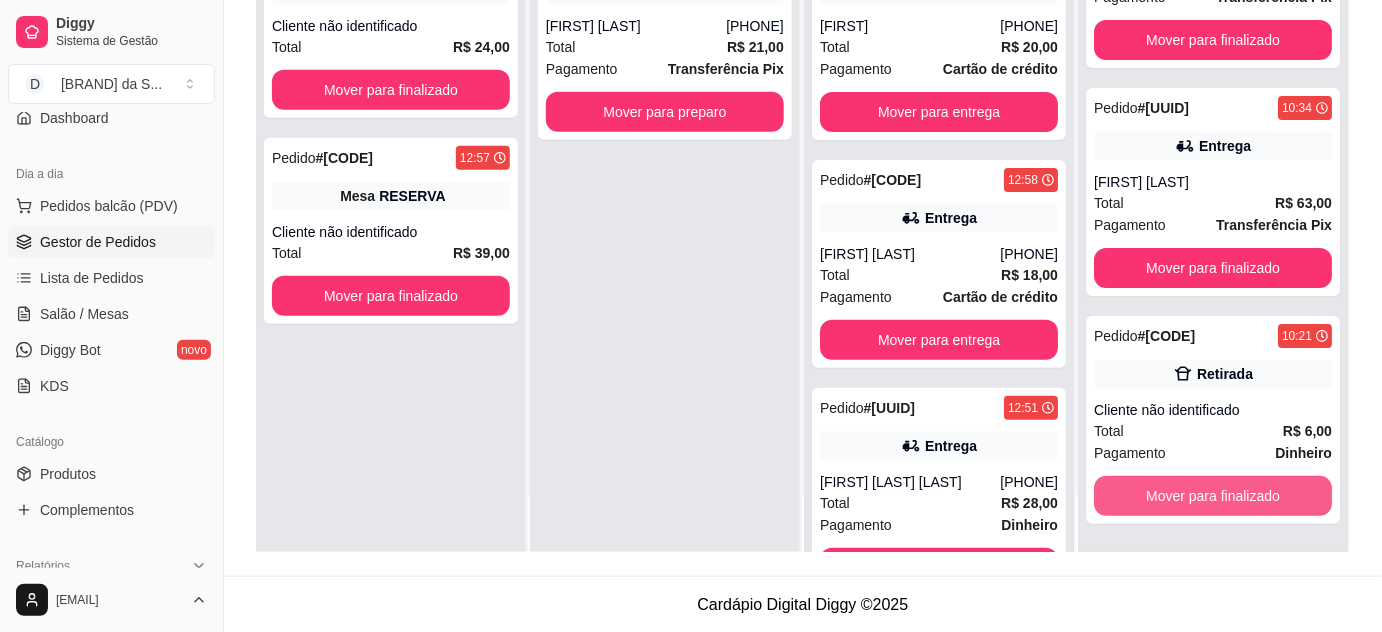 click on "Mover para finalizado" at bounding box center (1213, 496) 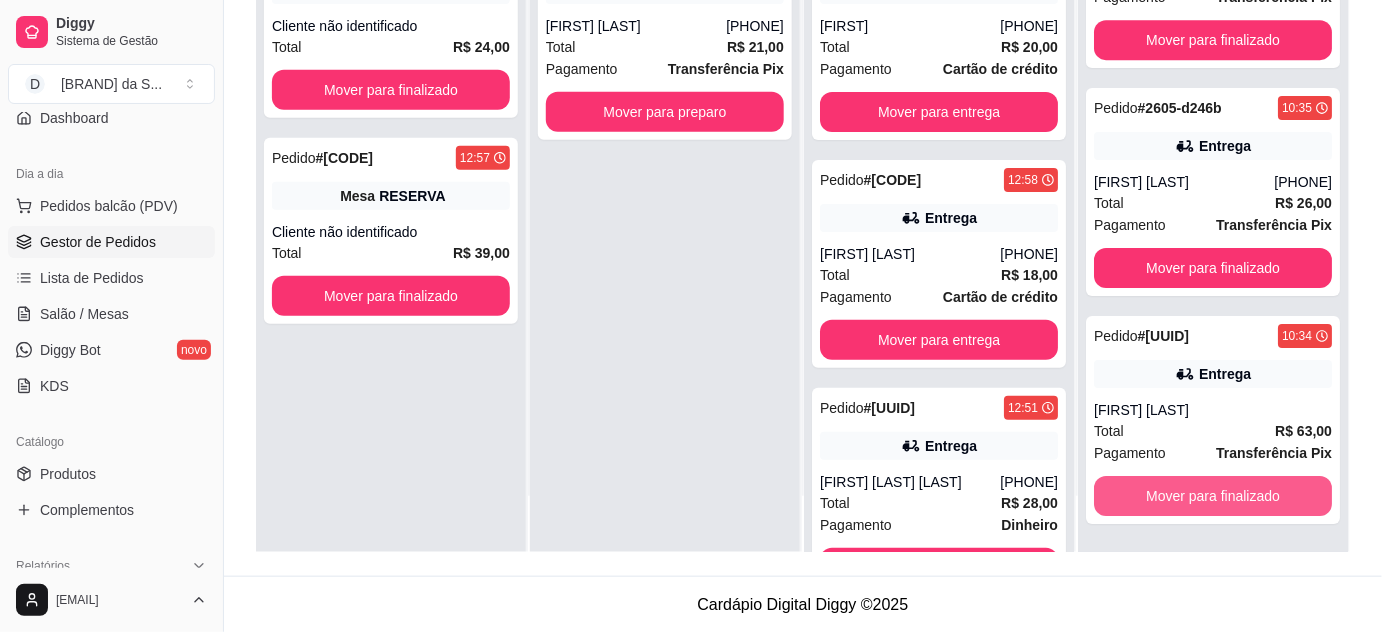 click on "Mover para finalizado" at bounding box center (1213, 496) 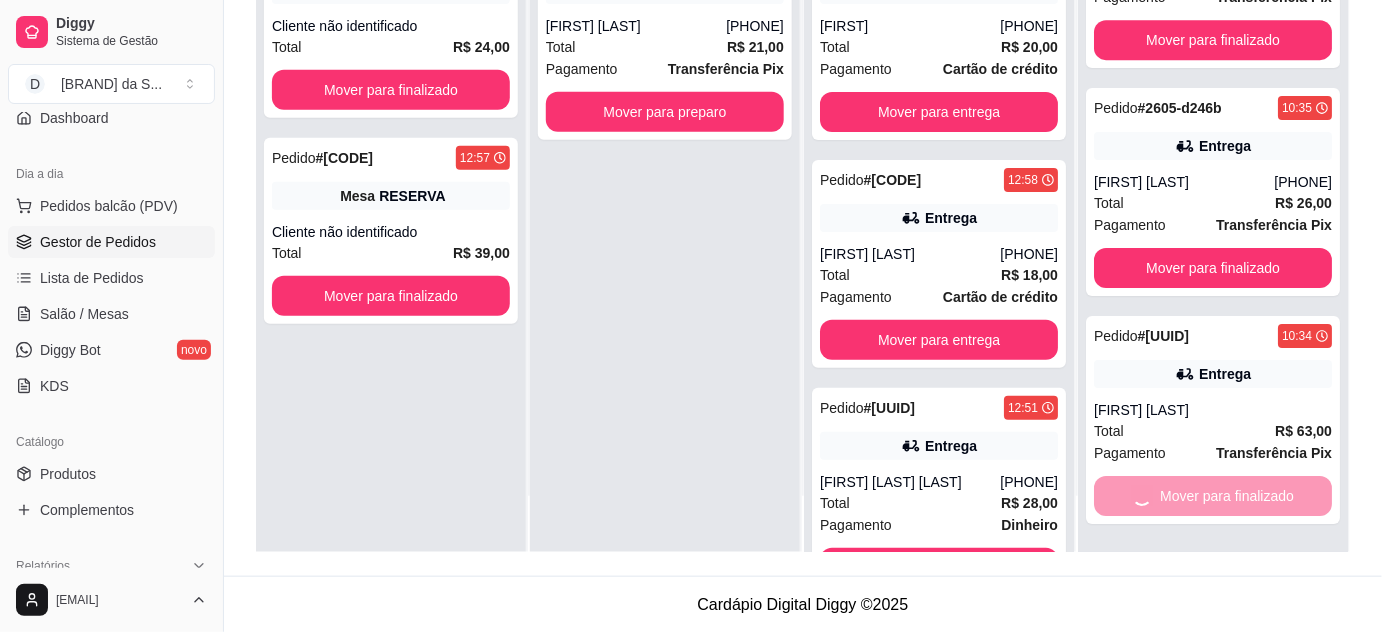 scroll, scrollTop: 6972, scrollLeft: 0, axis: vertical 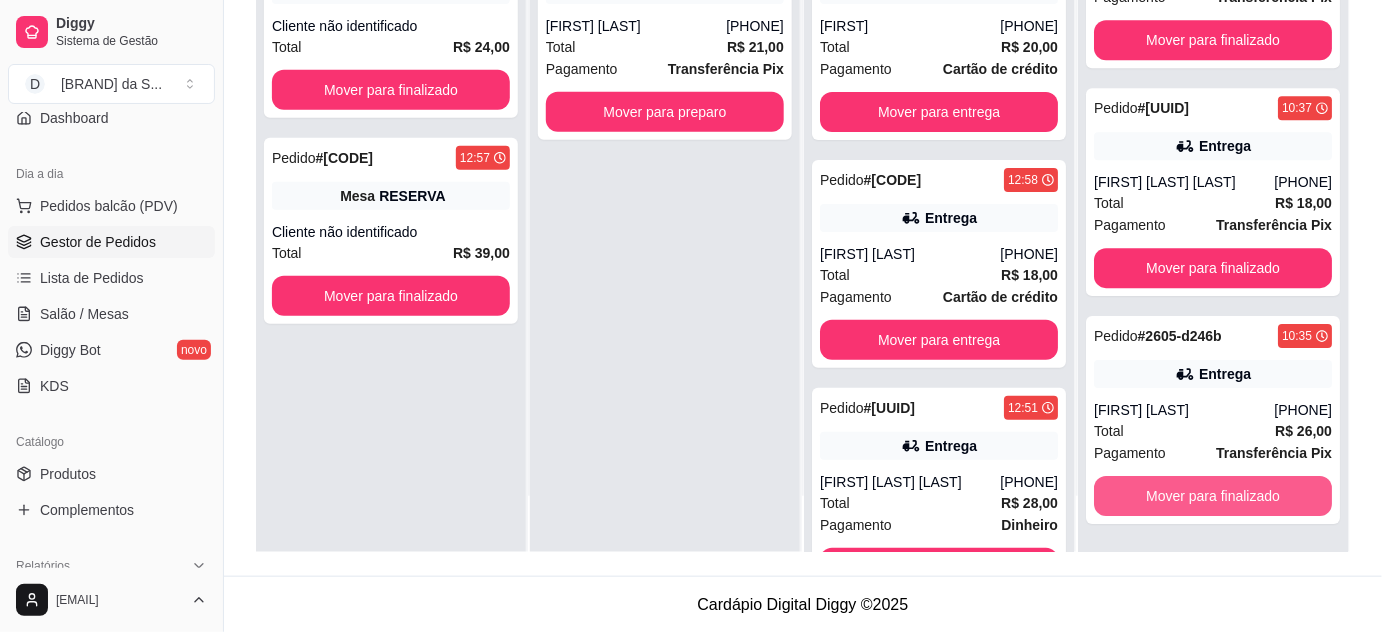 click on "Mover para finalizado" at bounding box center [1213, 496] 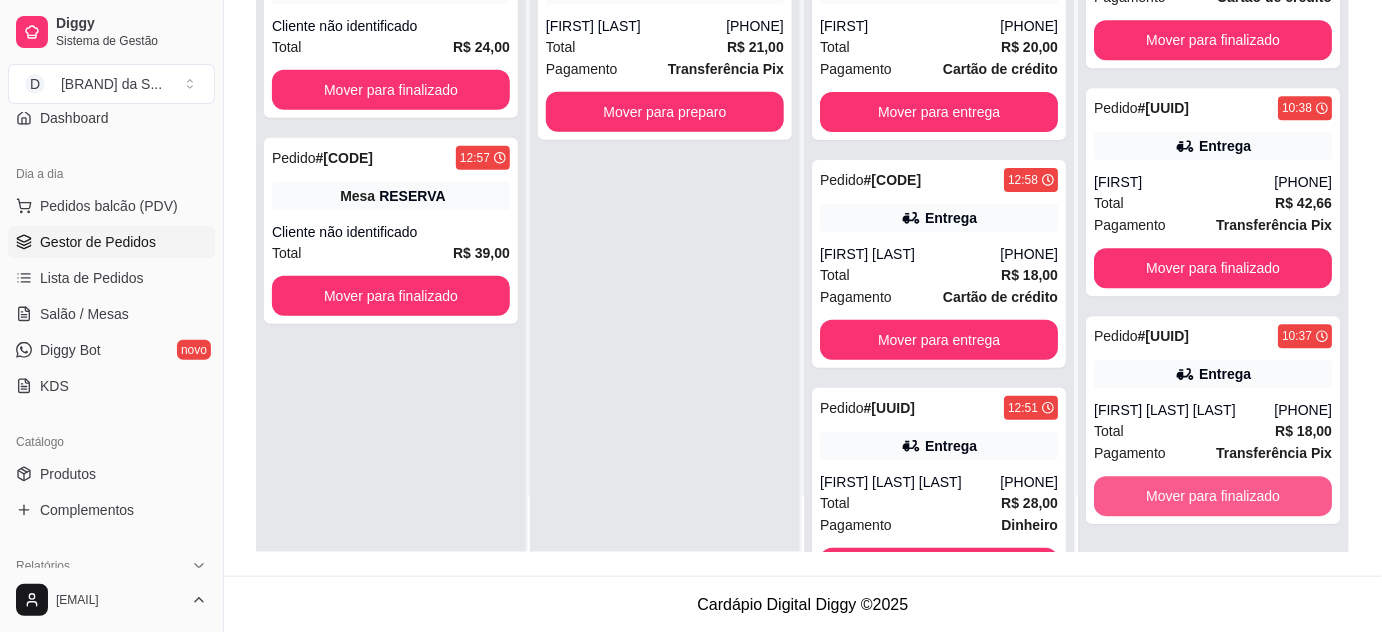 scroll, scrollTop: 6744, scrollLeft: 0, axis: vertical 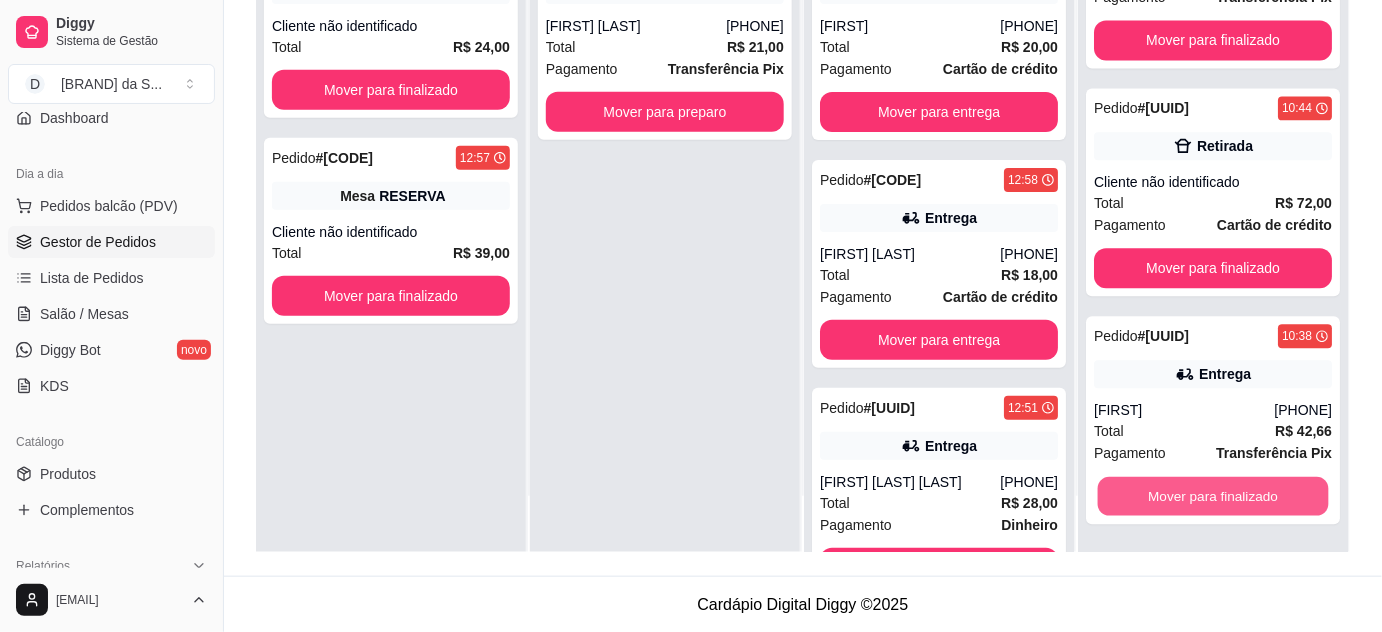 click on "Mover para finalizado" at bounding box center (1213, 496) 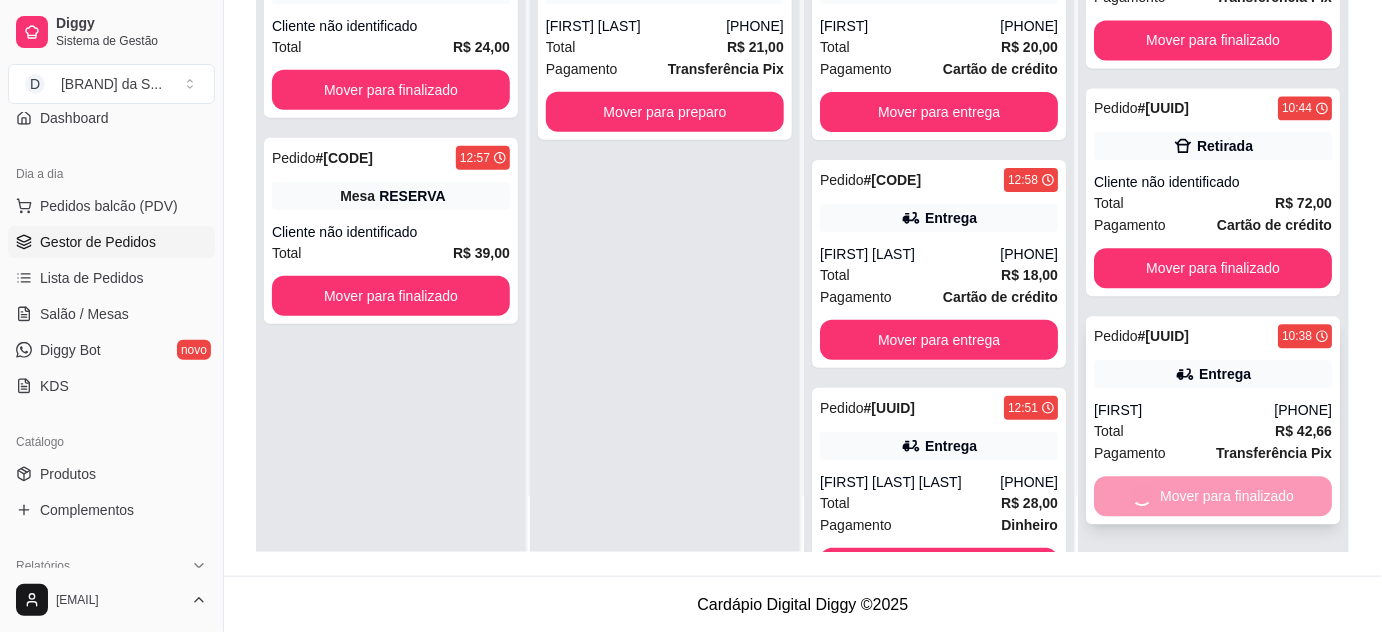 scroll, scrollTop: 6268, scrollLeft: 0, axis: vertical 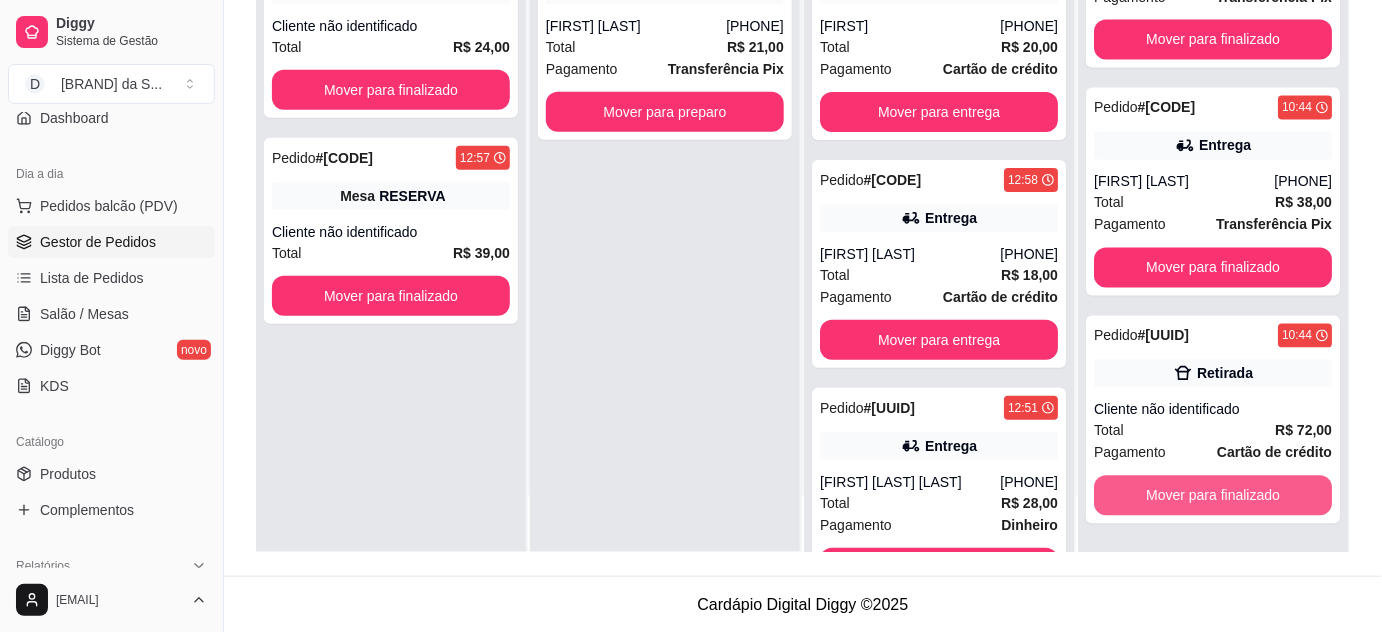 click on "Mover para finalizado" at bounding box center (1213, 496) 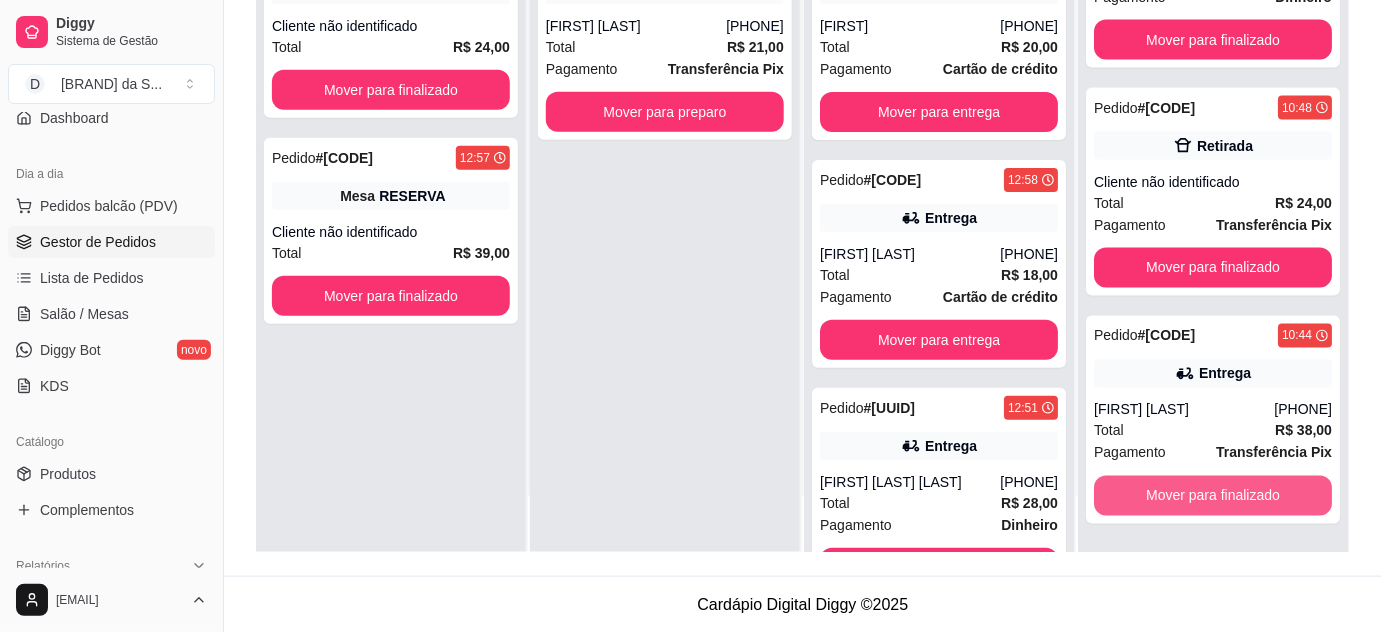 click on "Mover para finalizado" at bounding box center [1213, 496] 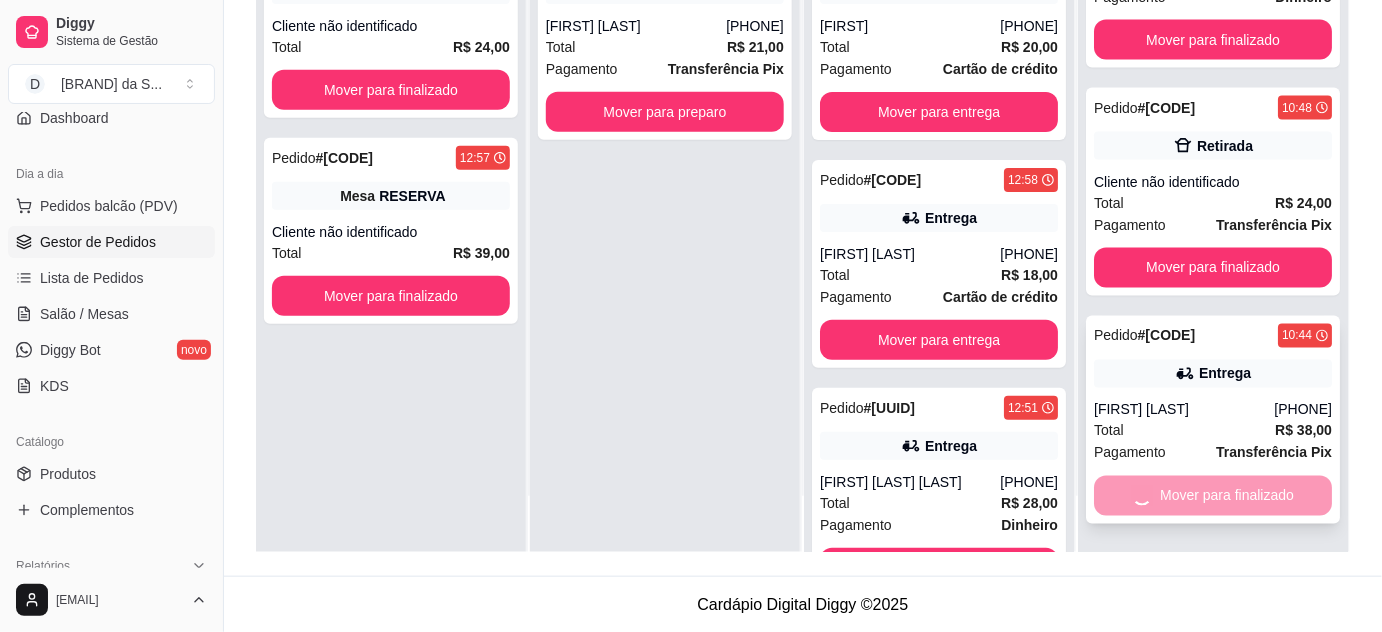 scroll, scrollTop: 5812, scrollLeft: 0, axis: vertical 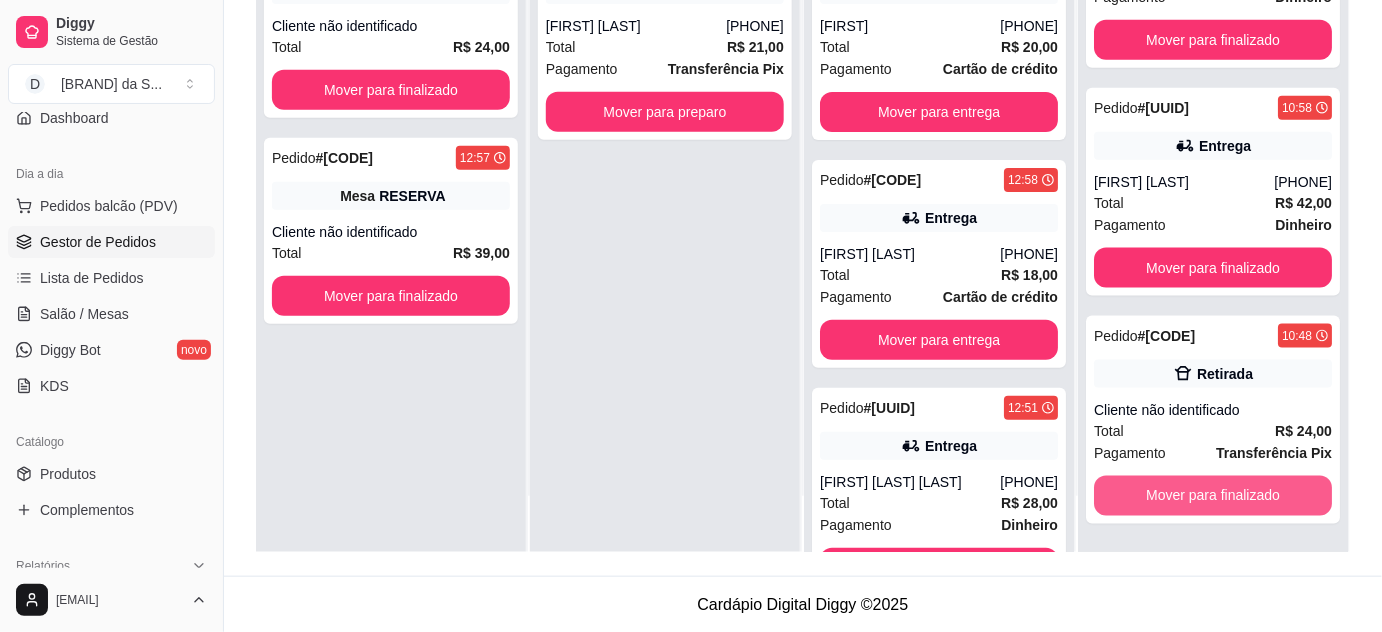 click on "Mover para finalizado" at bounding box center (1213, 496) 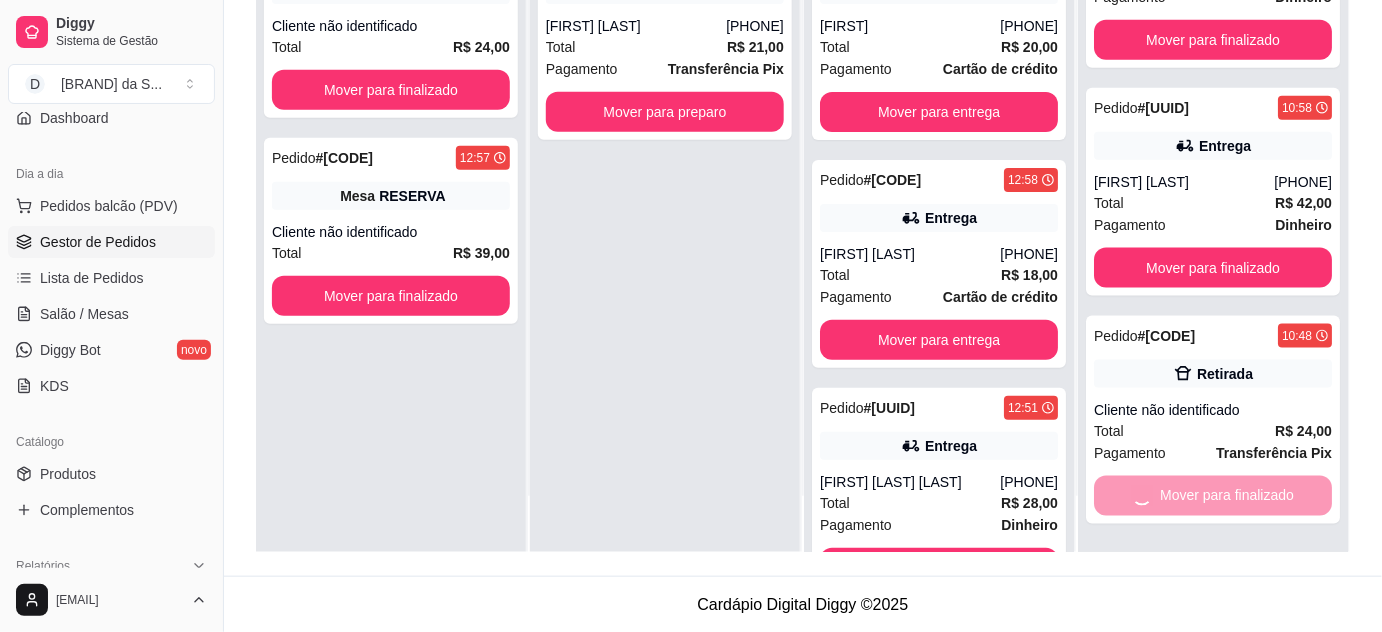 scroll, scrollTop: 5584, scrollLeft: 0, axis: vertical 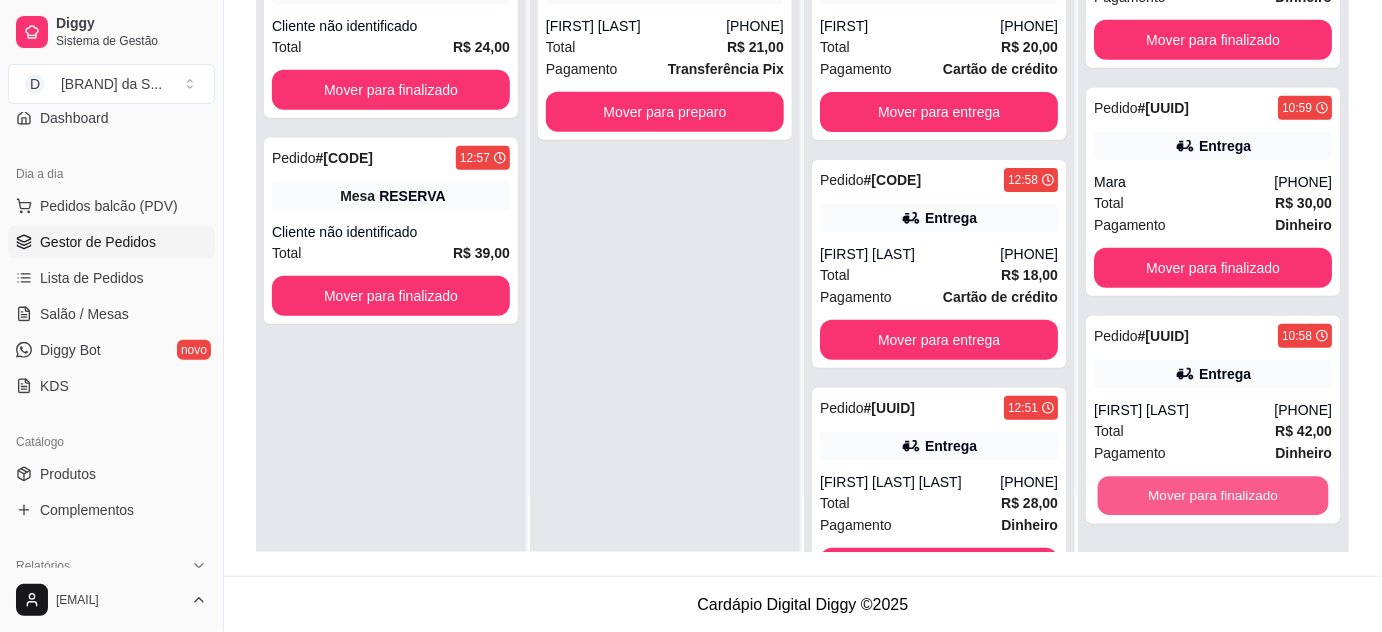 click on "Mover para finalizado" at bounding box center [1213, 496] 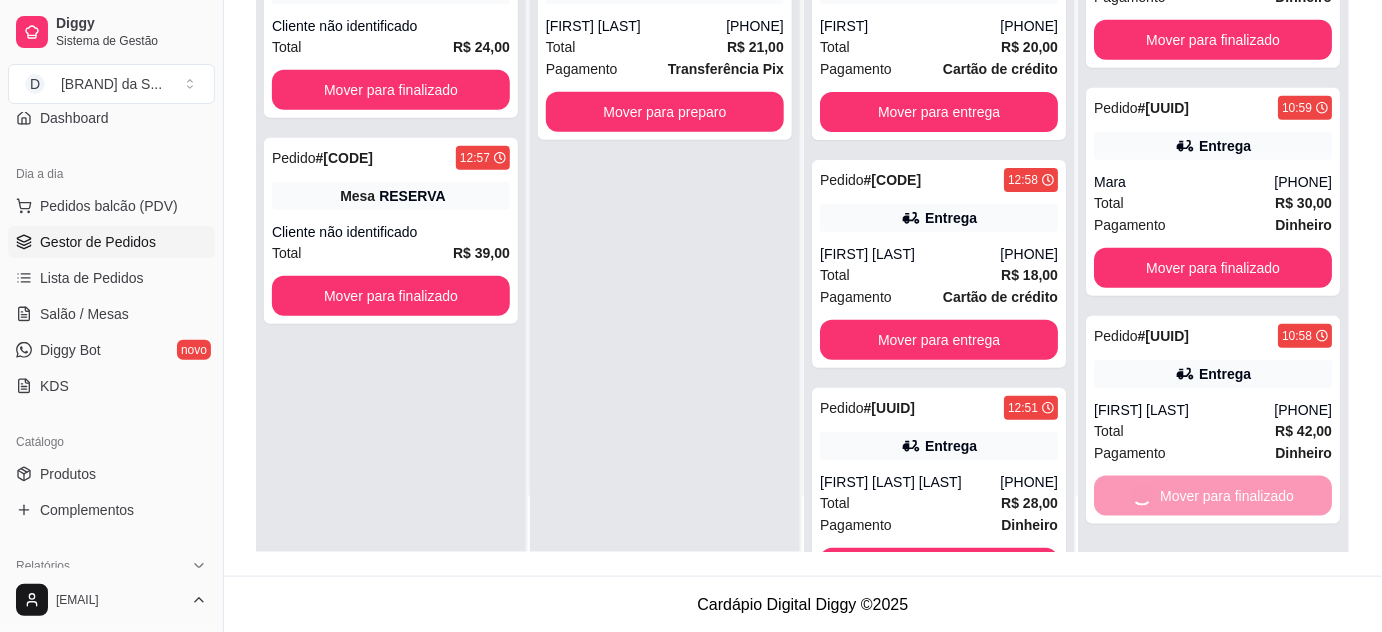 scroll, scrollTop: 5356, scrollLeft: 0, axis: vertical 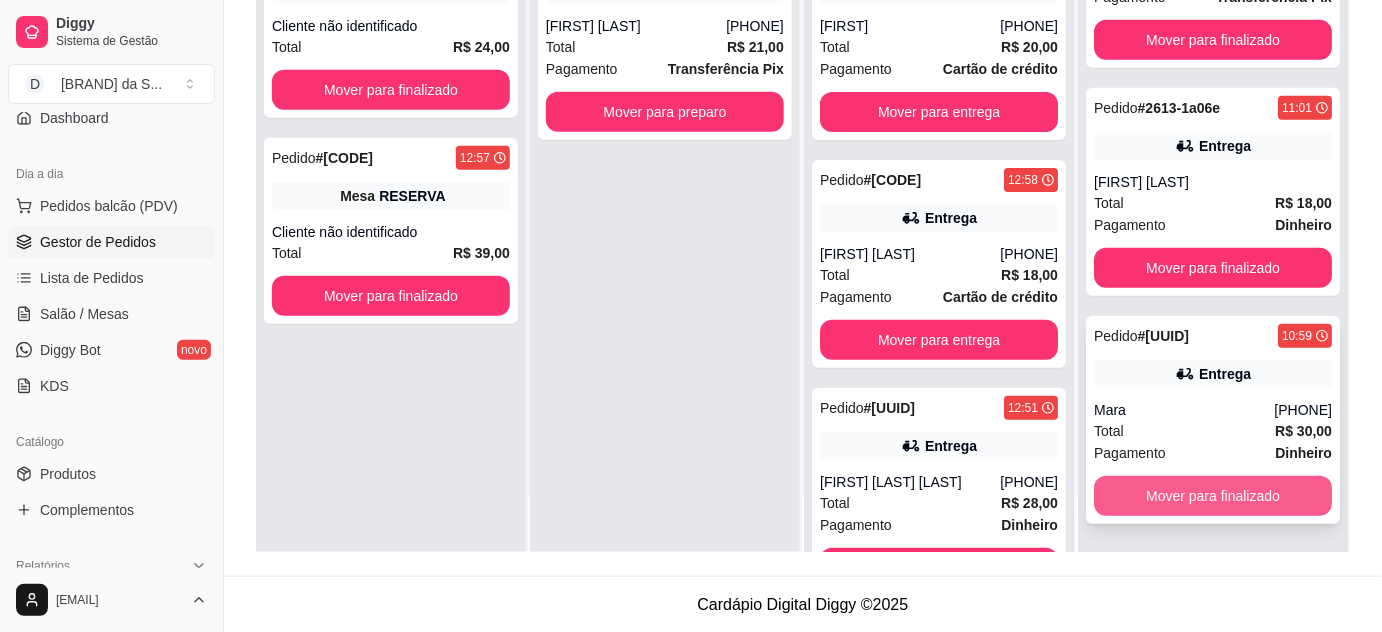 click on "Mover para finalizado" at bounding box center [1213, 496] 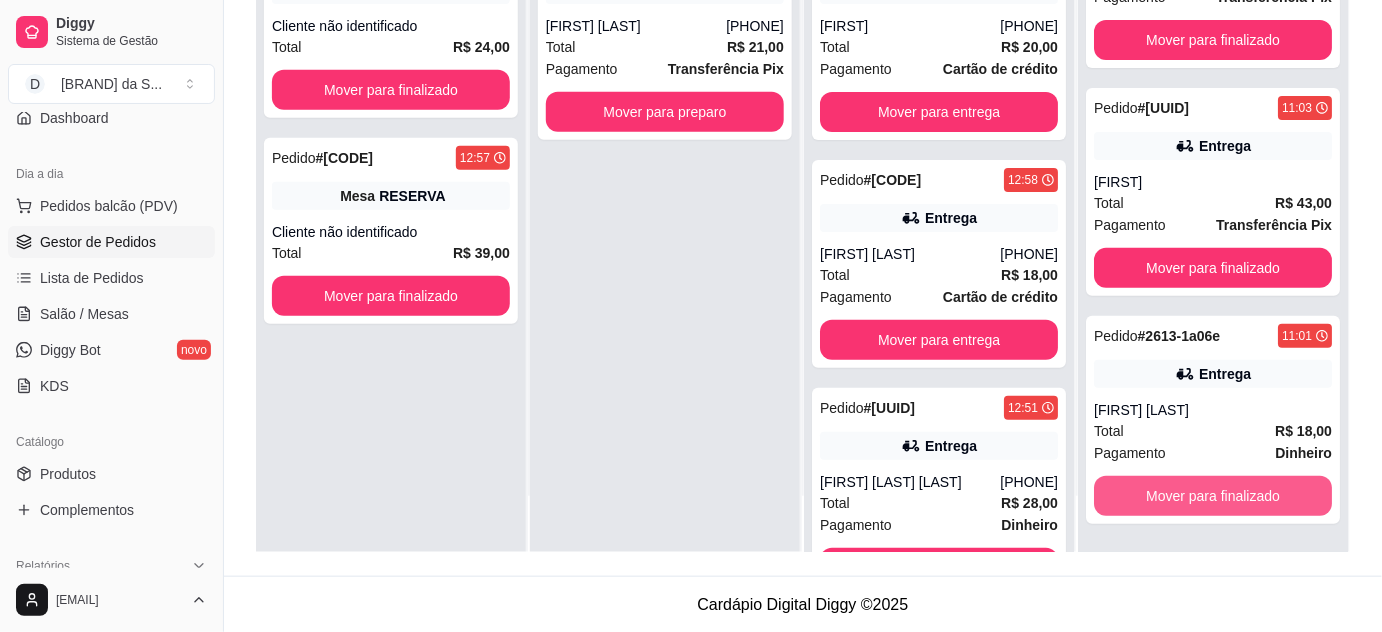scroll, scrollTop: 5128, scrollLeft: 0, axis: vertical 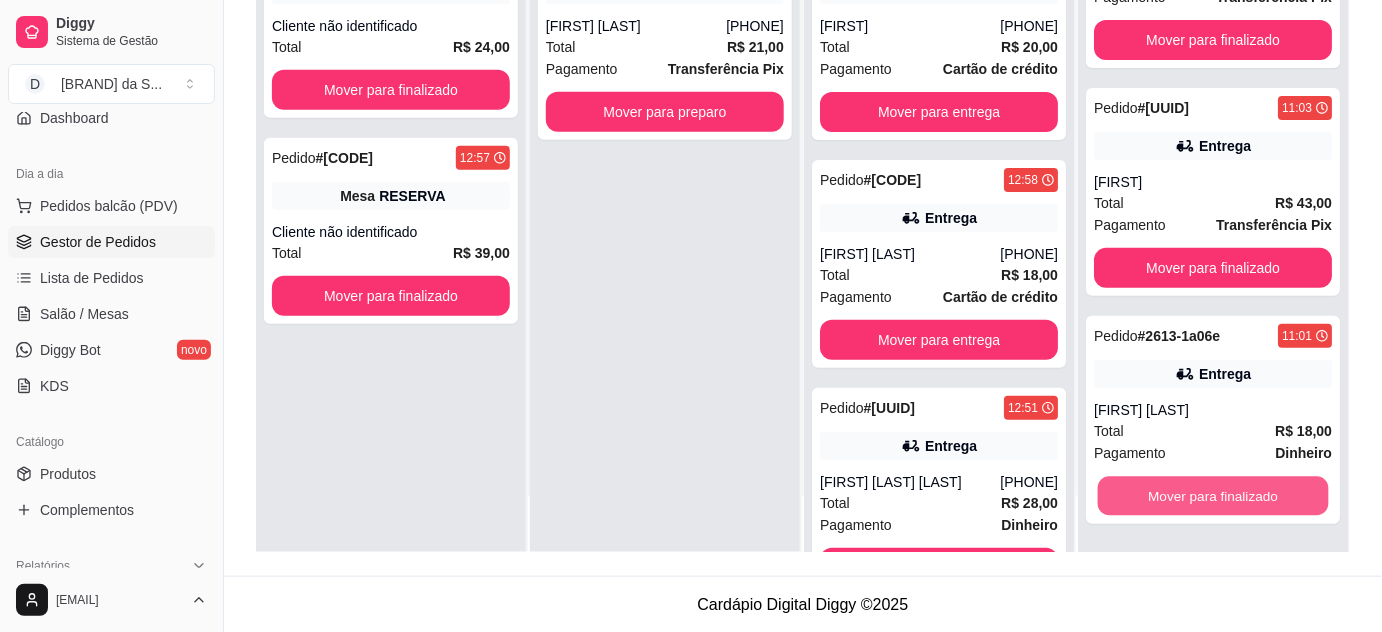 click on "Mover para finalizado" at bounding box center (1213, 496) 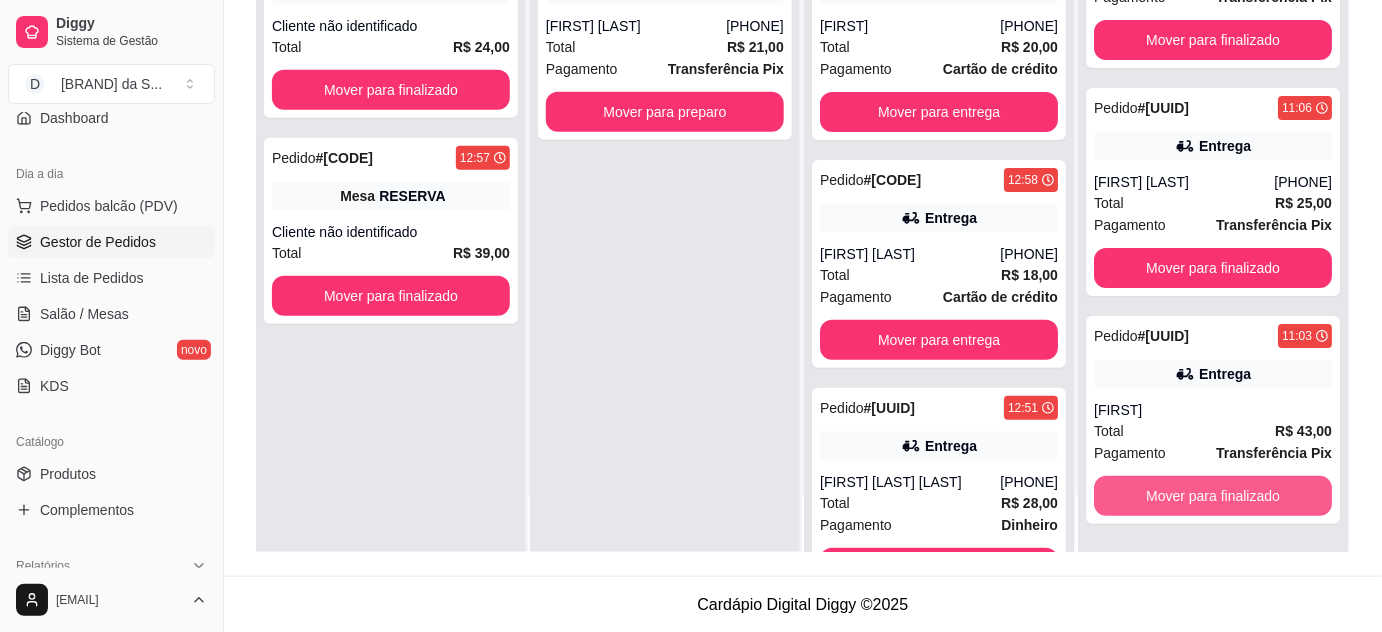 click on "Mover para finalizado" at bounding box center (1213, 496) 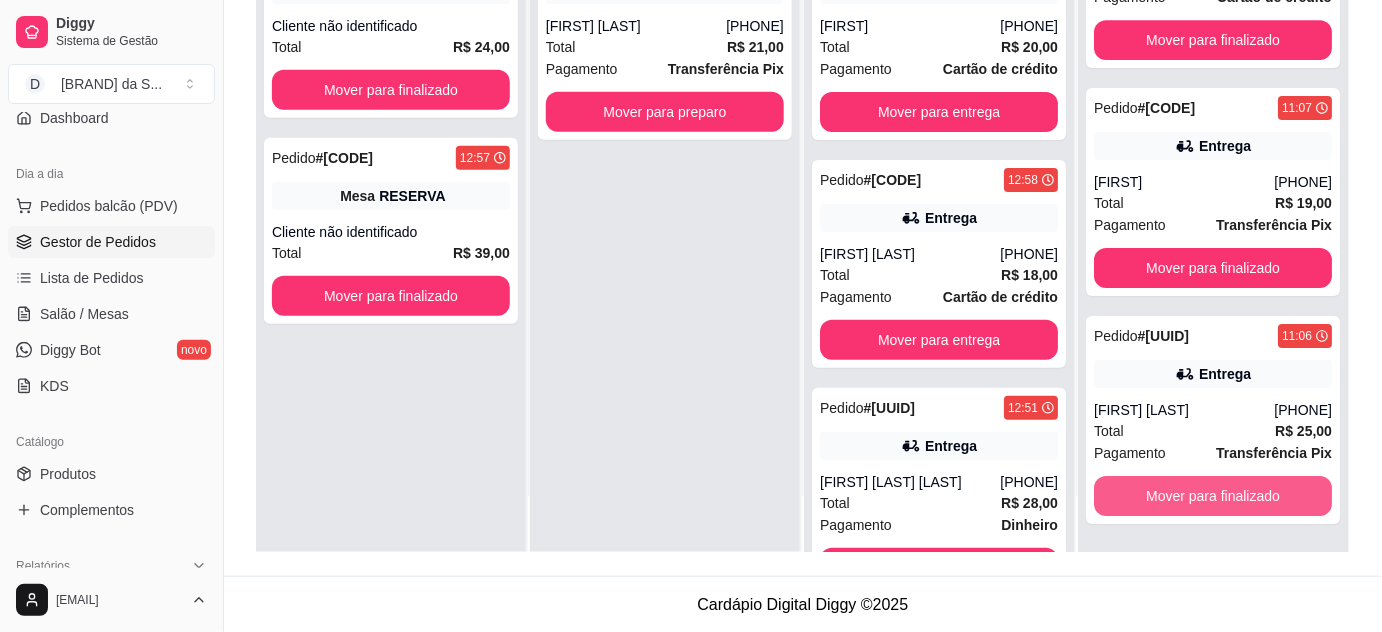 scroll, scrollTop: 4672, scrollLeft: 0, axis: vertical 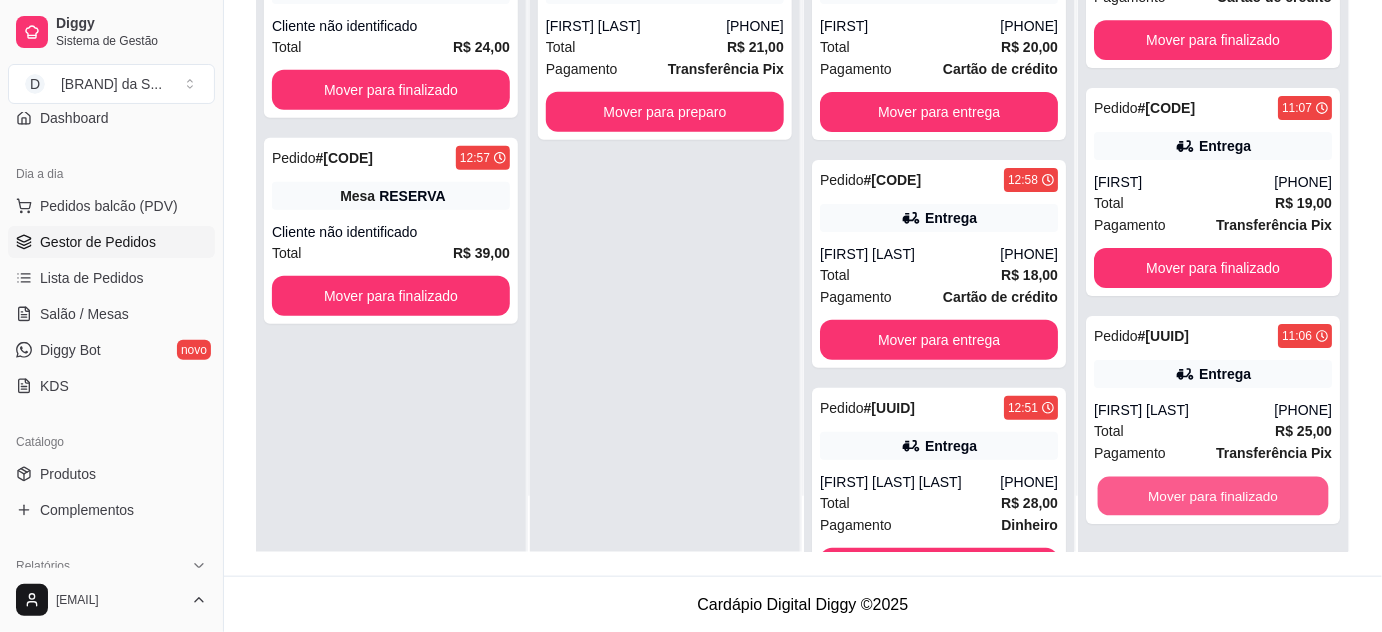 click on "Mover para finalizado" at bounding box center [1213, 496] 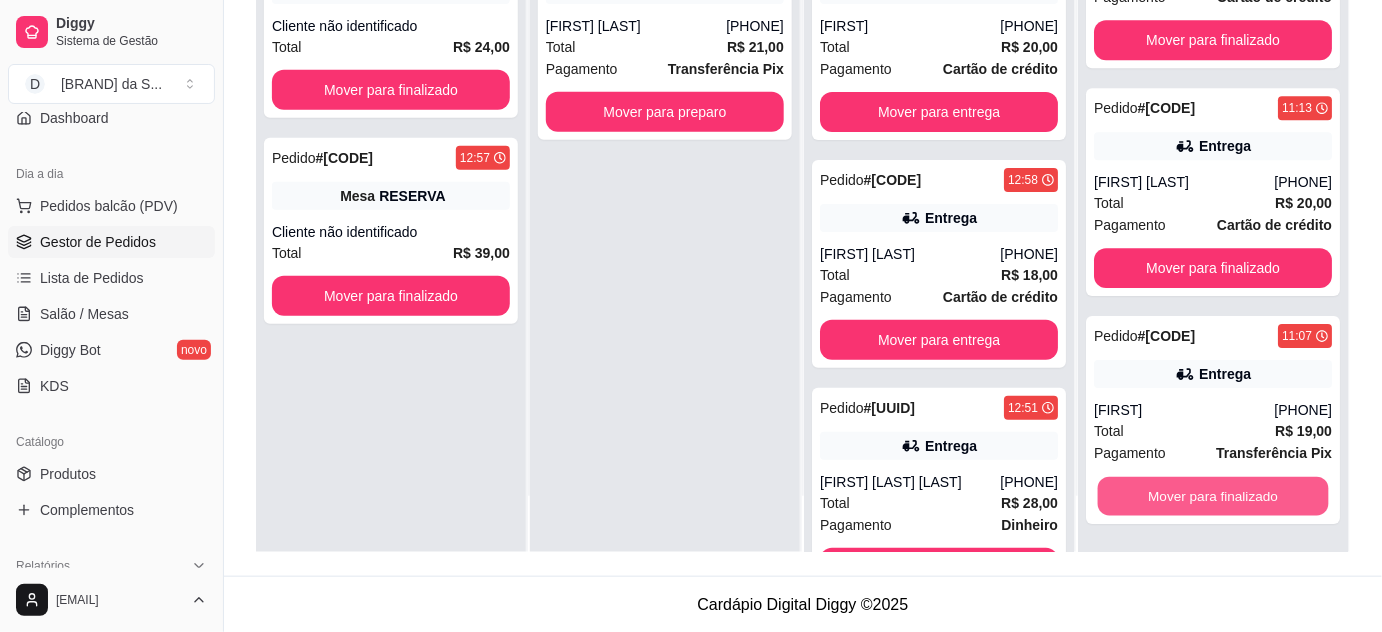 click on "Mover para finalizado" at bounding box center [1213, 496] 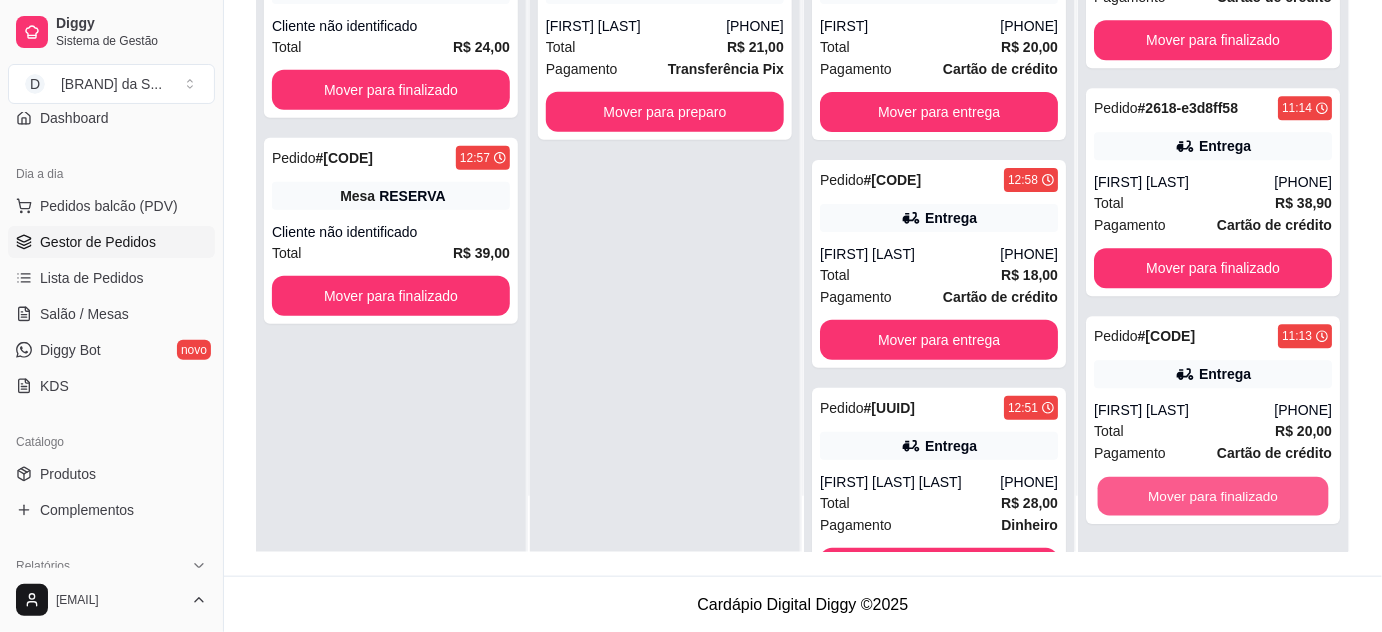 click on "Mover para finalizado" at bounding box center (1213, 496) 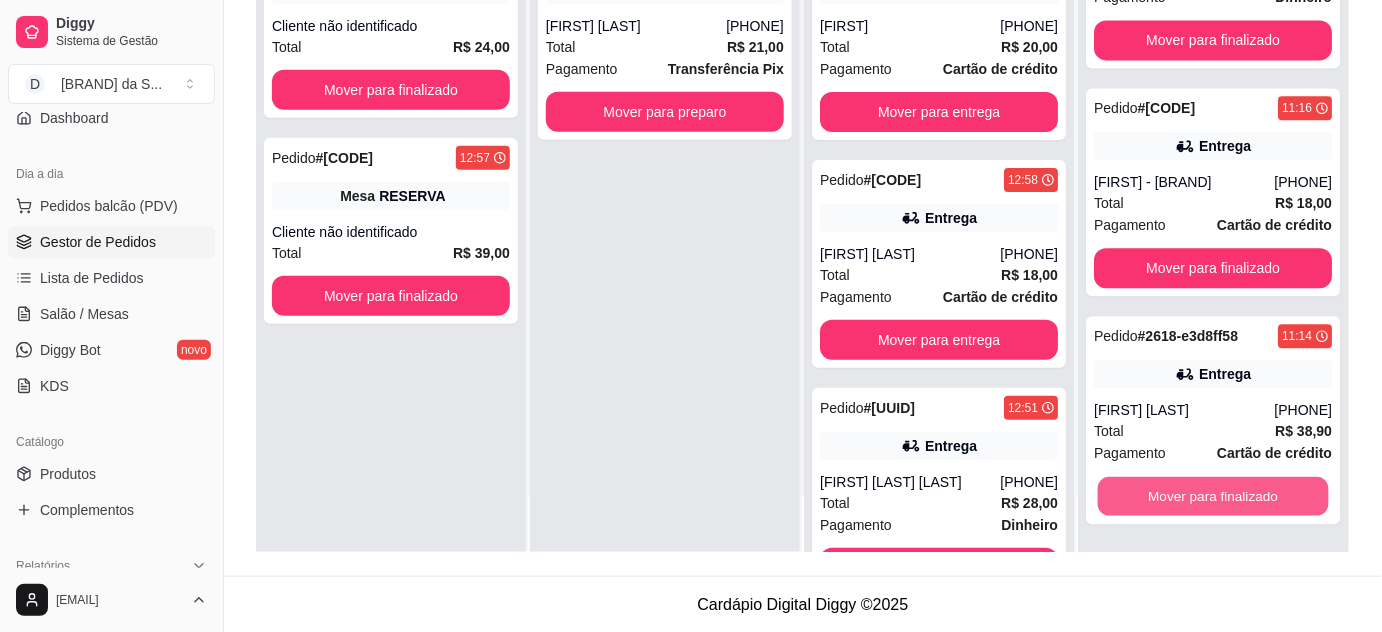 click on "Mover para finalizado" at bounding box center [1213, 496] 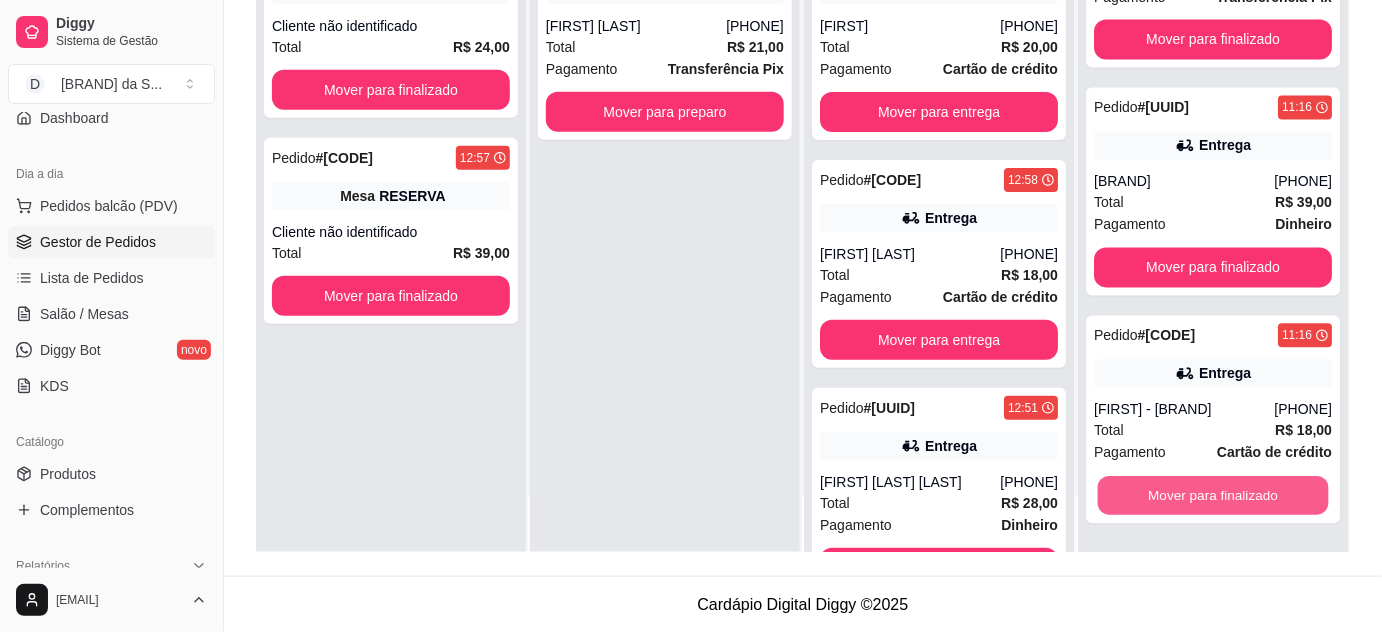click on "Mover para finalizado" at bounding box center (1213, 496) 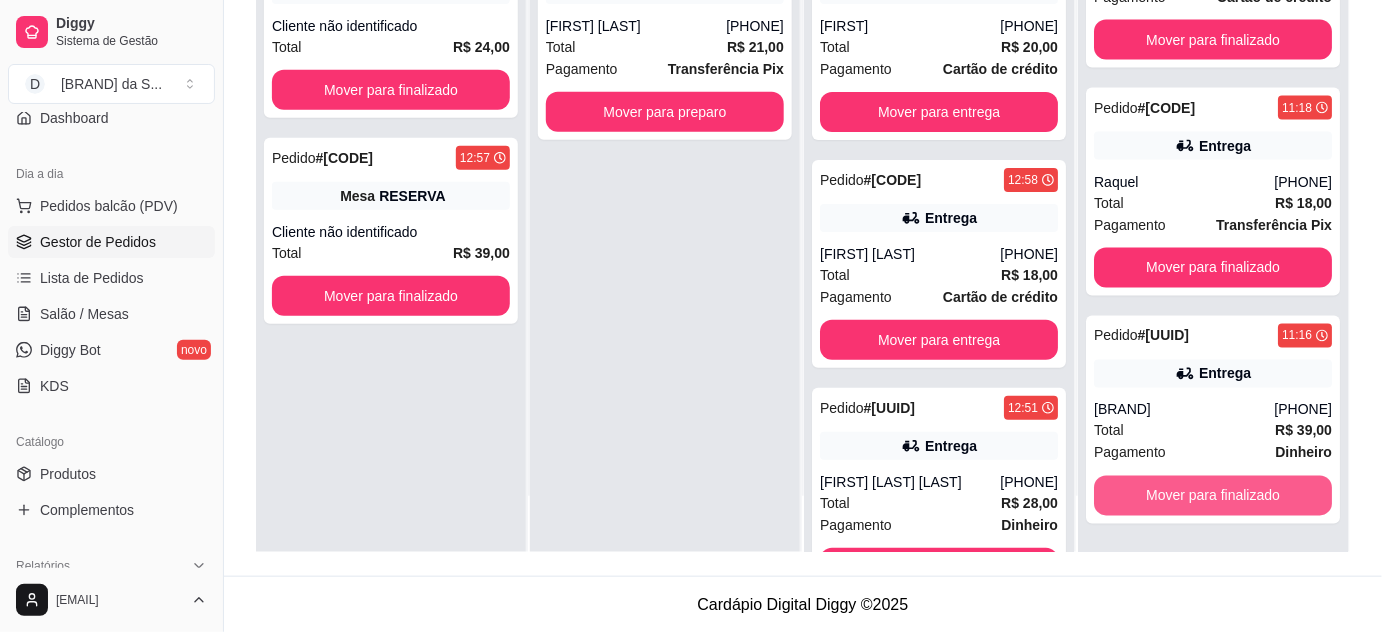 scroll, scrollTop: 3512, scrollLeft: 0, axis: vertical 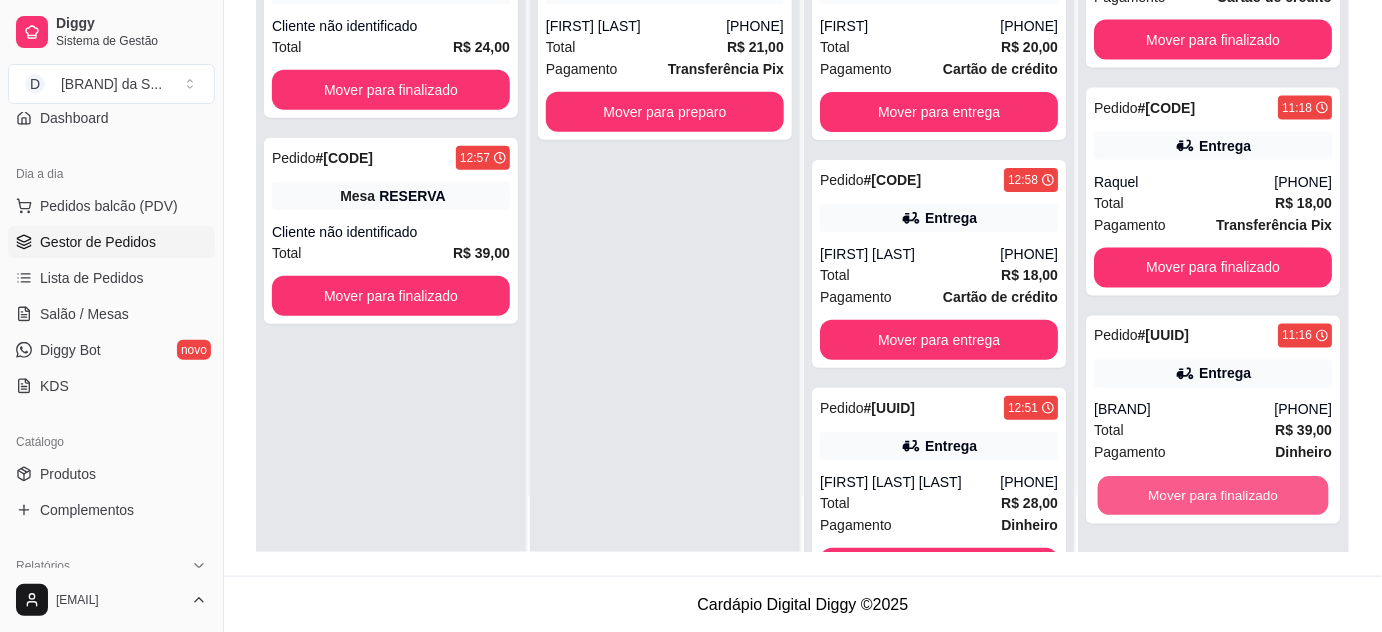 click on "Mover para finalizado" at bounding box center (1213, 496) 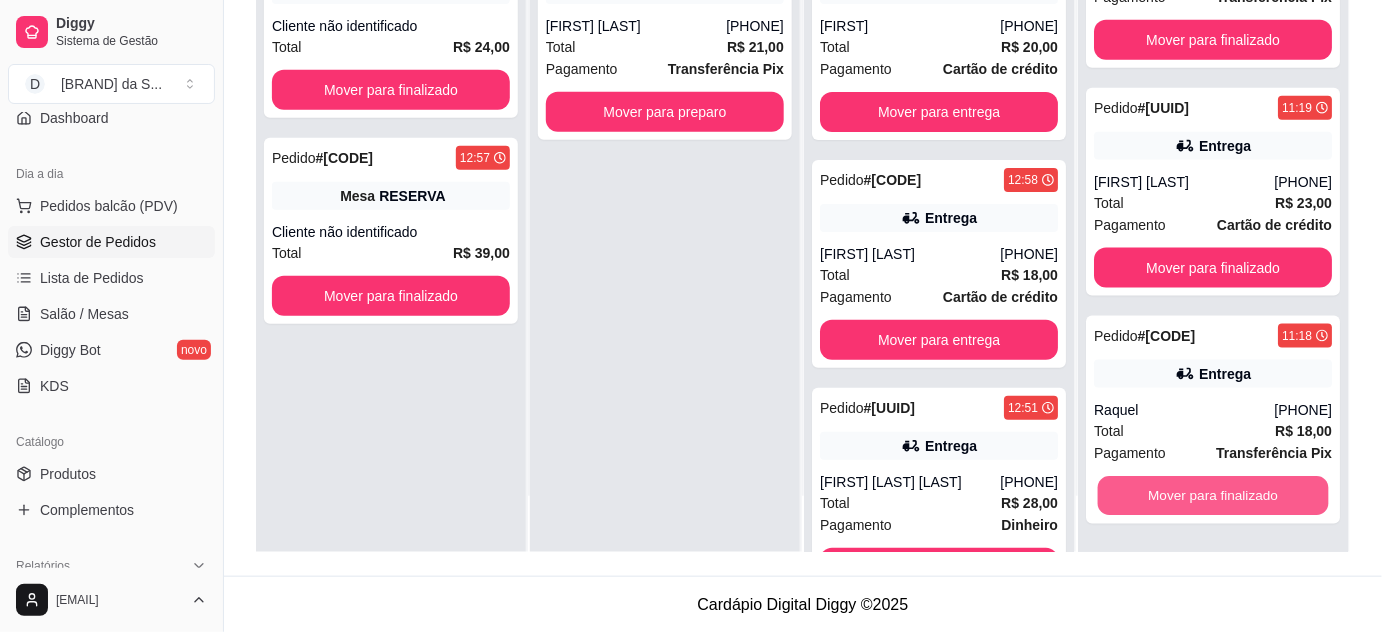 click on "Mover para finalizado" at bounding box center [1213, 496] 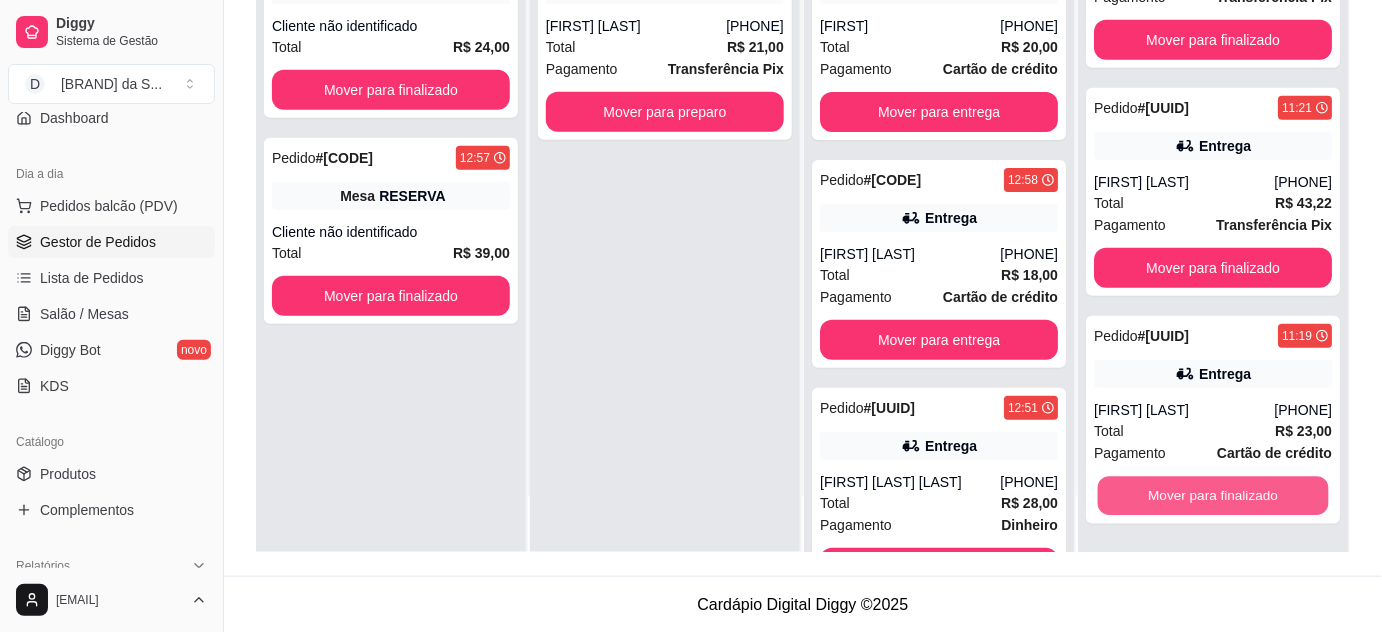 click on "Mover para finalizado" at bounding box center [1213, 496] 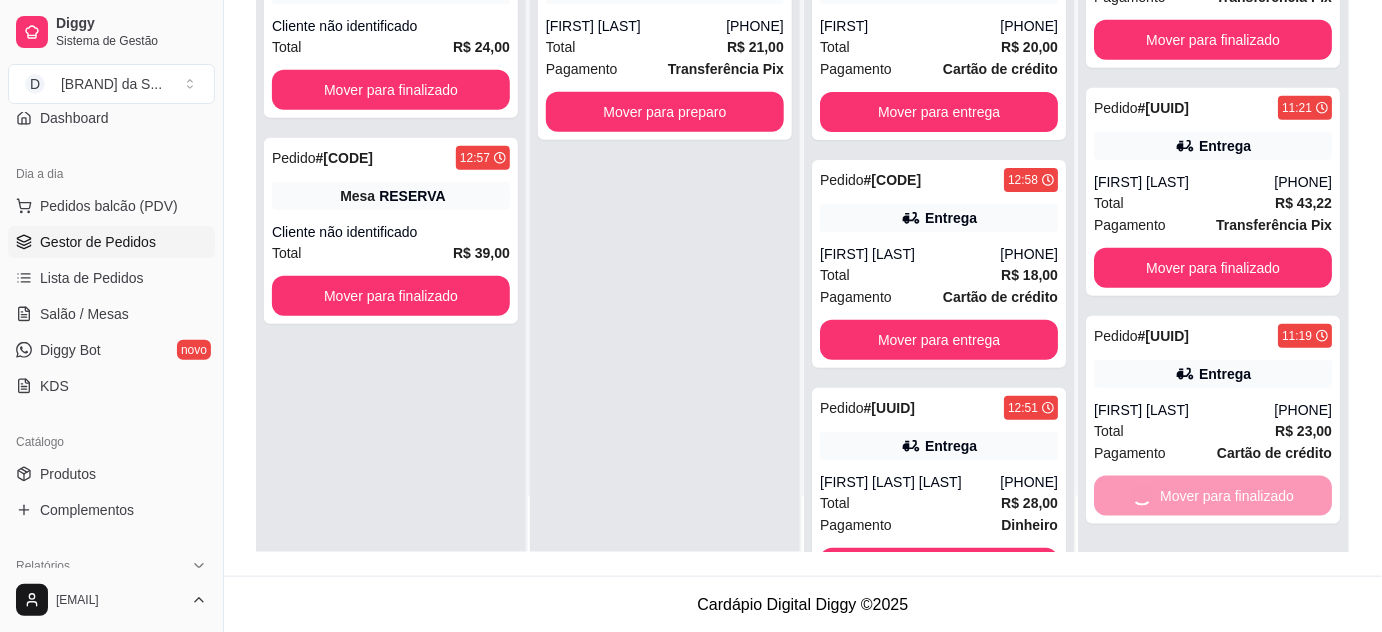 scroll, scrollTop: 2828, scrollLeft: 0, axis: vertical 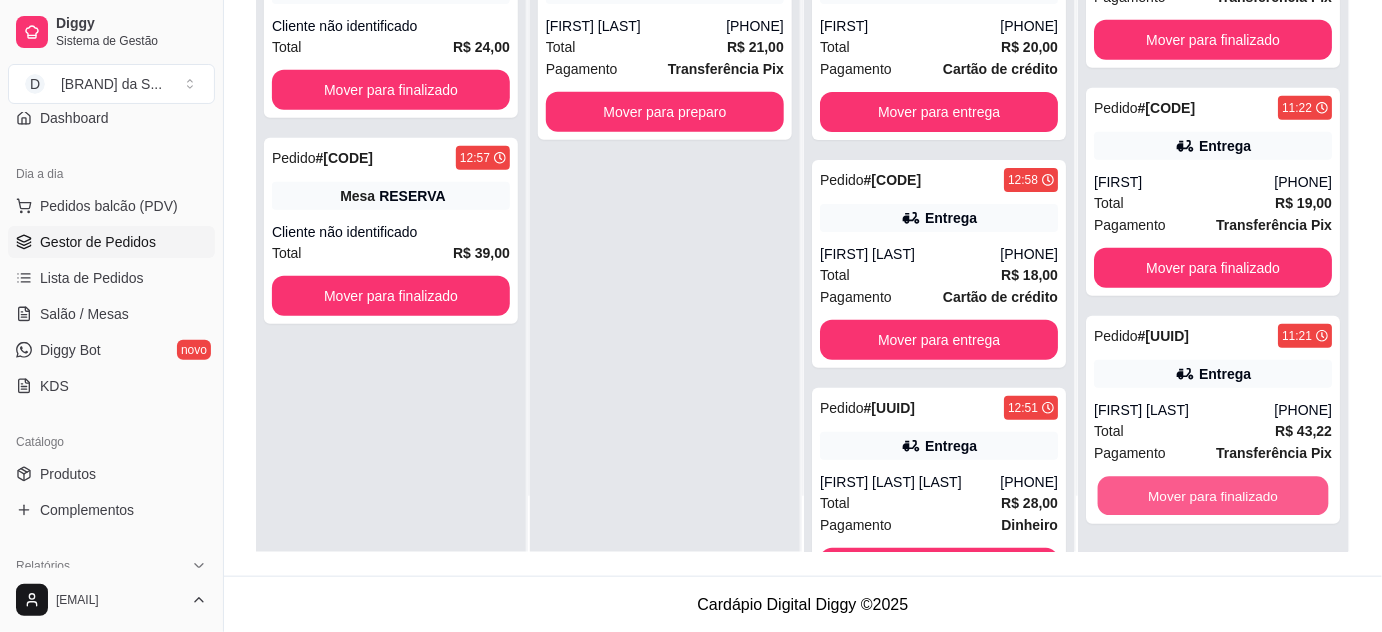 click on "Mover para finalizado" at bounding box center (1213, 496) 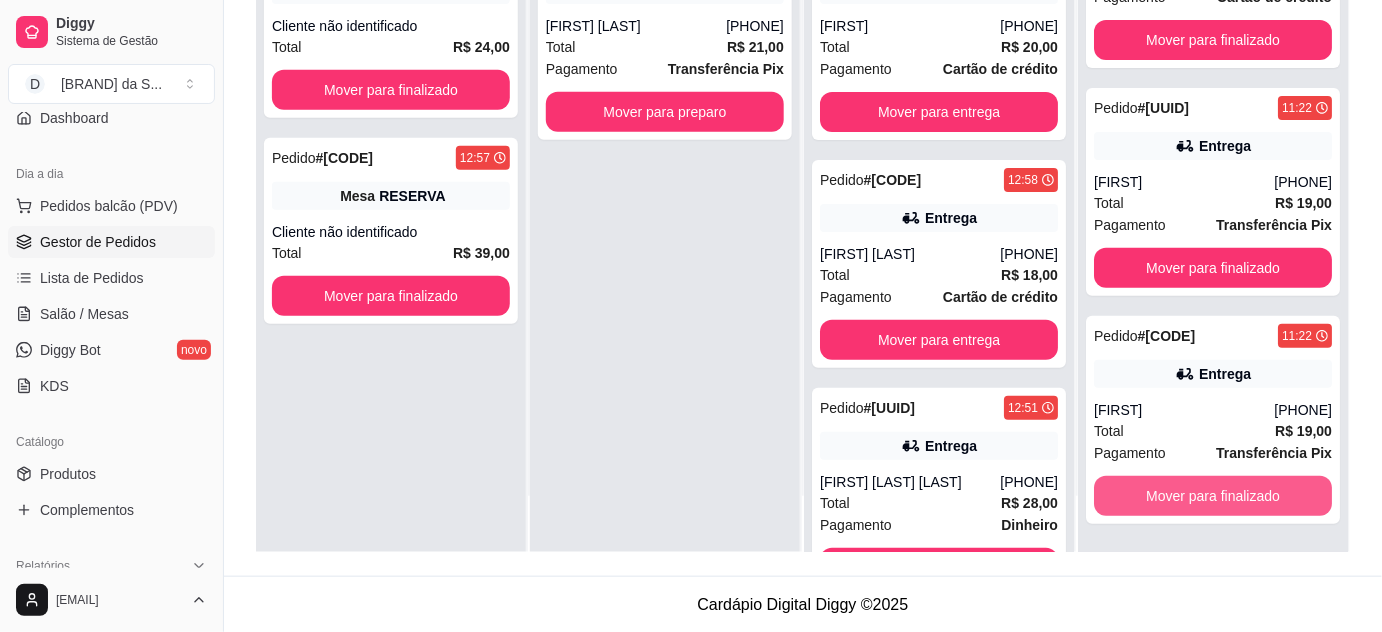 click on "Mover para finalizado" at bounding box center (1213, 496) 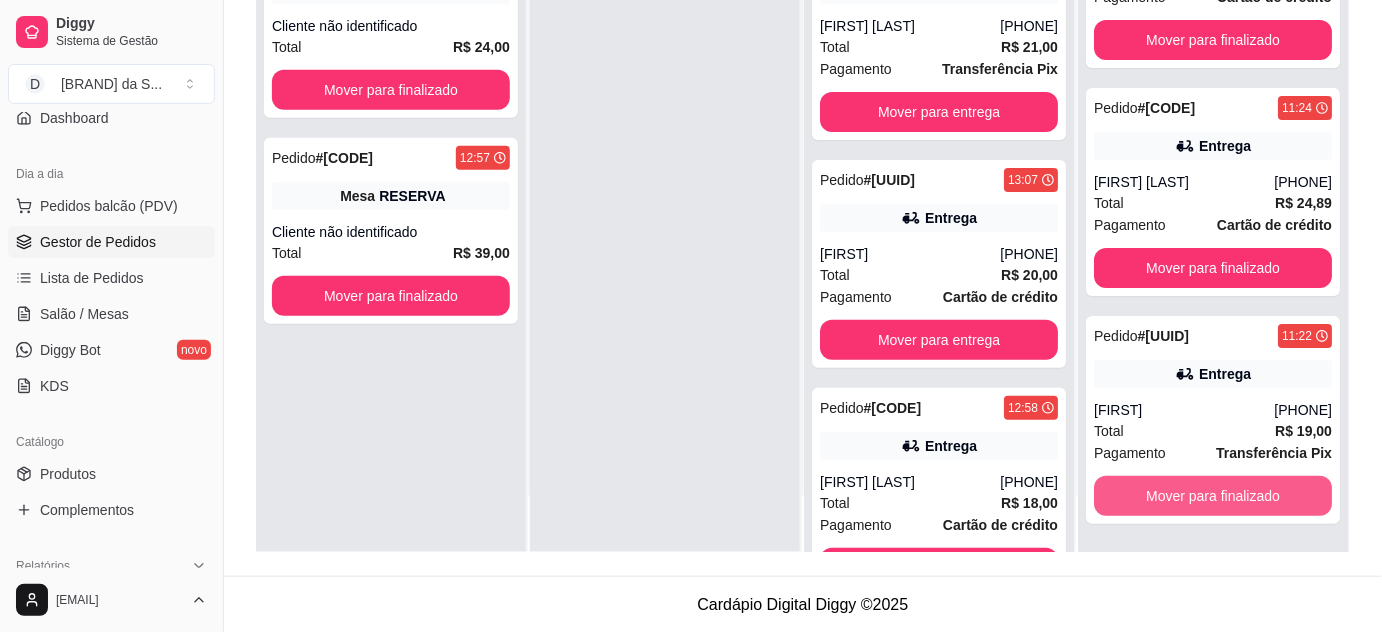 scroll, scrollTop: 2372, scrollLeft: 0, axis: vertical 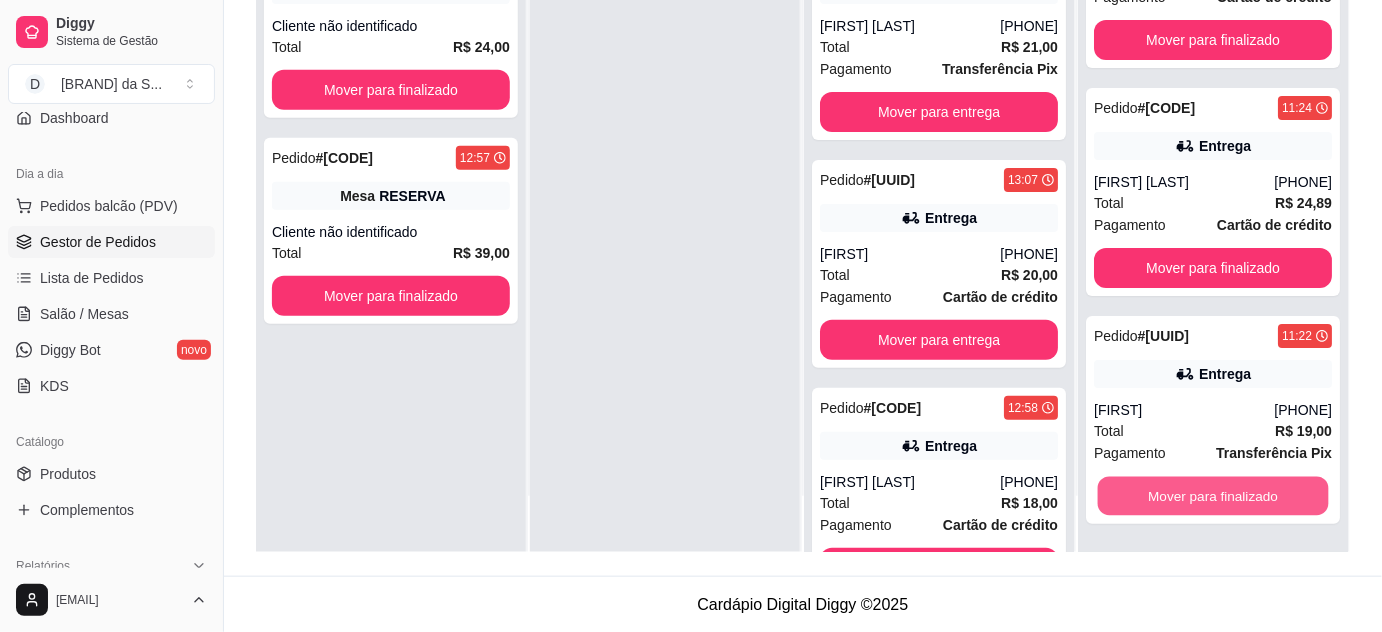 click on "Mover para finalizado" at bounding box center [1213, 496] 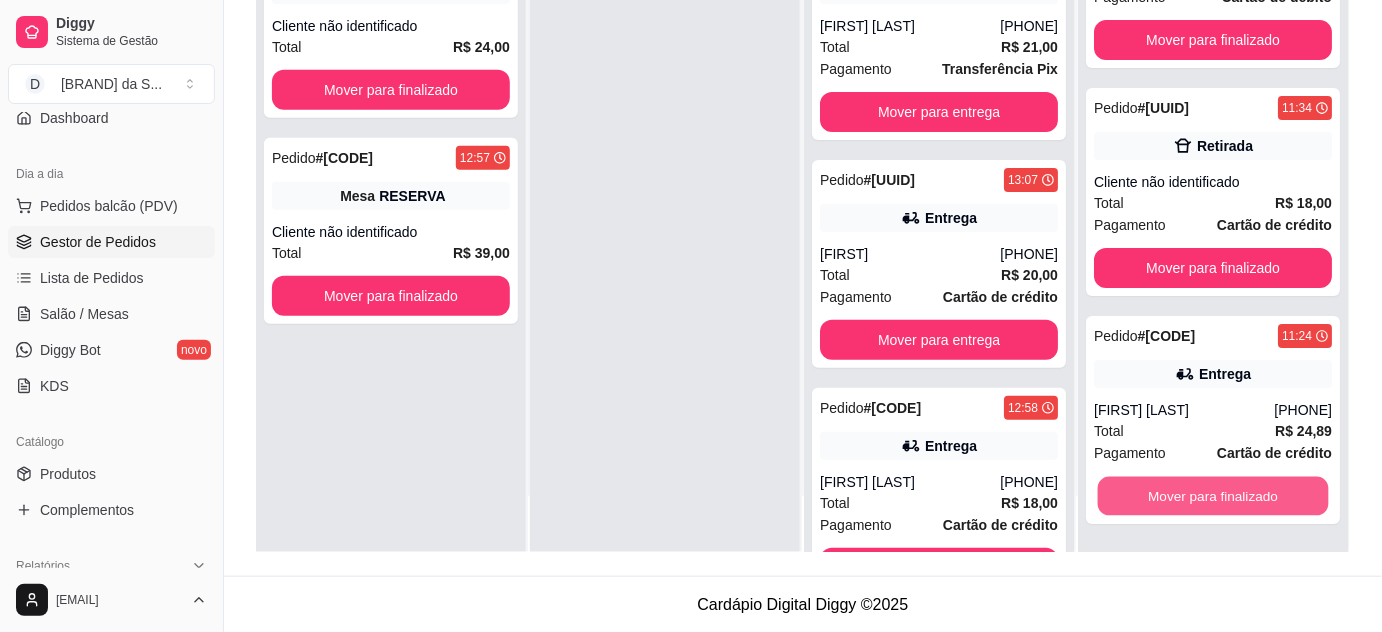 click on "Mover para finalizado" at bounding box center [1213, 496] 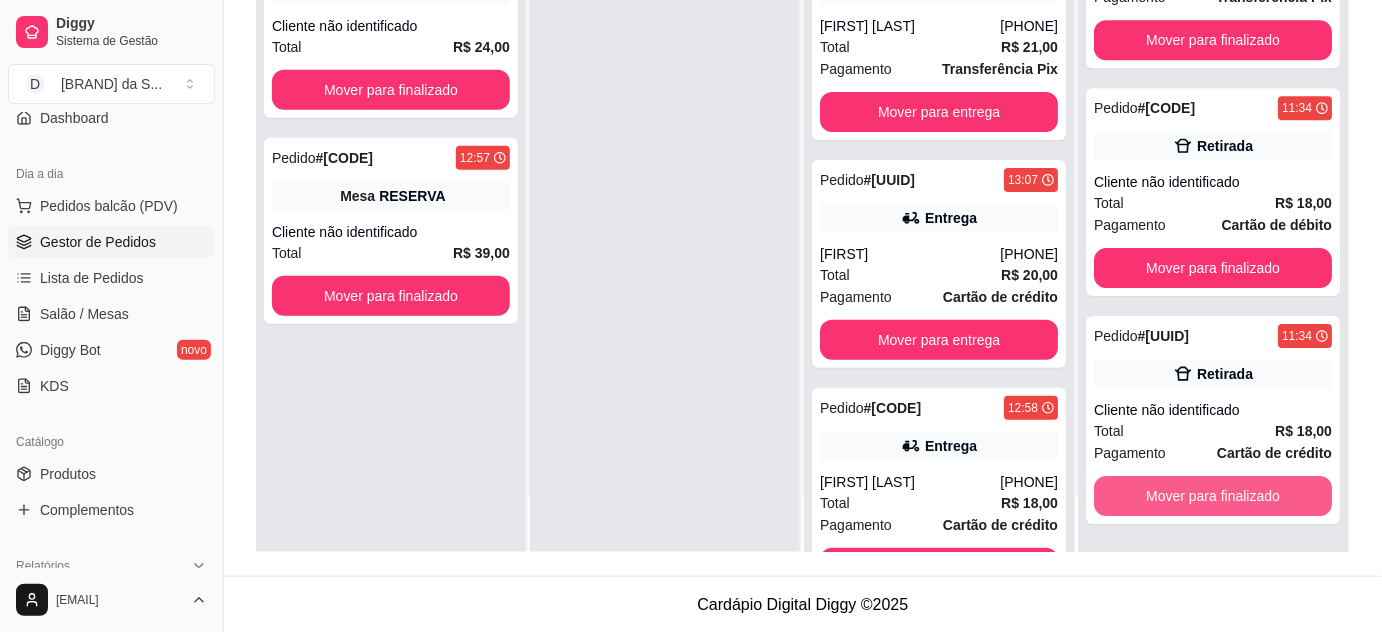 scroll, scrollTop: 1916, scrollLeft: 0, axis: vertical 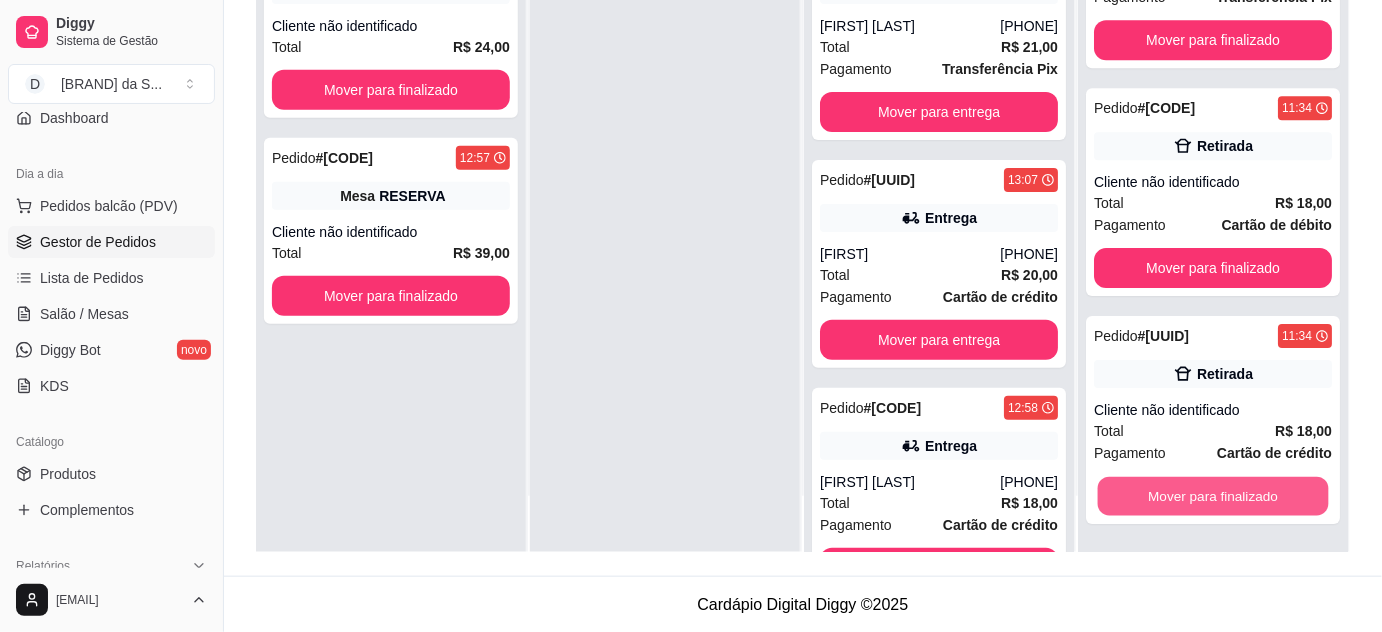 click on "Mover para finalizado" at bounding box center [1213, 496] 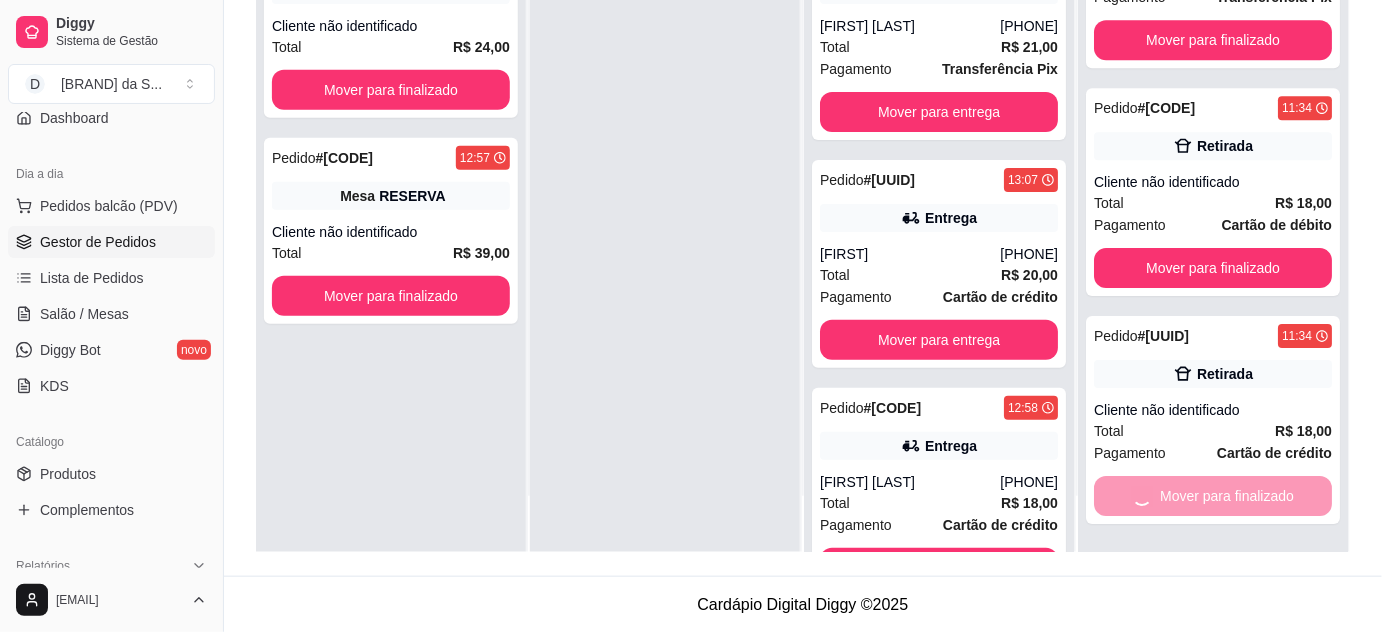 scroll, scrollTop: 1688, scrollLeft: 0, axis: vertical 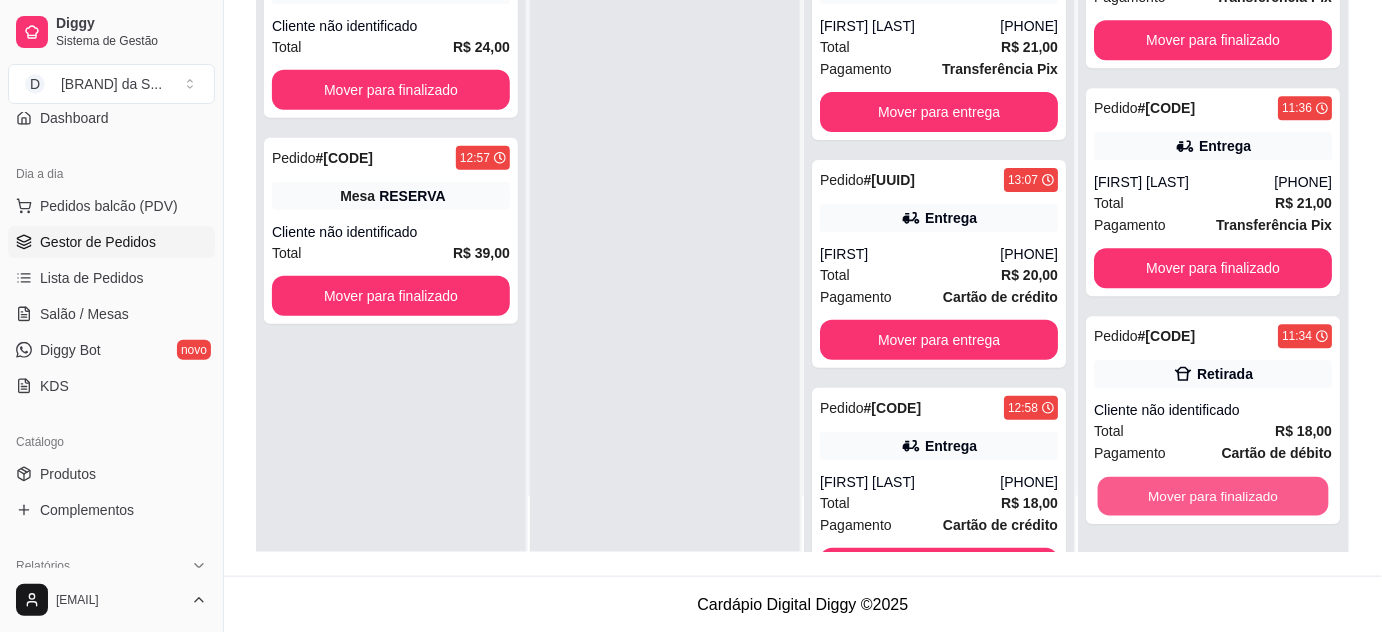click on "Mover para finalizado" at bounding box center [1213, 496] 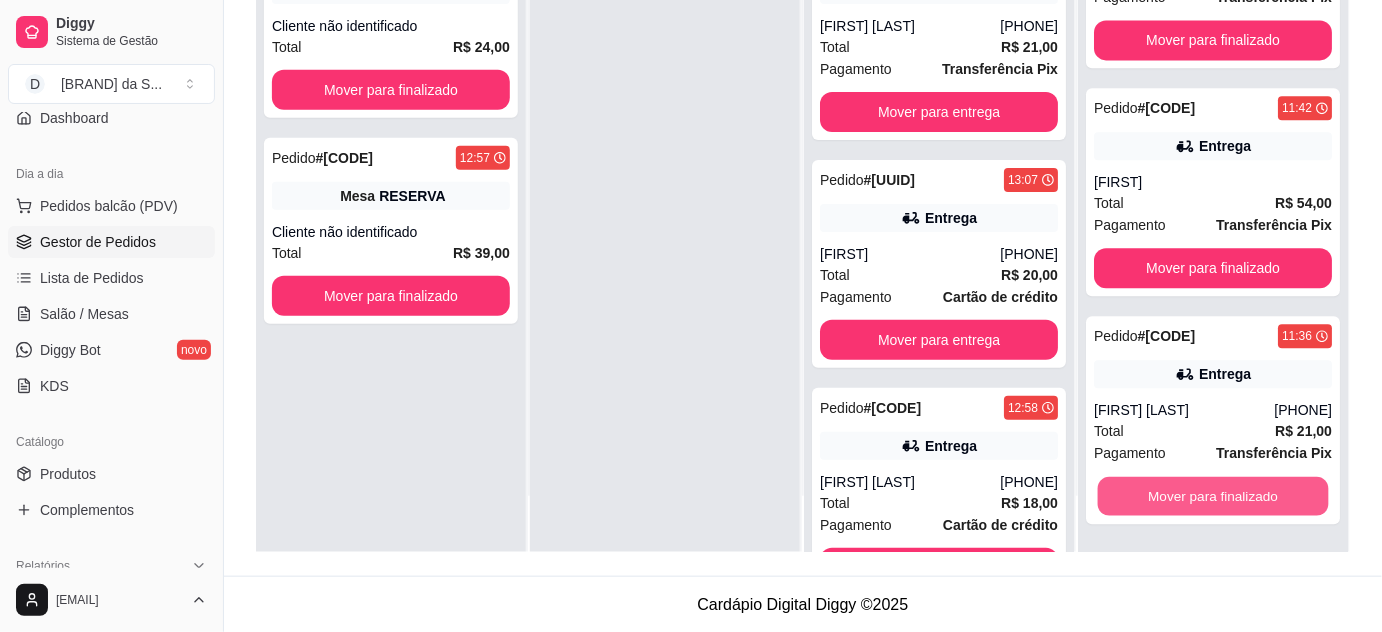 click on "Mover para finalizado" at bounding box center [1213, 496] 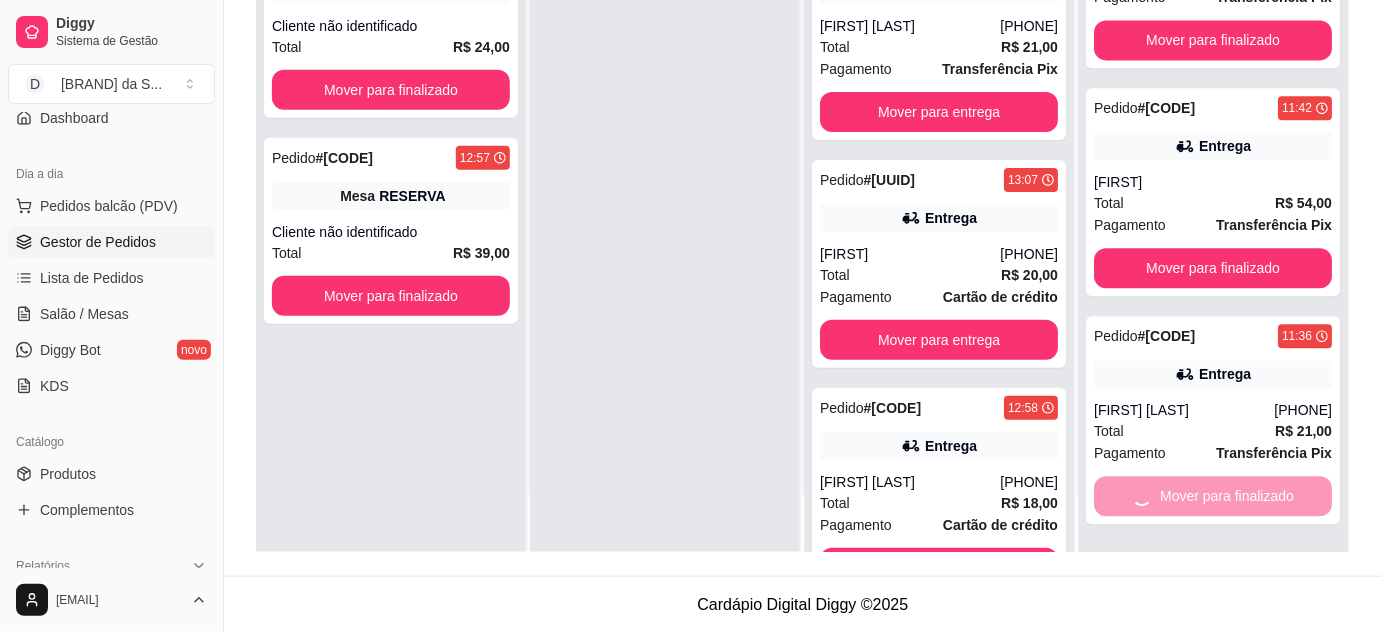 scroll, scrollTop: 1232, scrollLeft: 0, axis: vertical 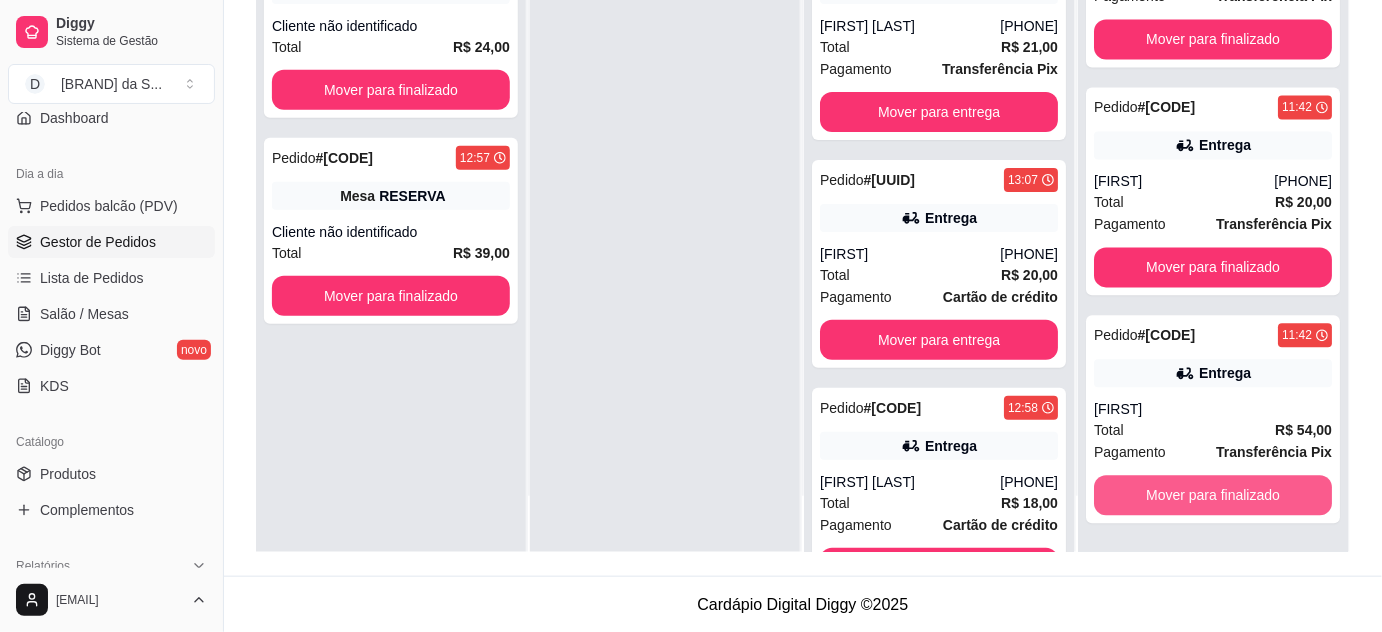 click on "Mover para finalizado" at bounding box center (1213, 496) 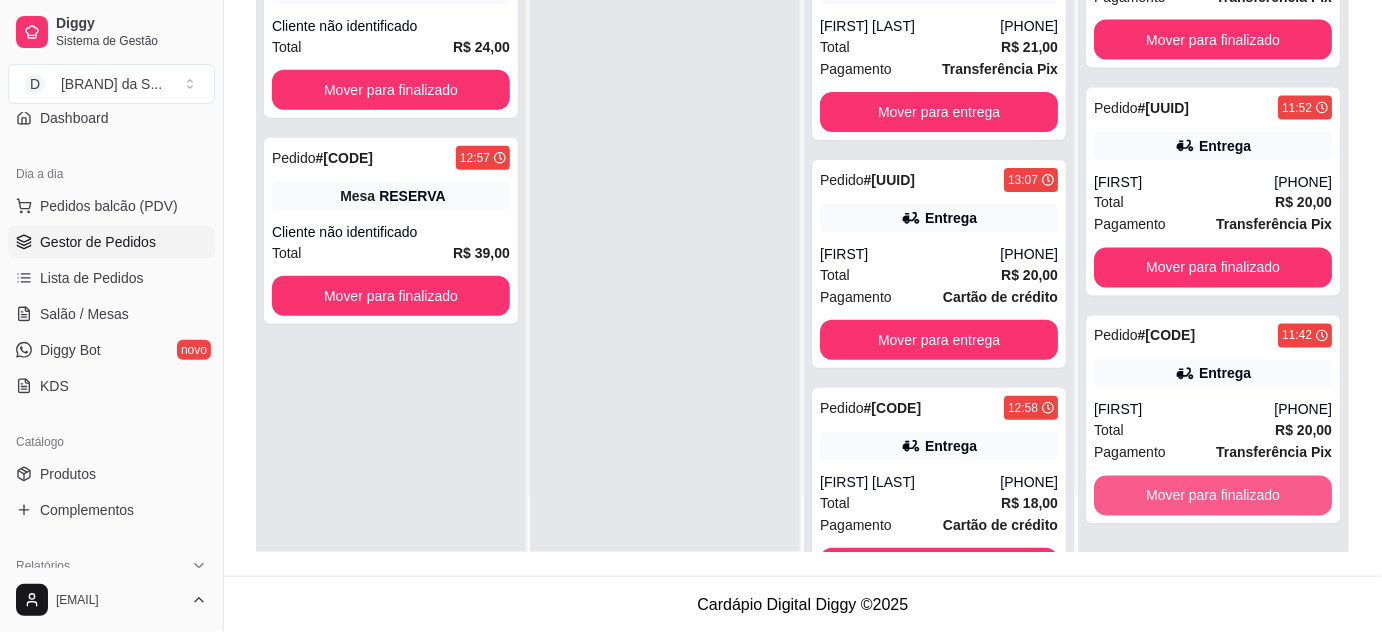 scroll, scrollTop: 1004, scrollLeft: 0, axis: vertical 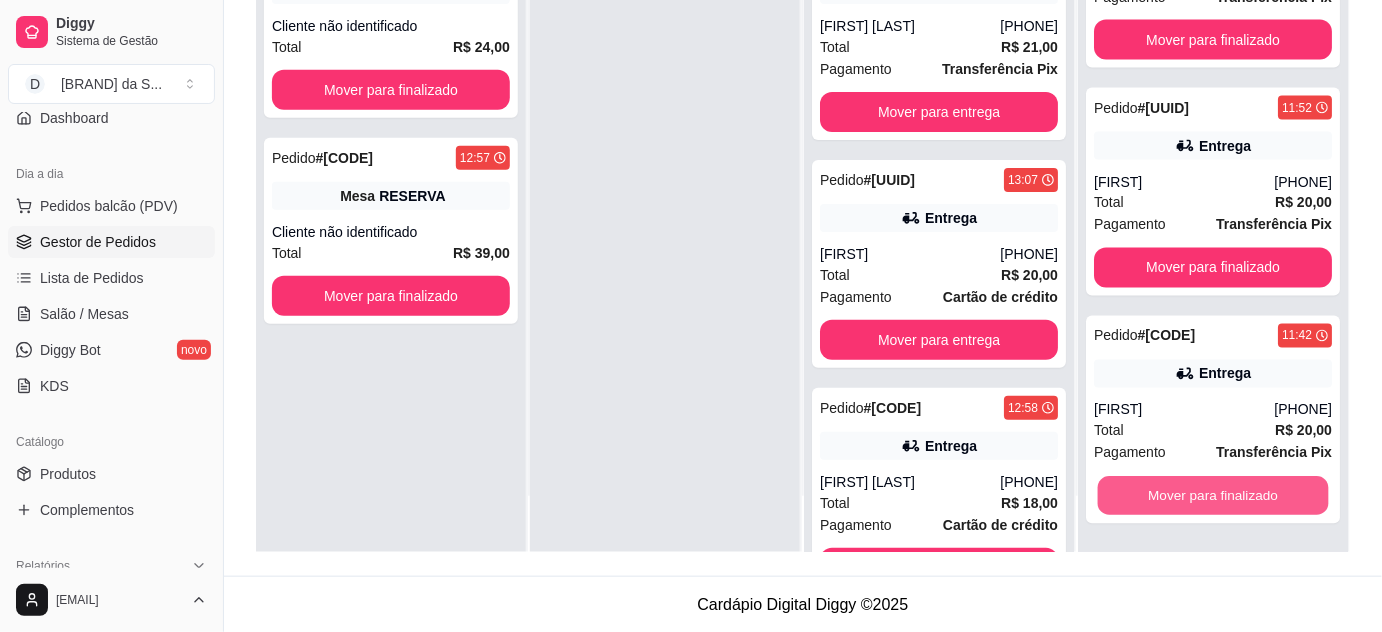 click on "Mover para finalizado" at bounding box center [1213, 496] 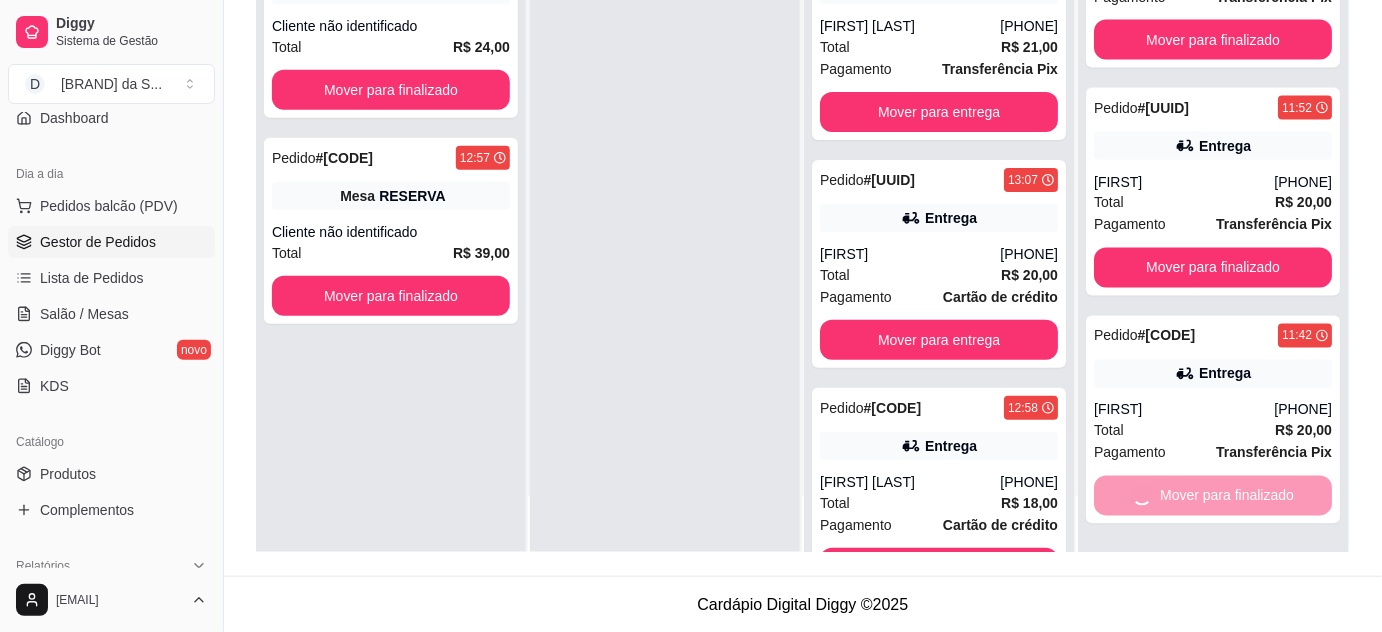 scroll, scrollTop: 776, scrollLeft: 0, axis: vertical 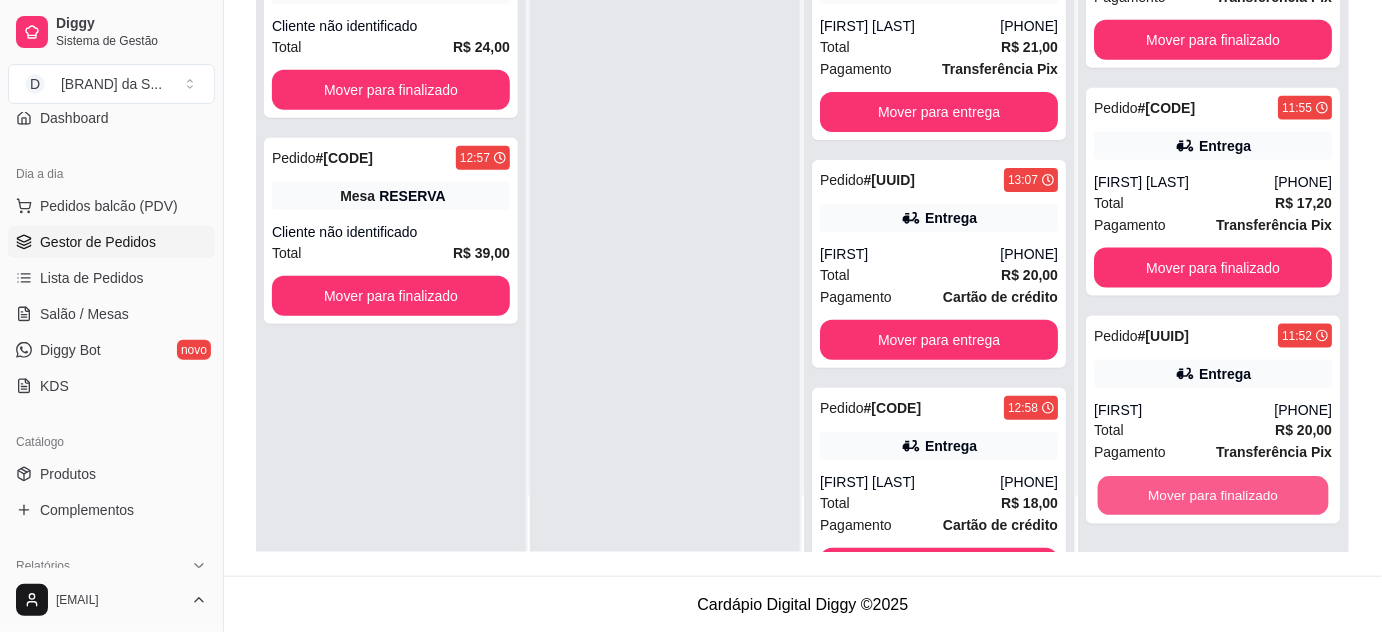 click on "Mover para finalizado" at bounding box center [1213, 496] 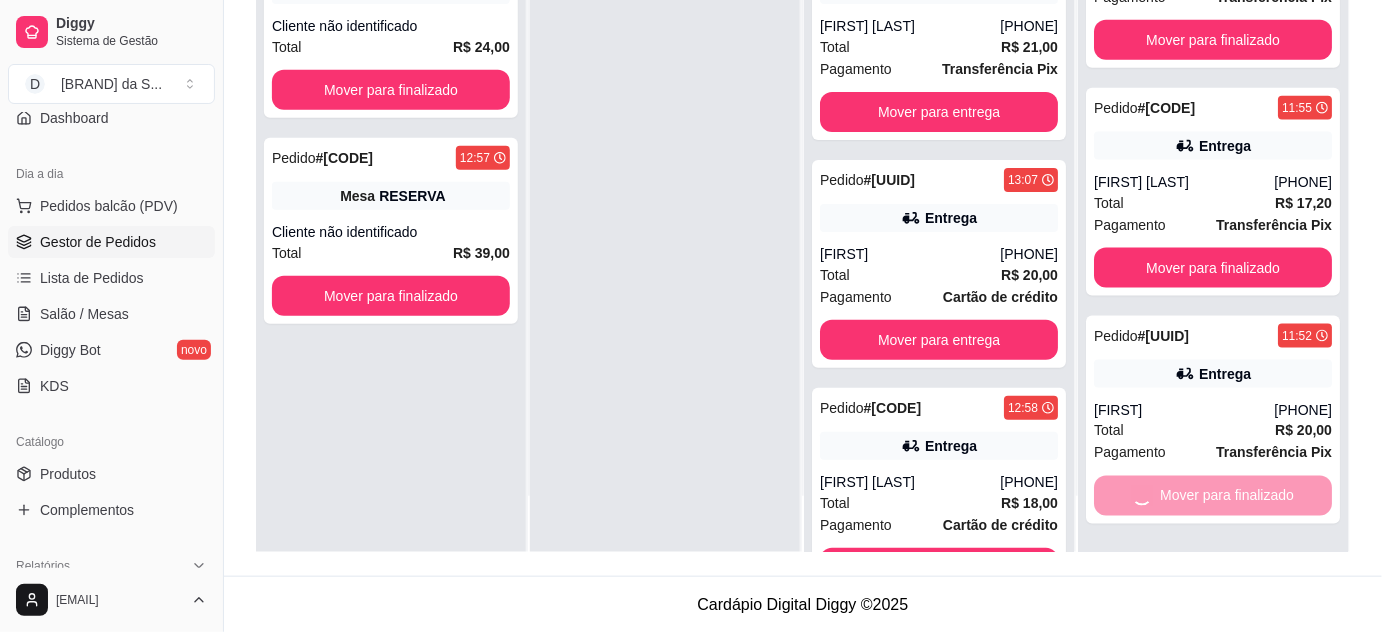 scroll, scrollTop: 548, scrollLeft: 0, axis: vertical 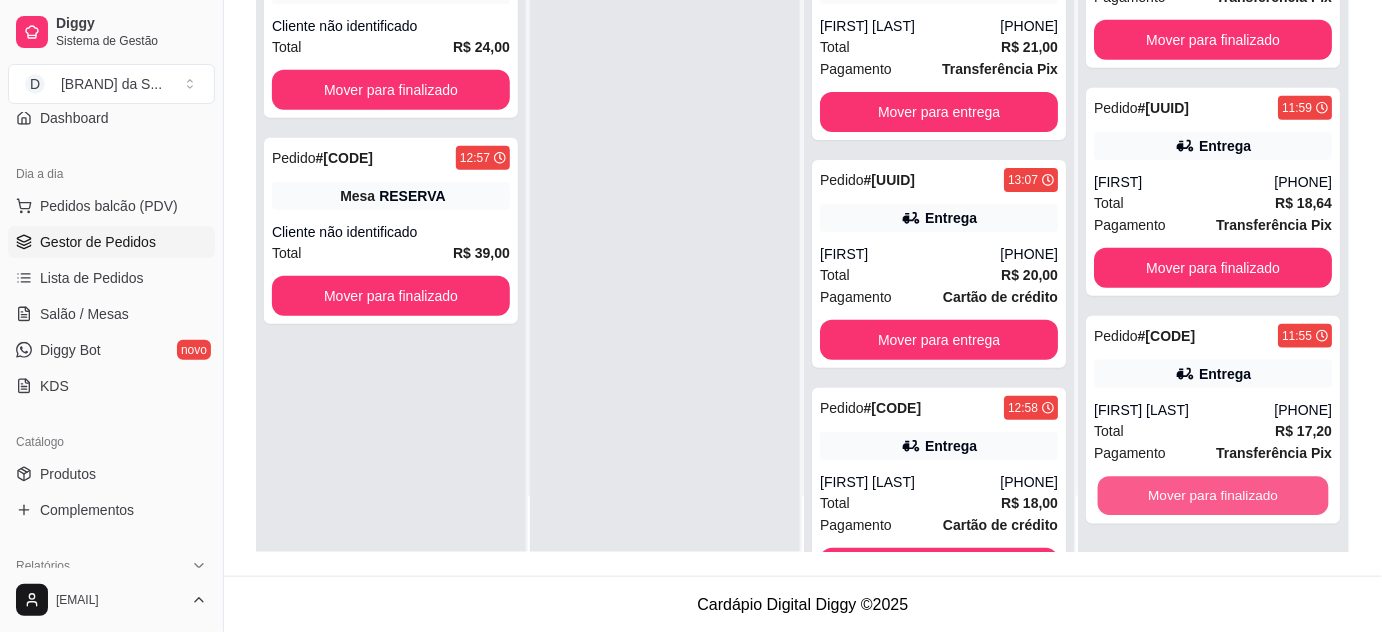 click on "Mover para finalizado" at bounding box center (1213, 496) 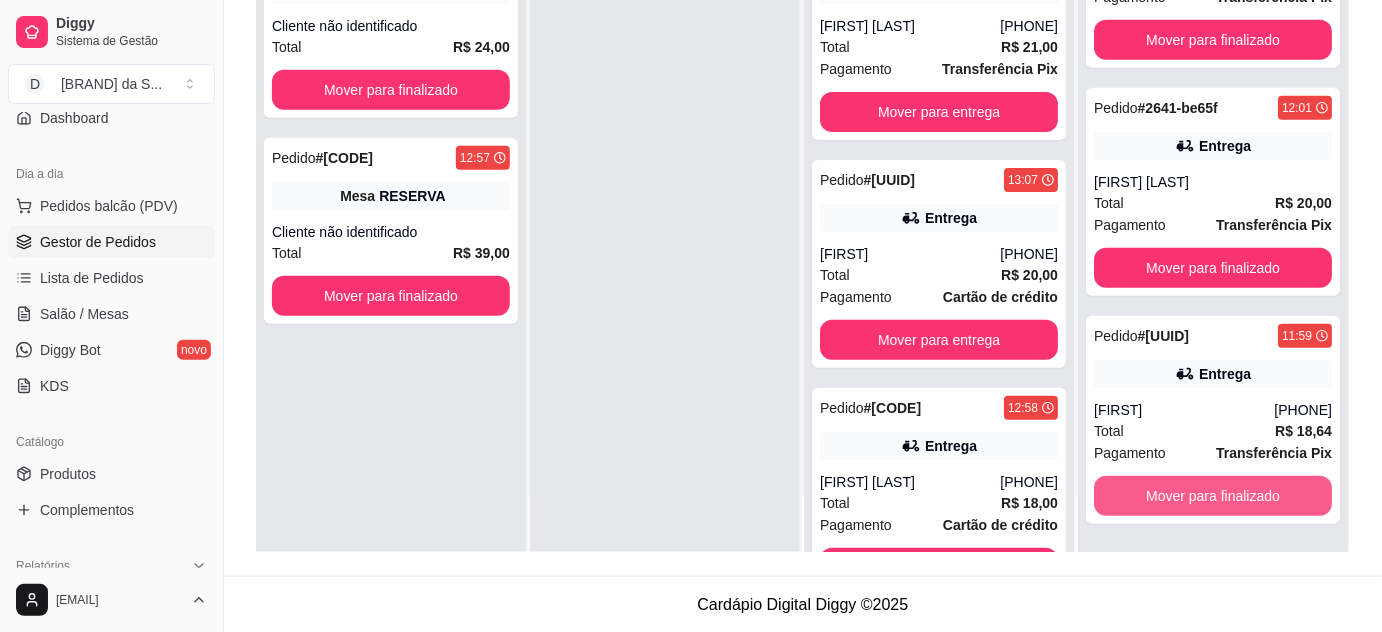 scroll, scrollTop: 320, scrollLeft: 0, axis: vertical 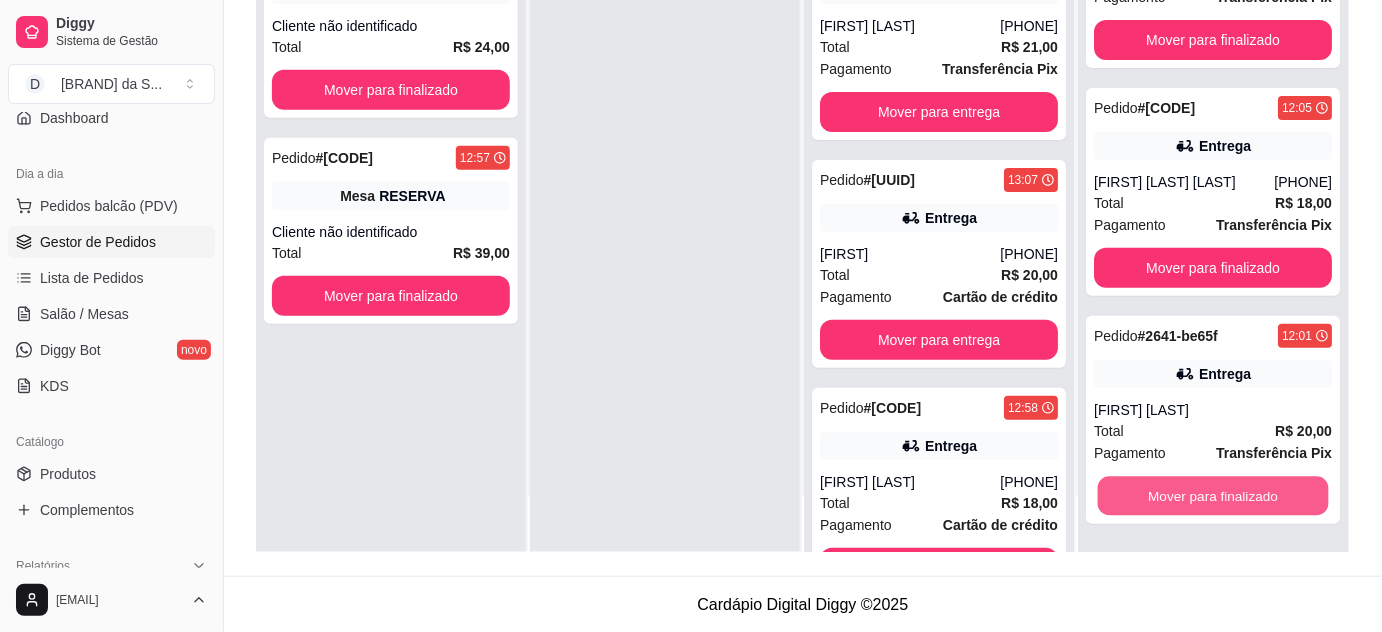 click on "Mover para finalizado" at bounding box center (1213, 496) 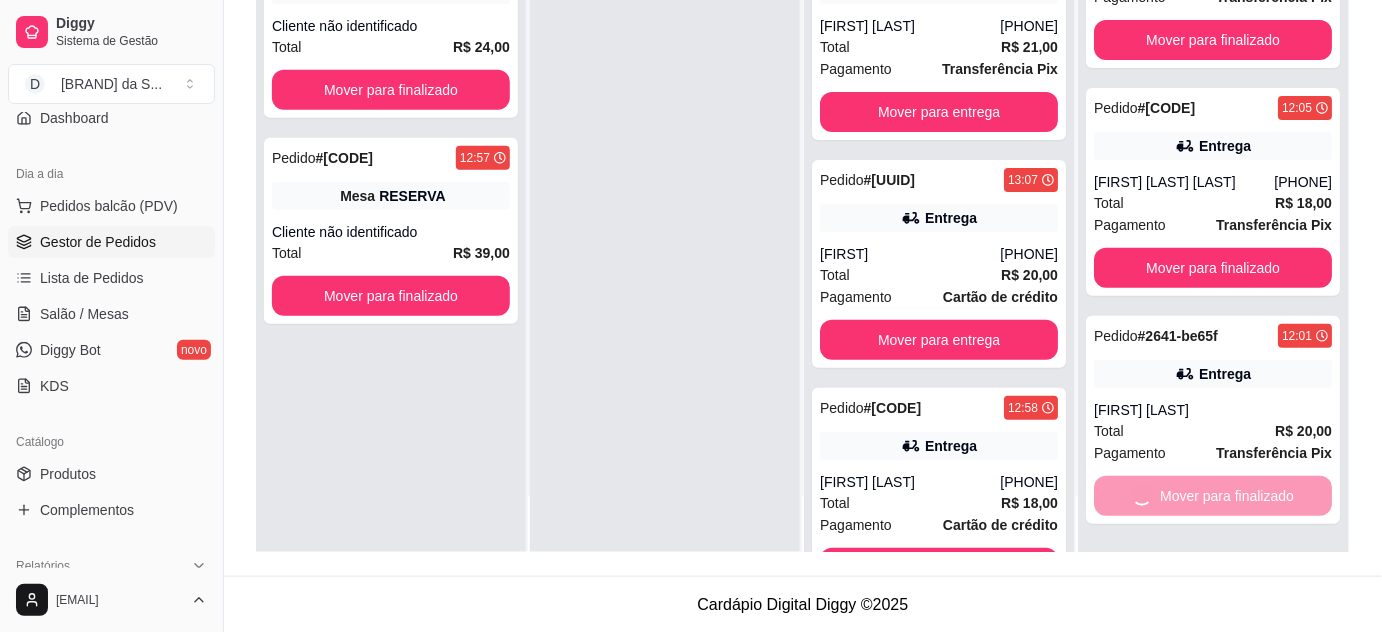 scroll, scrollTop: 0, scrollLeft: 0, axis: both 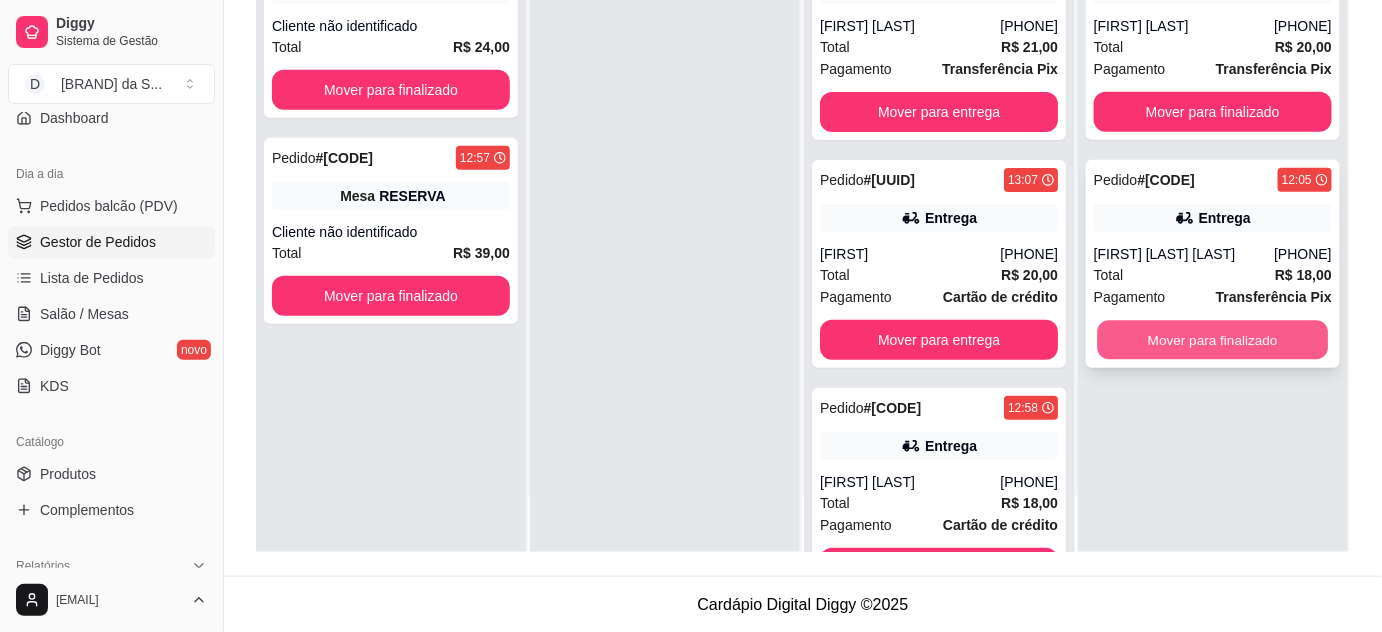 click on "Mover para finalizado" at bounding box center (1213, 340) 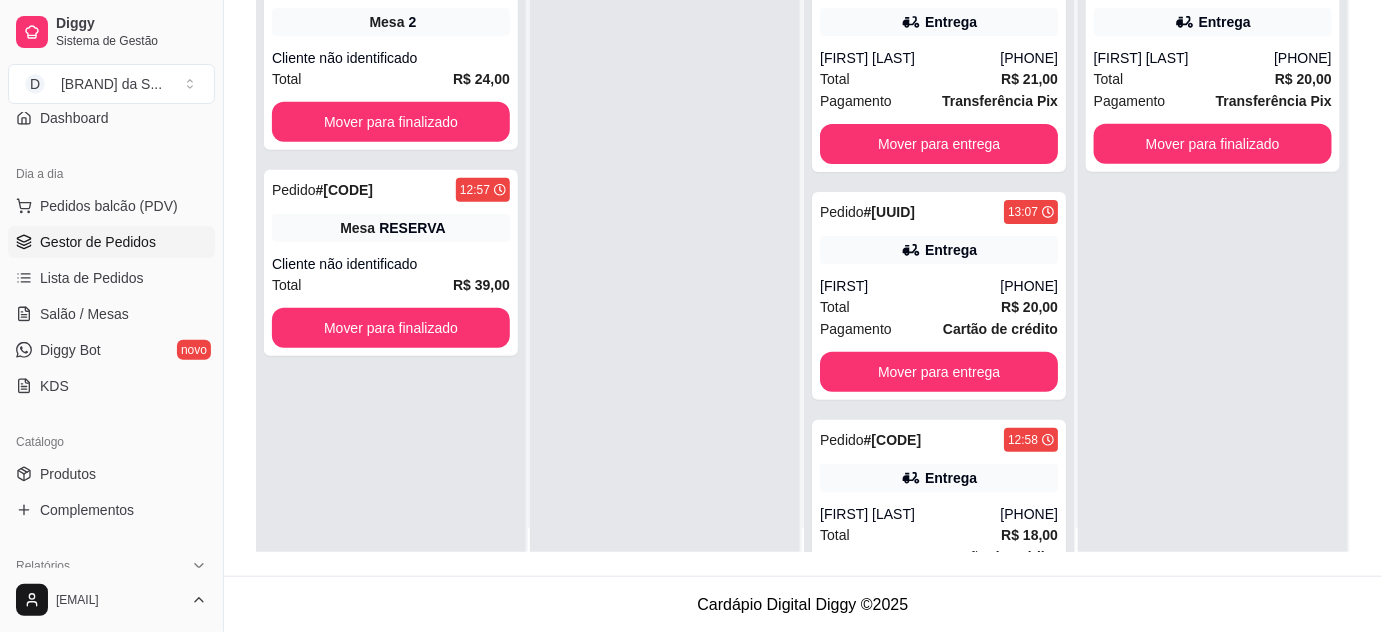 scroll, scrollTop: 0, scrollLeft: 0, axis: both 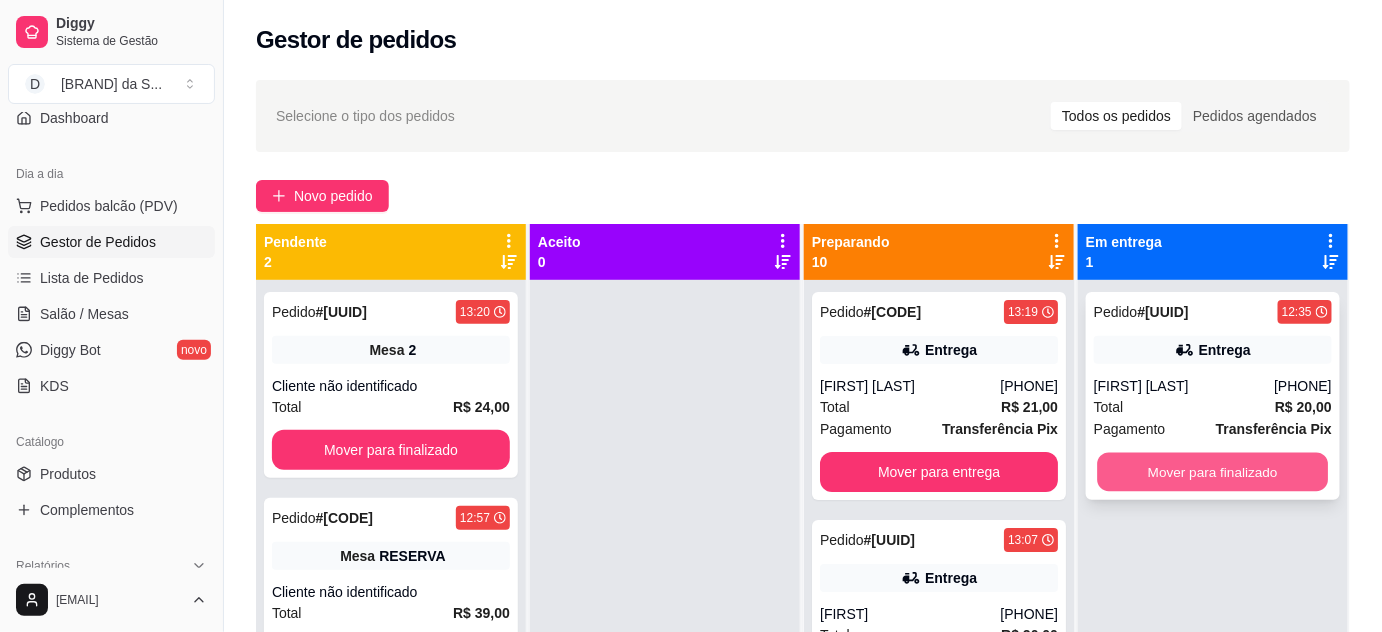 click on "Mover para finalizado" at bounding box center (1213, 472) 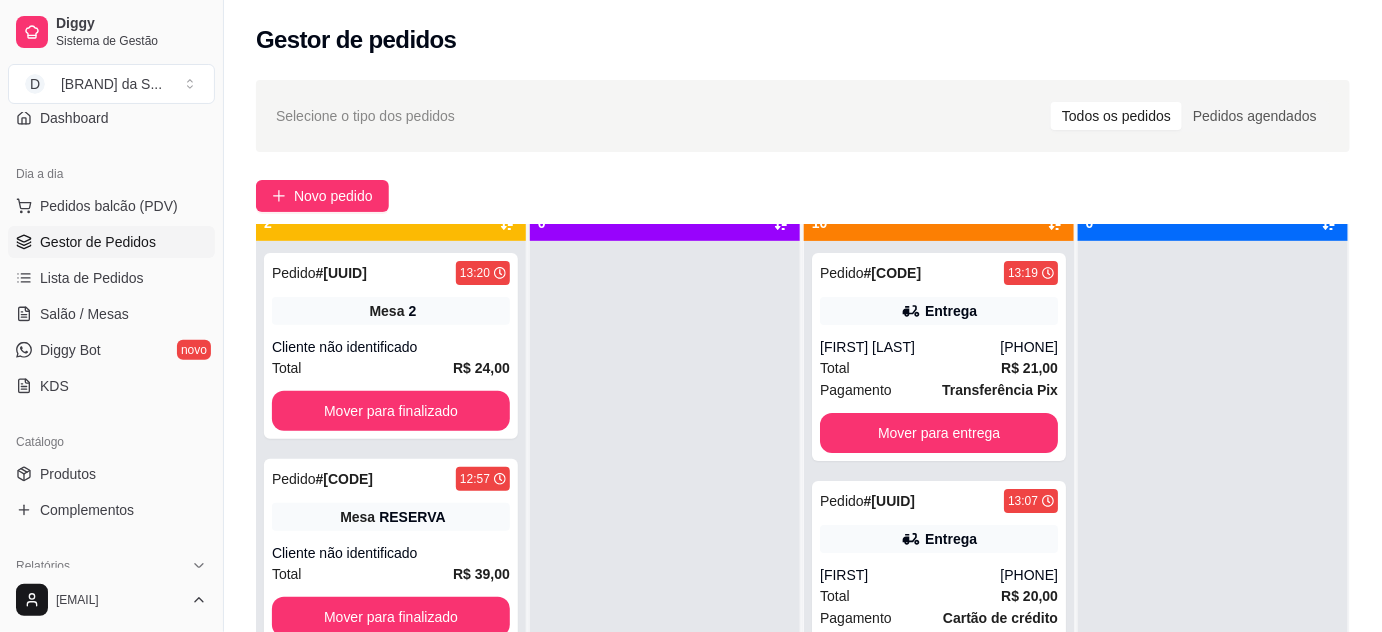 scroll, scrollTop: 56, scrollLeft: 0, axis: vertical 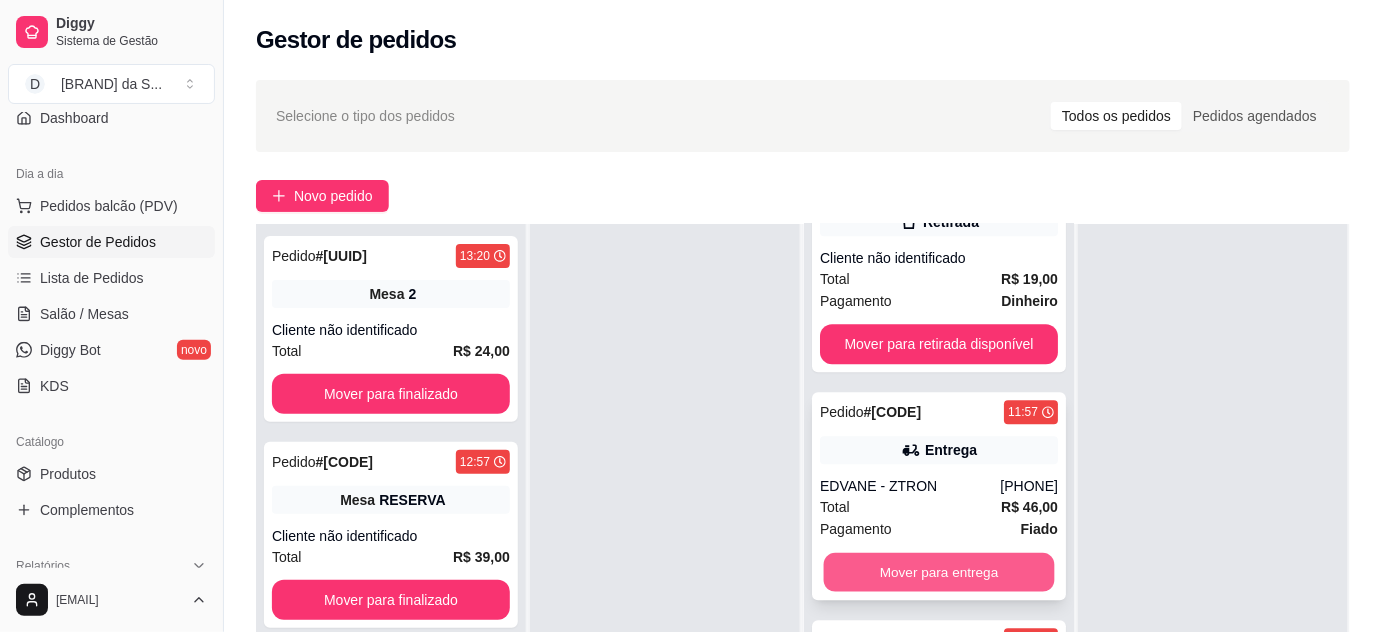 click on "Mover para entrega" at bounding box center [939, 572] 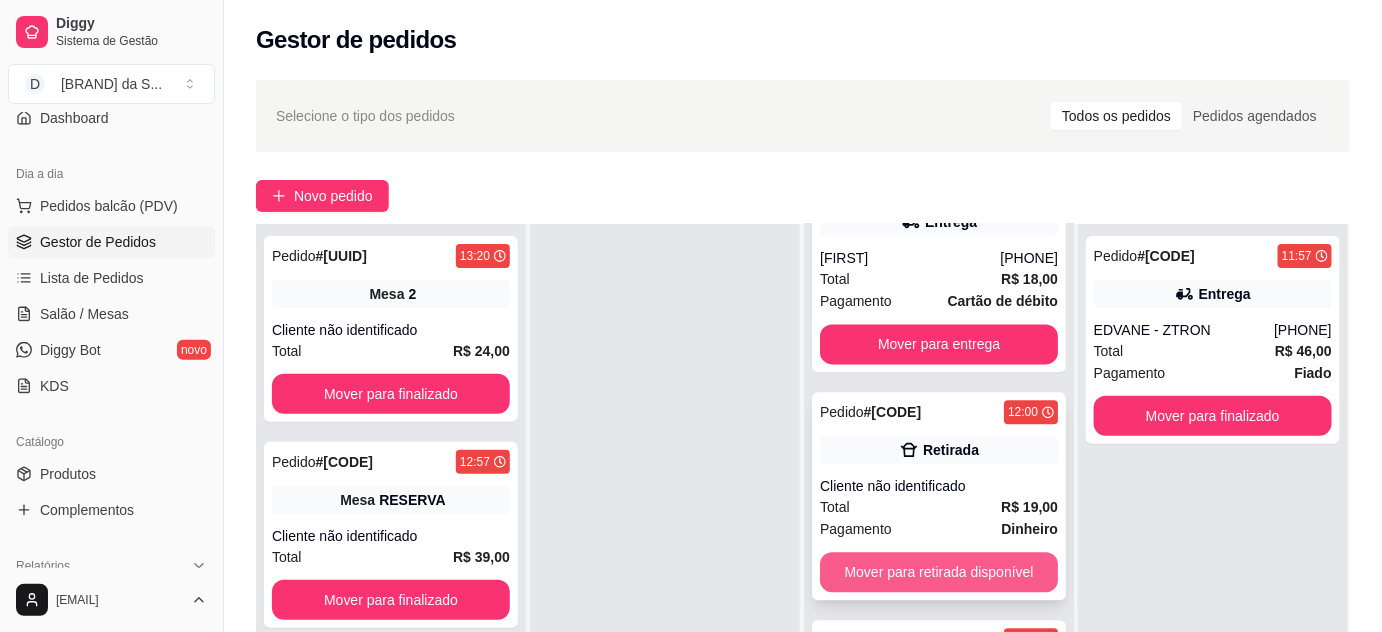scroll, scrollTop: 1460, scrollLeft: 0, axis: vertical 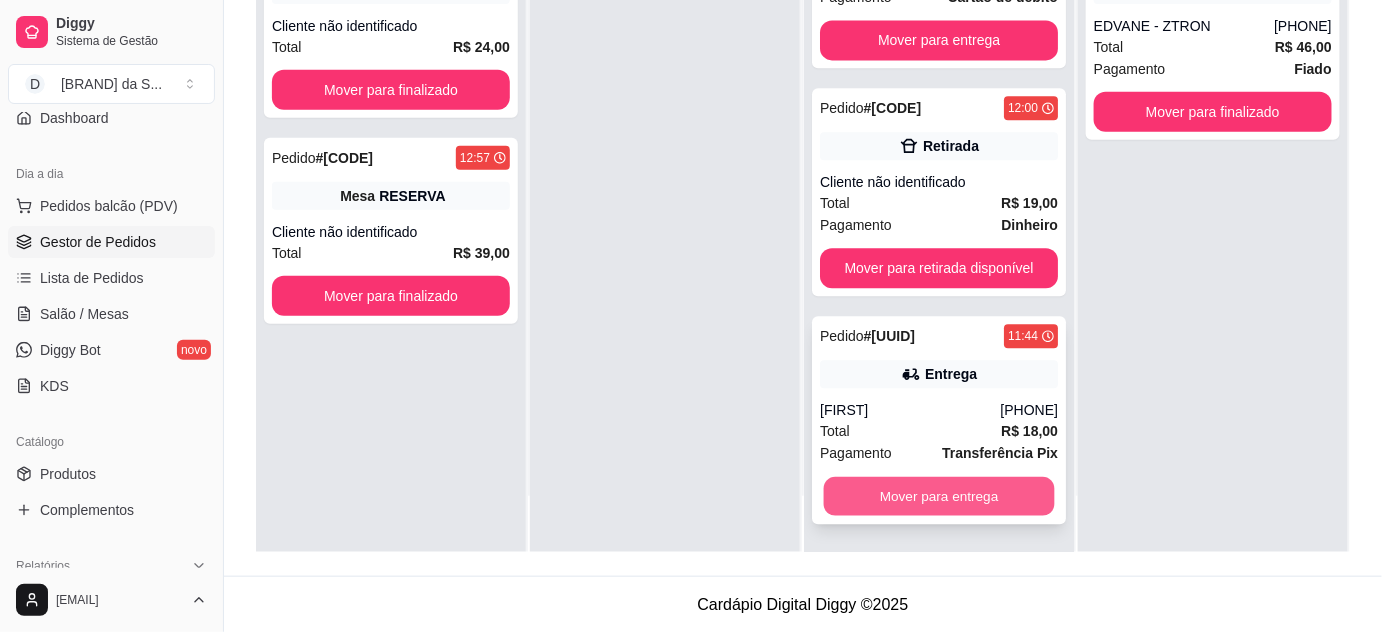click on "Mover para entrega" at bounding box center [939, 496] 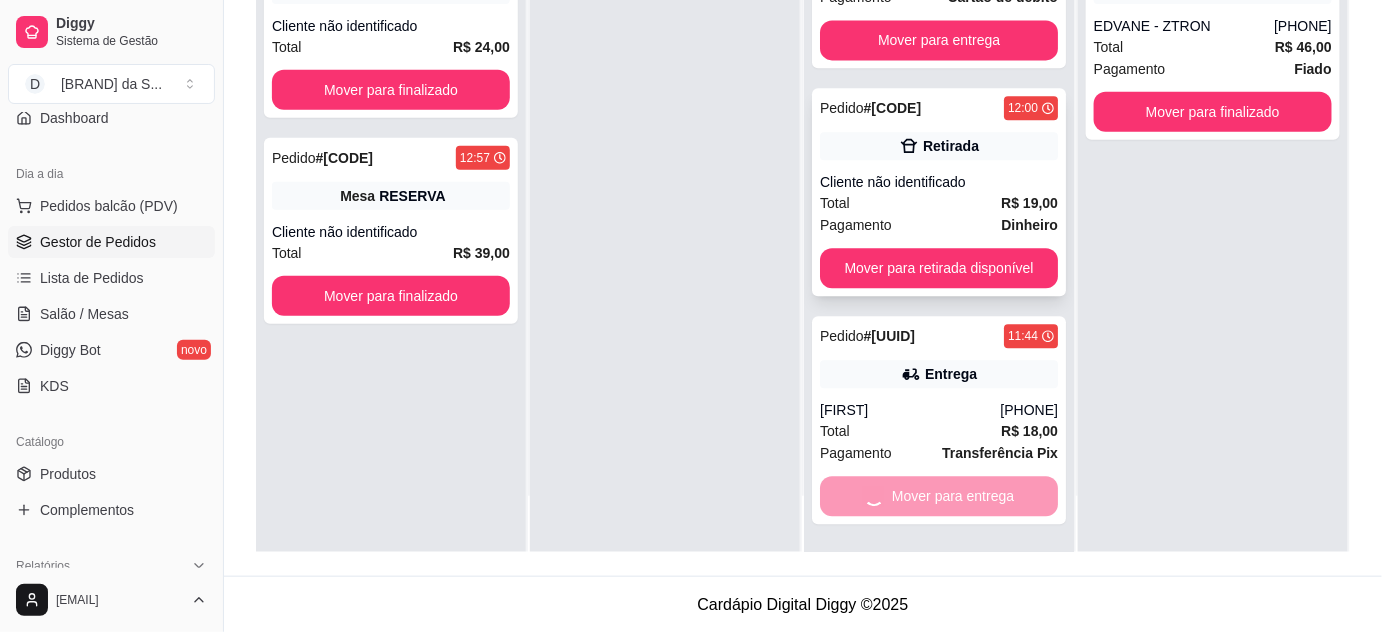 scroll, scrollTop: 1232, scrollLeft: 0, axis: vertical 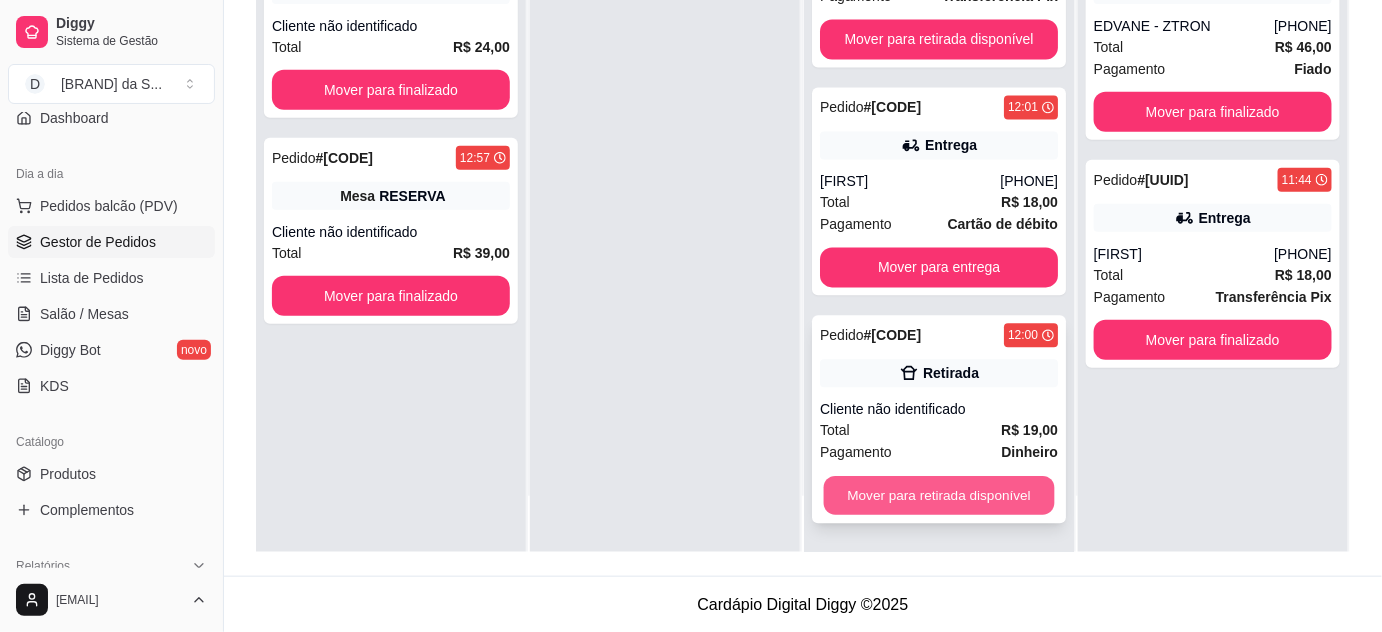 click on "Mover para retirada disponível" at bounding box center (939, 496) 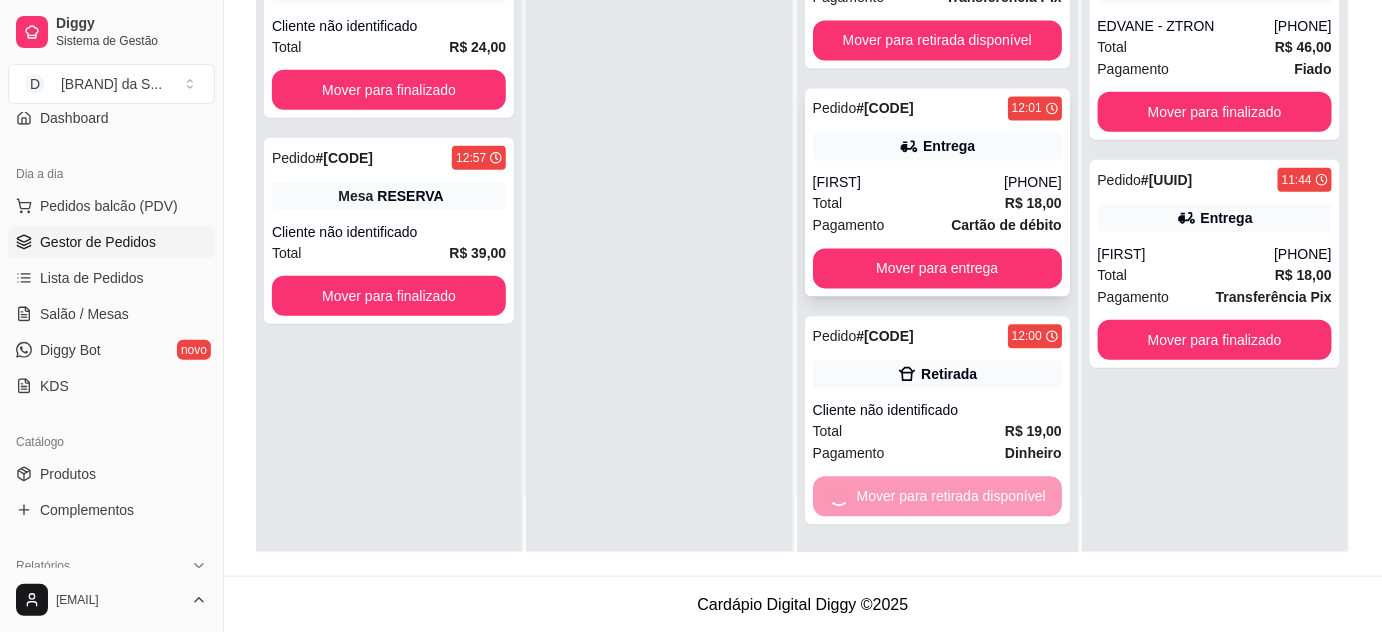 scroll, scrollTop: 1004, scrollLeft: 0, axis: vertical 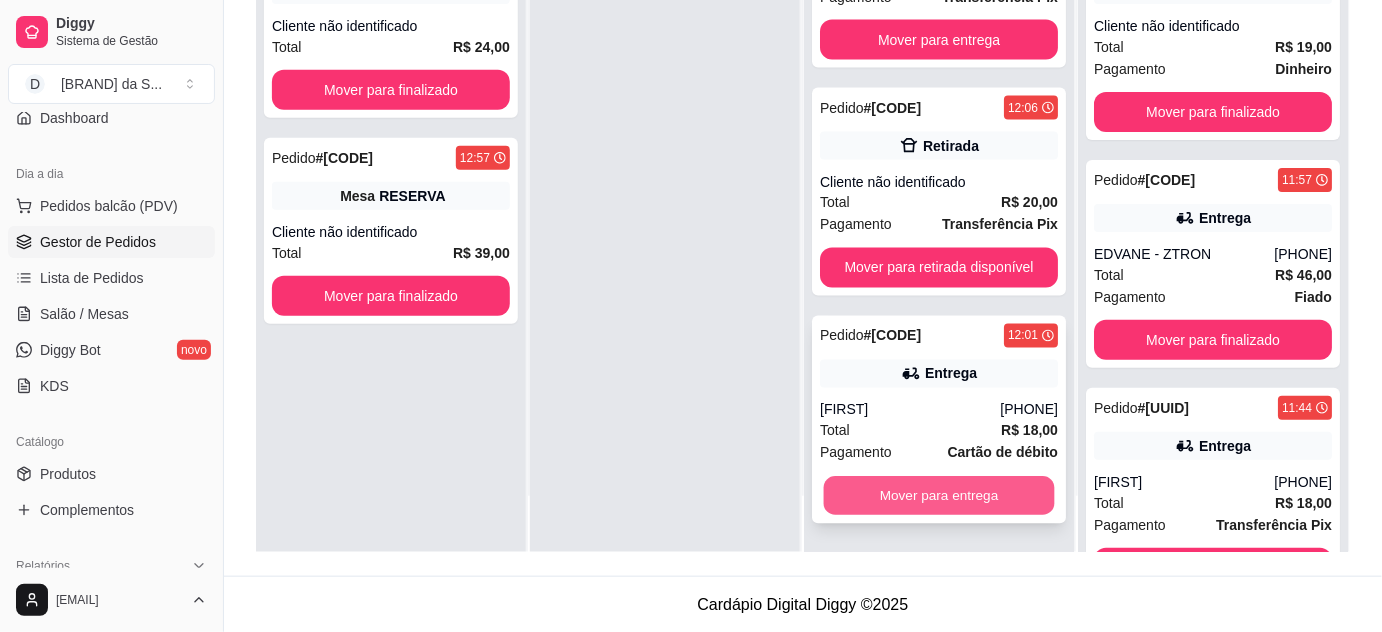 click on "Mover para entrega" at bounding box center [939, 496] 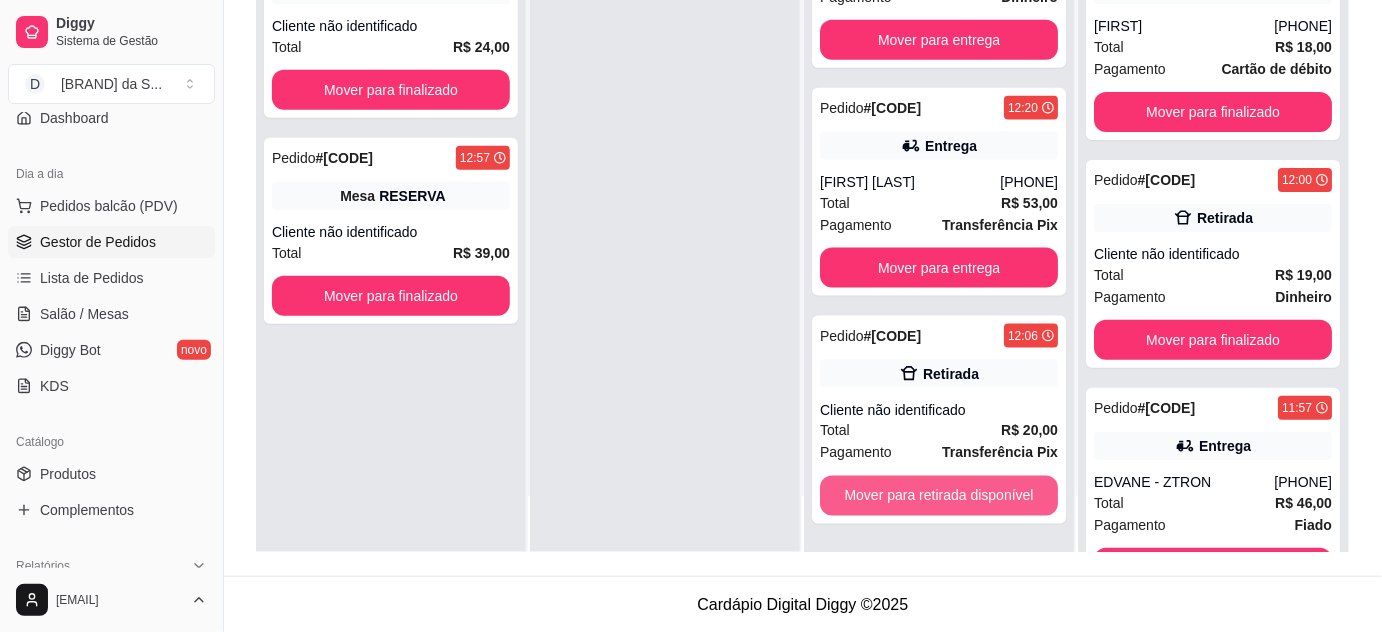click on "Mover para retirada disponível" at bounding box center (939, 496) 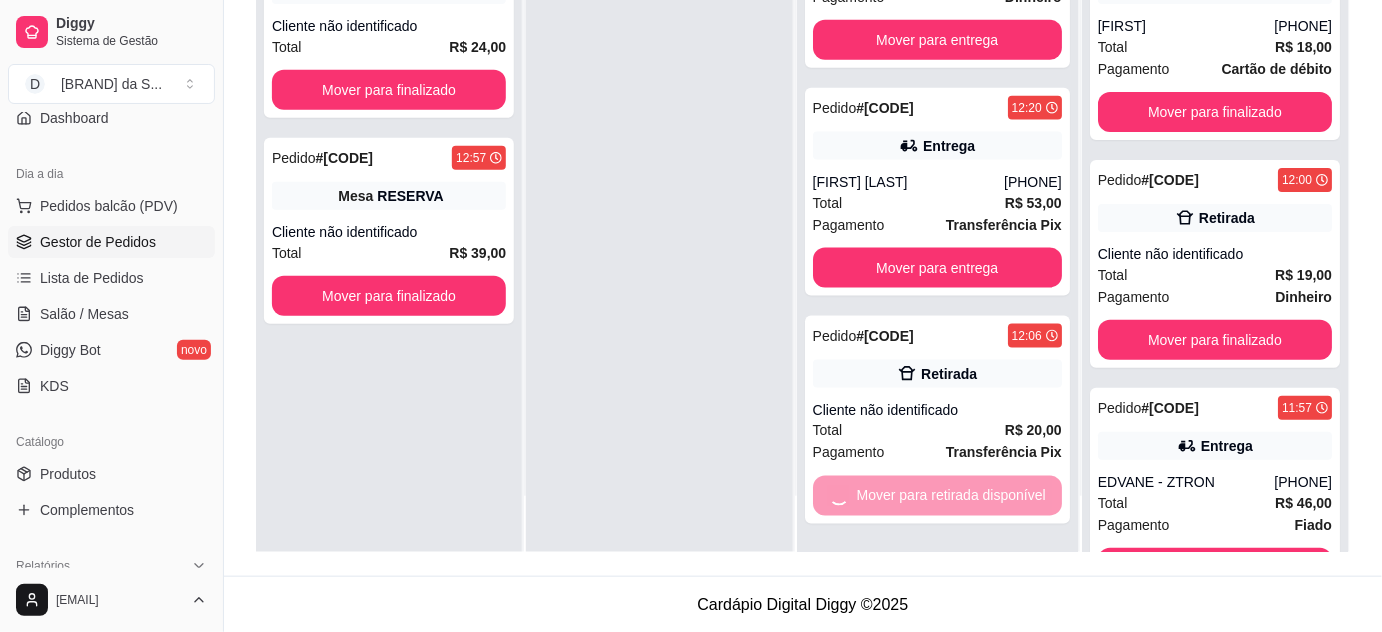 scroll, scrollTop: 548, scrollLeft: 0, axis: vertical 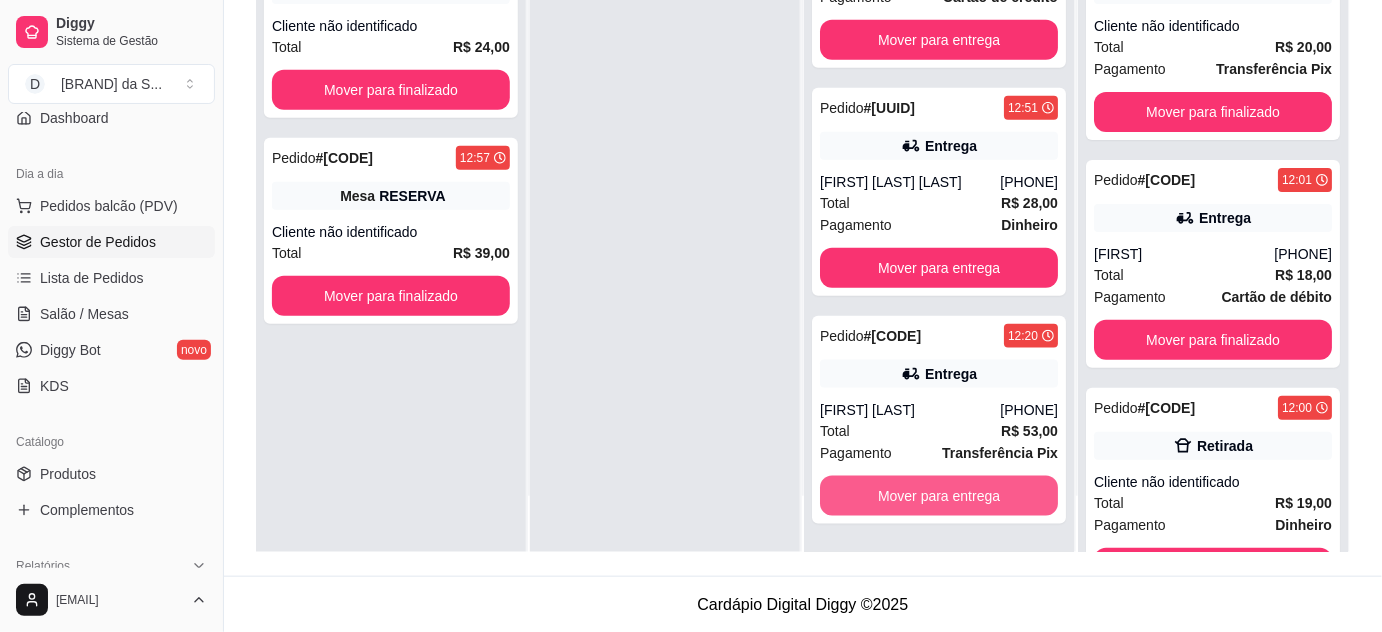 click on "Mover para entrega" at bounding box center [939, 496] 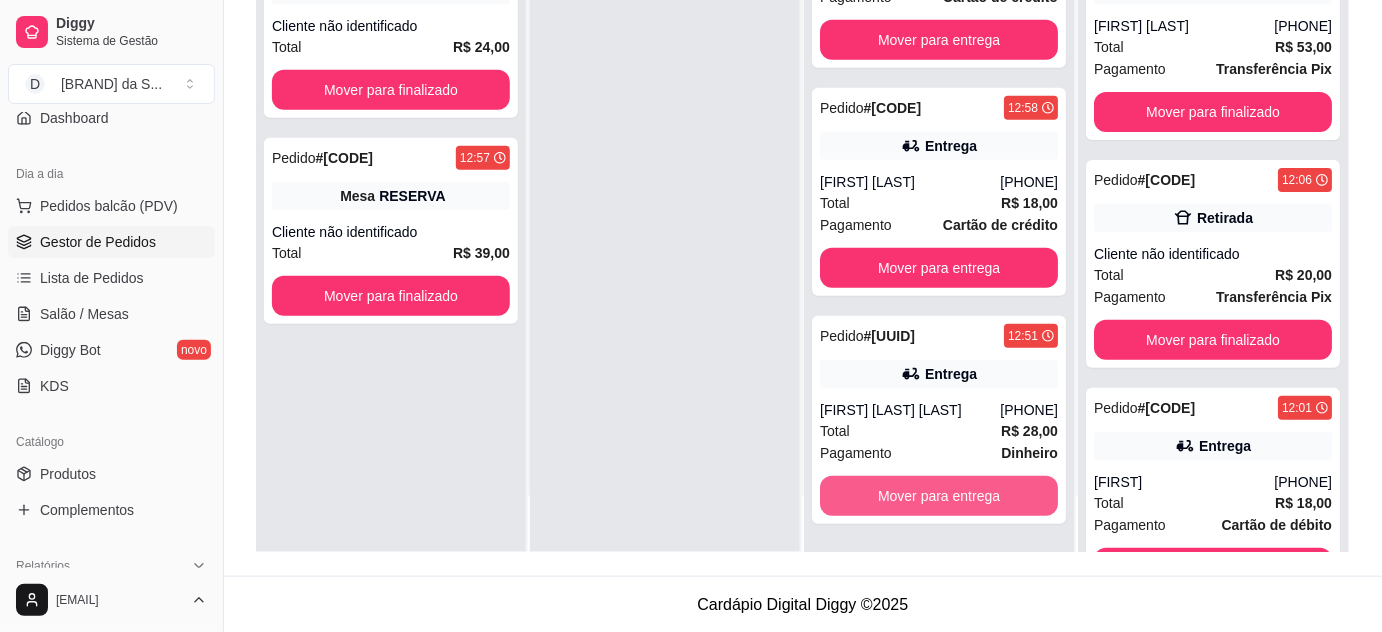 click on "Mover para entrega" at bounding box center [939, 496] 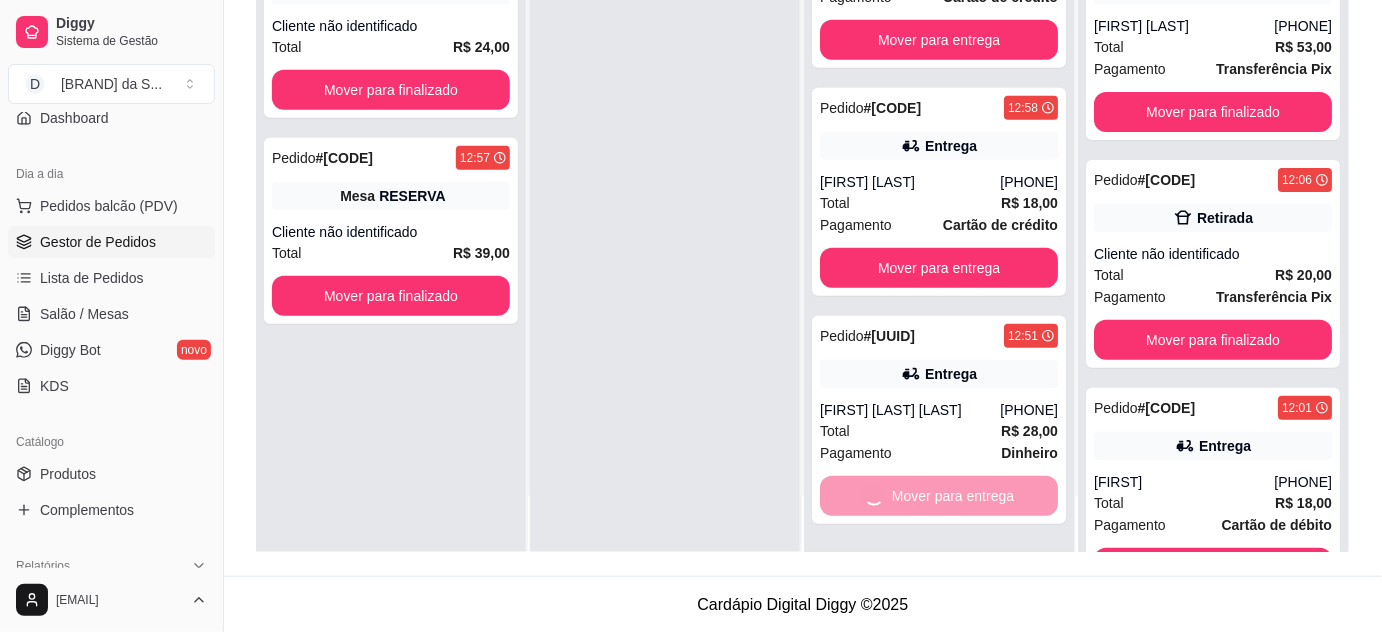 scroll, scrollTop: 72, scrollLeft: 0, axis: vertical 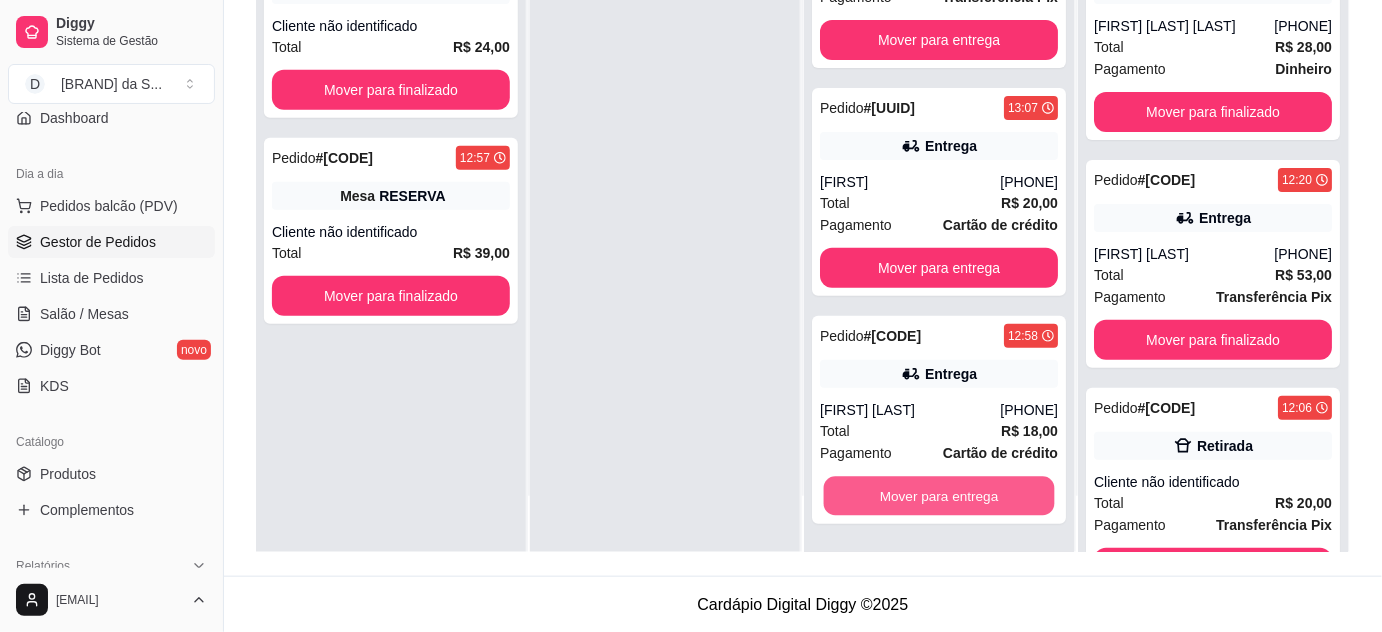 click on "Mover para entrega" at bounding box center [939, 496] 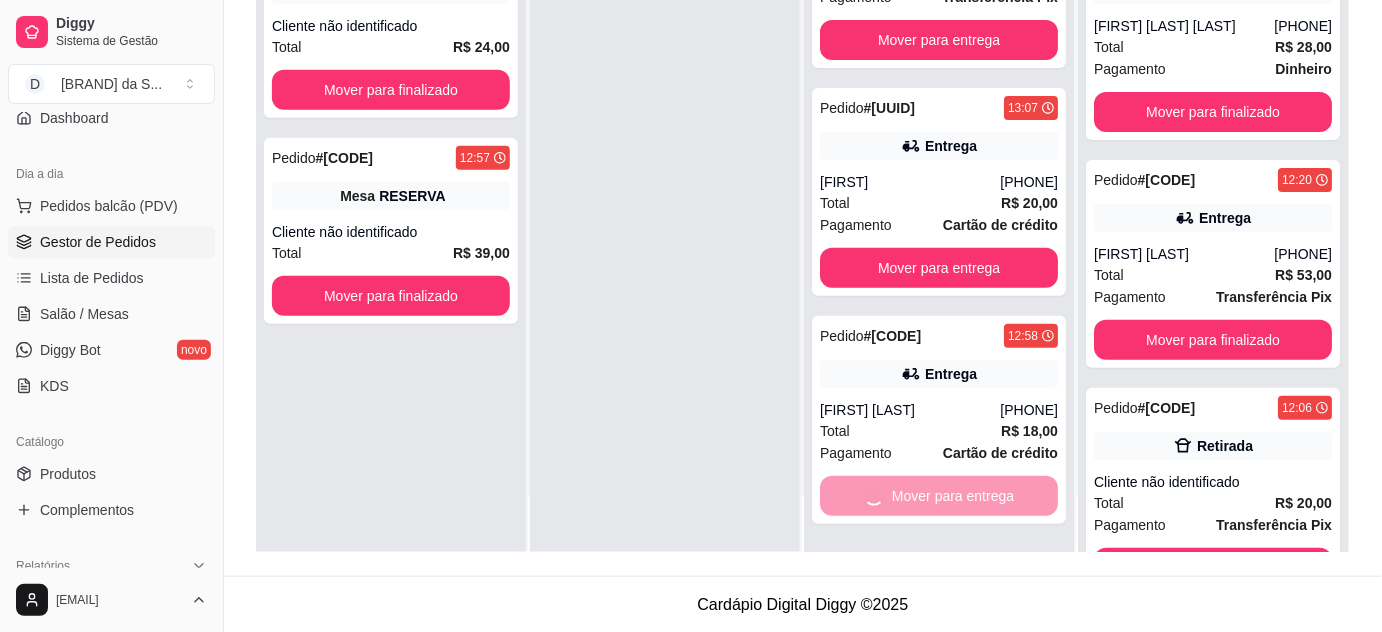 scroll, scrollTop: 0, scrollLeft: 0, axis: both 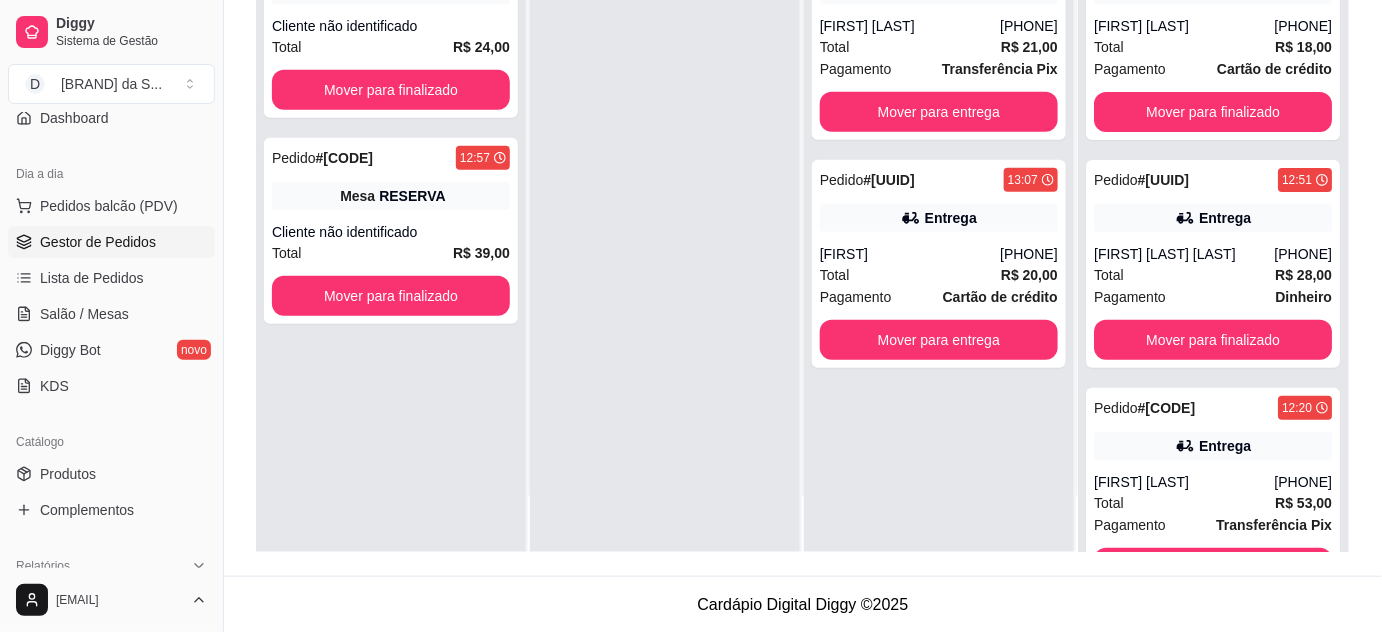 click on "Pedido # [UUID] 13:19 Entrega [FIRST] [LAST] ([PHONE]) Total R$ 21,00 Pagamento Transferência Pix Mover para entrega Pedido # [UUID] 13:07 Entrega [FIRST] ([PHONE]) Total R$ 20,00 Pagamento Cartão de crédito Mover para entrega" at bounding box center (939, 236) 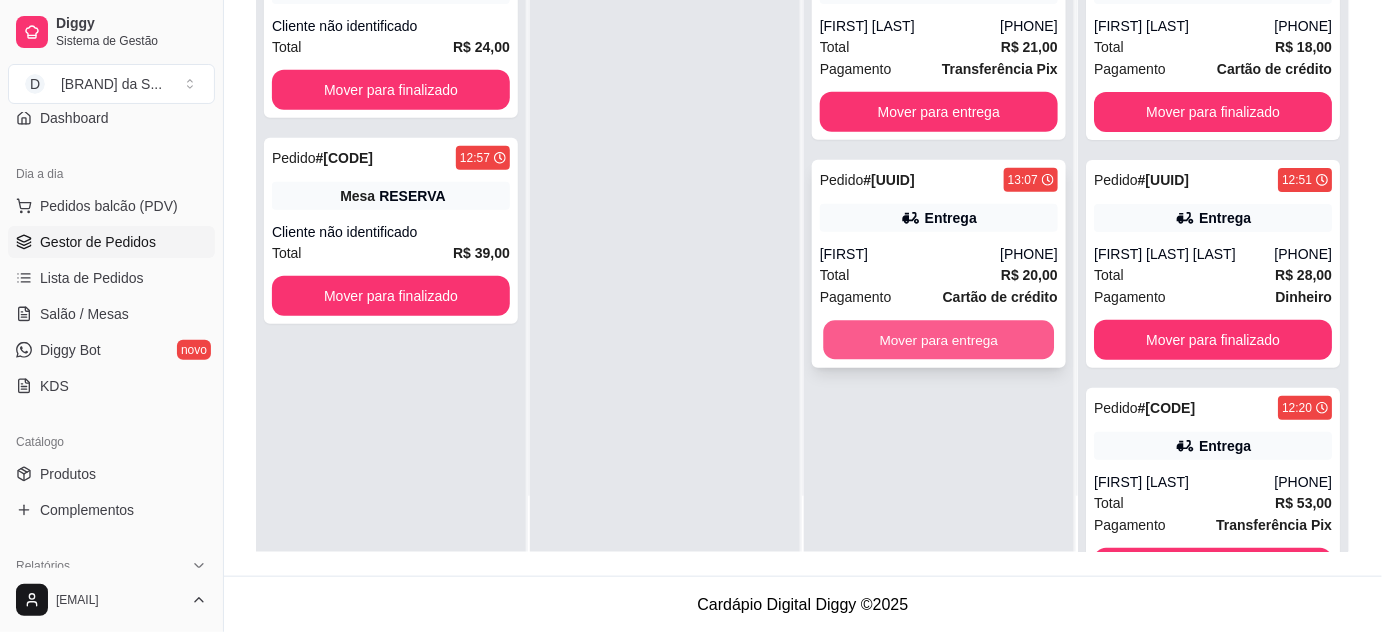 click on "Mover para entrega" at bounding box center [939, 340] 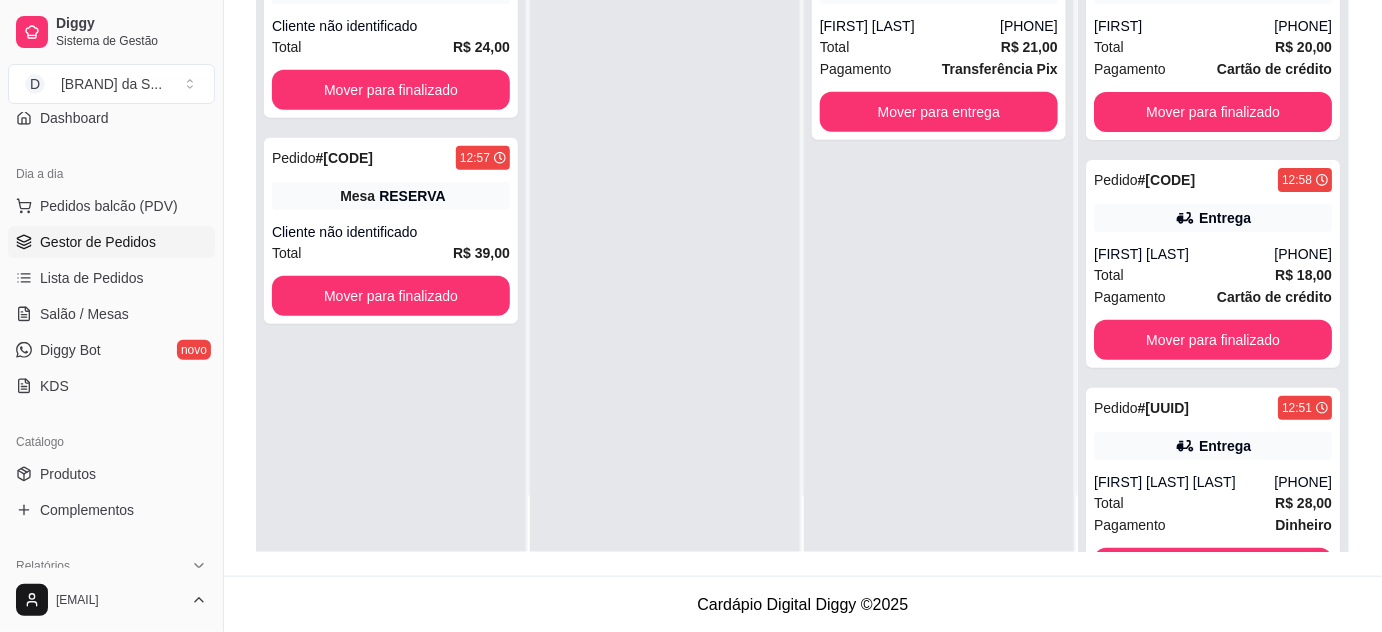 scroll, scrollTop: 0, scrollLeft: 0, axis: both 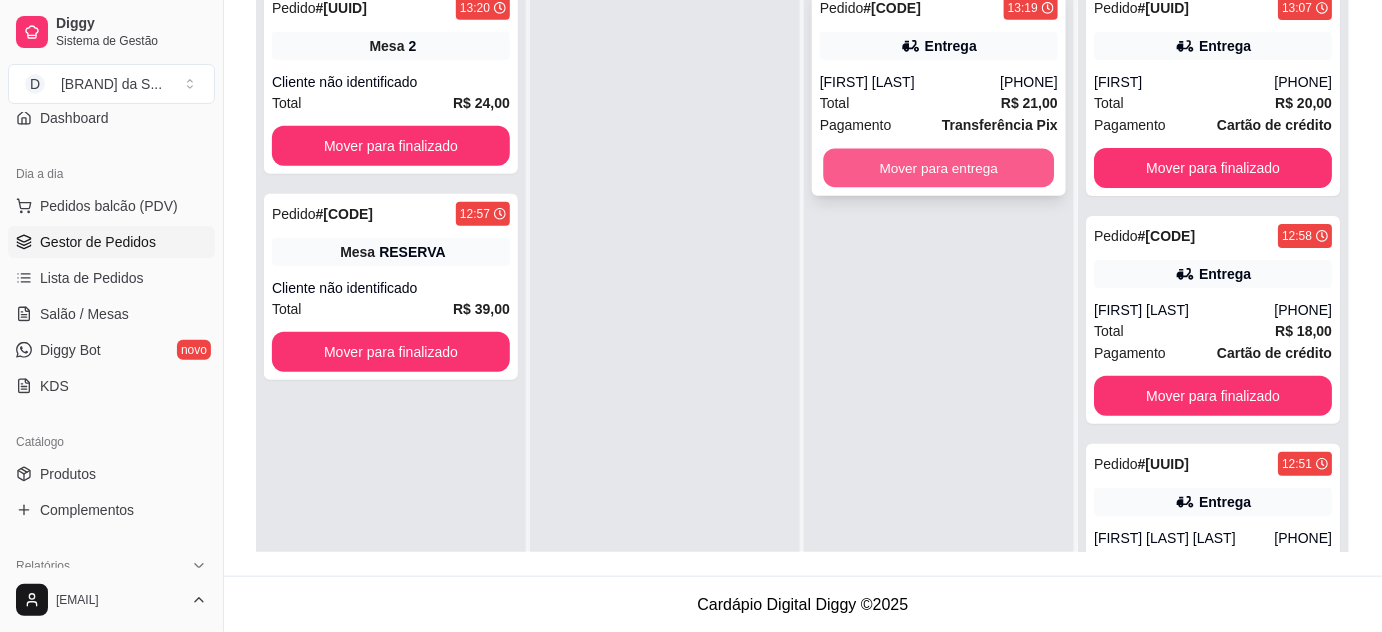 click on "Mover para entrega" at bounding box center [939, 168] 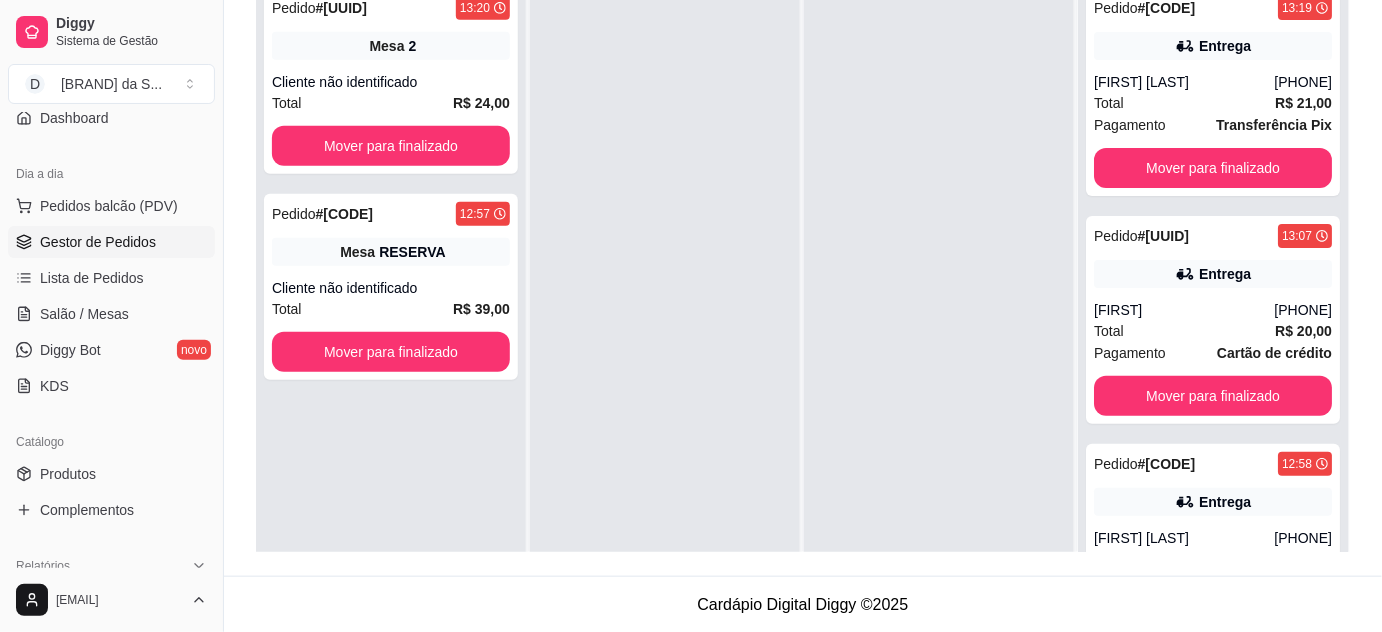 scroll, scrollTop: 0, scrollLeft: 0, axis: both 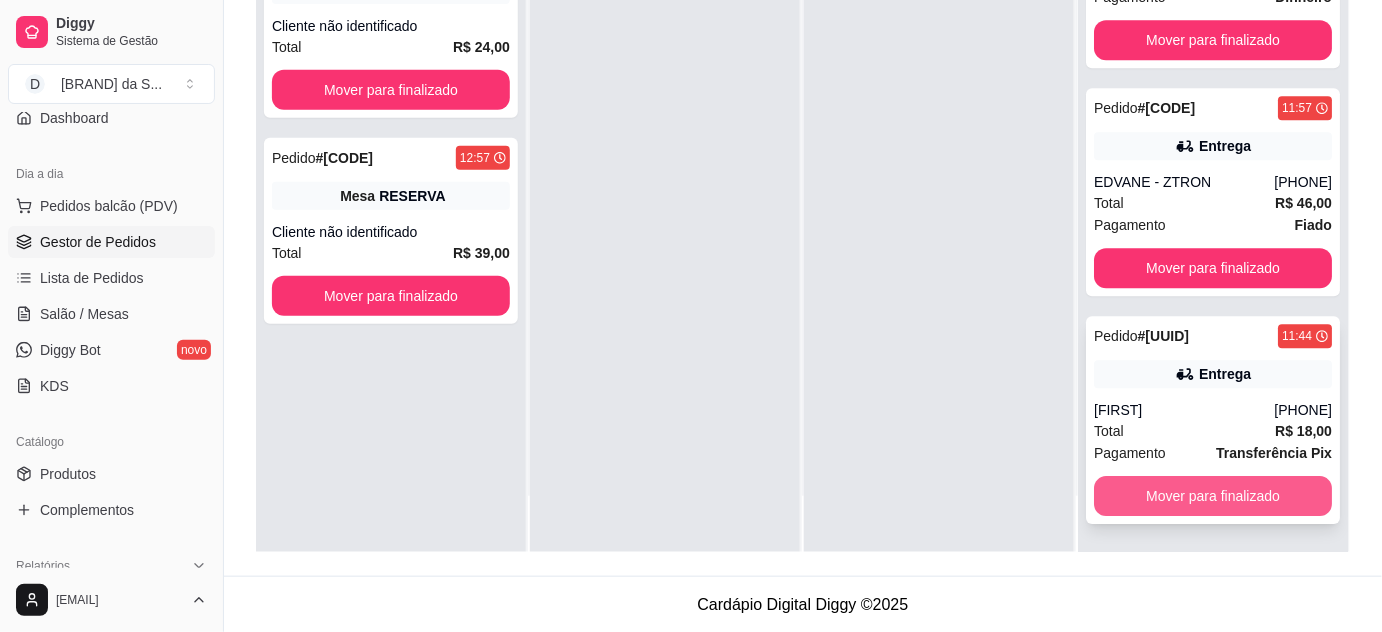 click on "Mover para finalizado" at bounding box center [1213, 496] 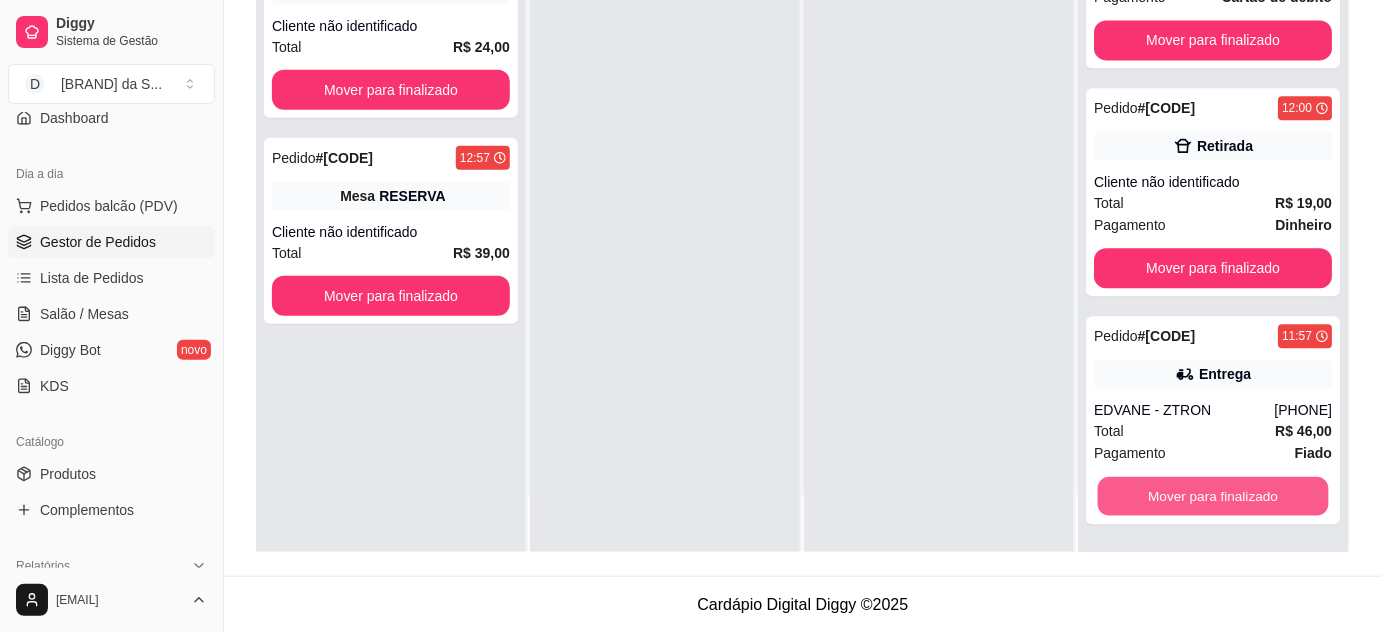 click on "Mover para finalizado" at bounding box center [1213, 496] 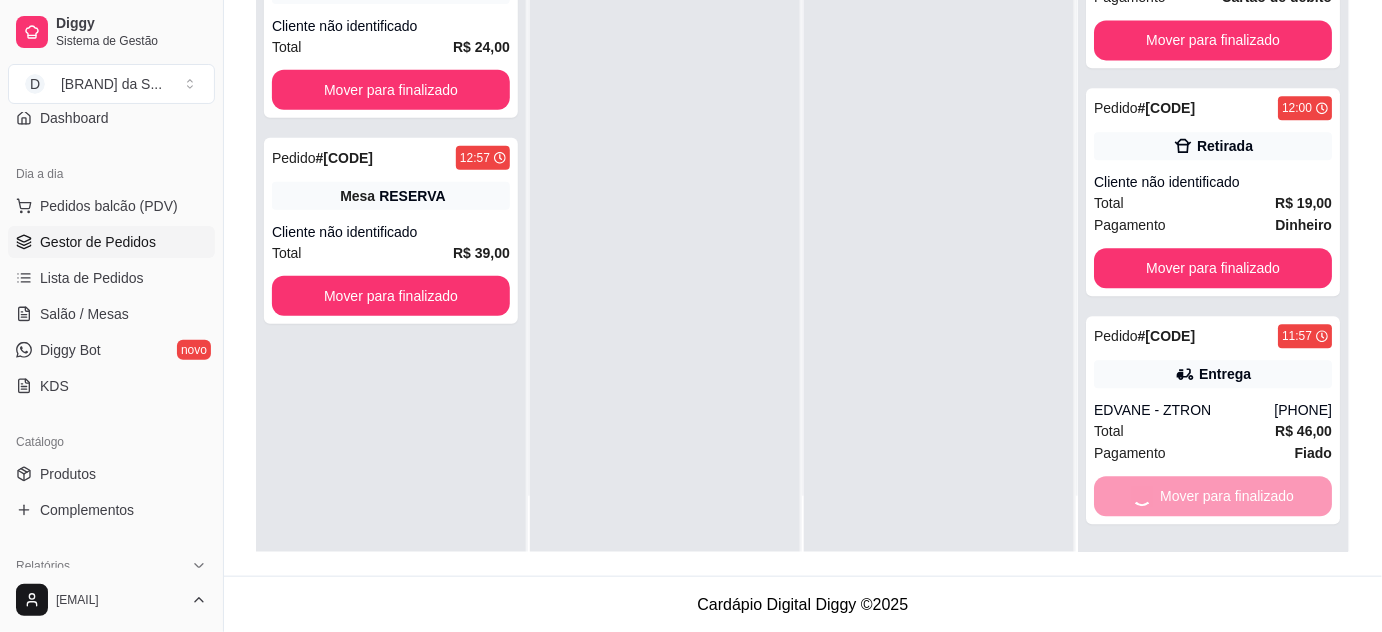 scroll, scrollTop: 1232, scrollLeft: 0, axis: vertical 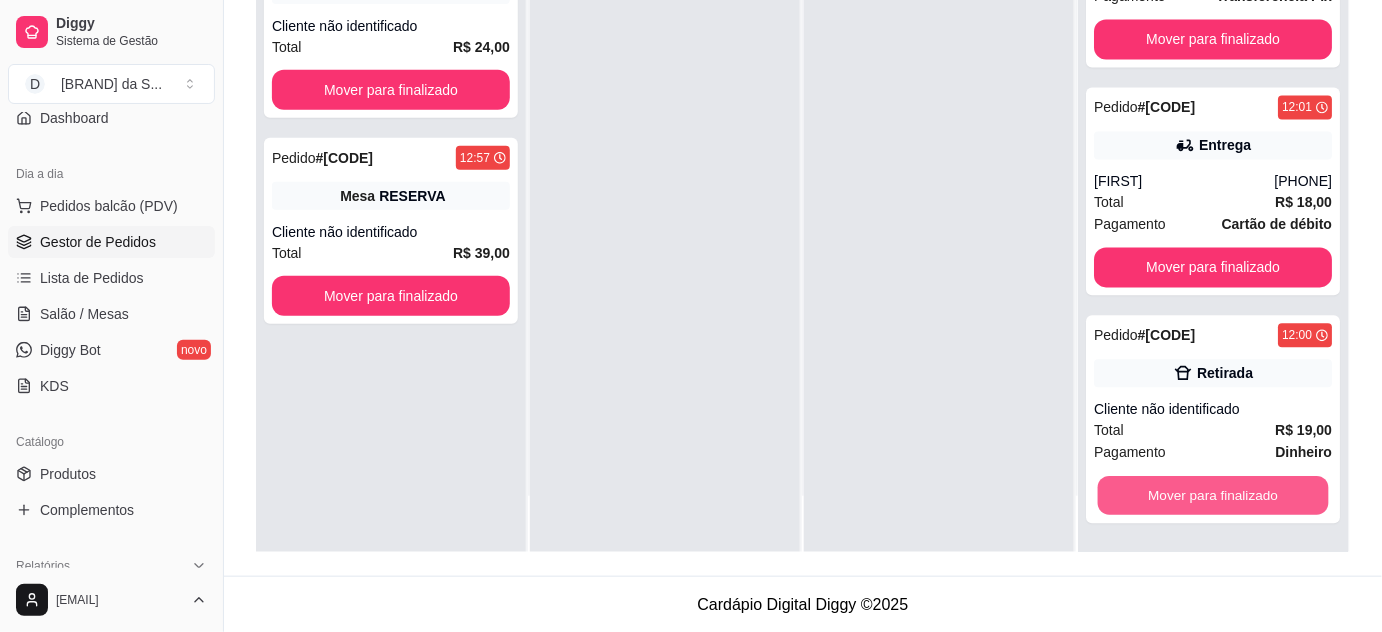 click on "Mover para finalizado" at bounding box center (1213, 496) 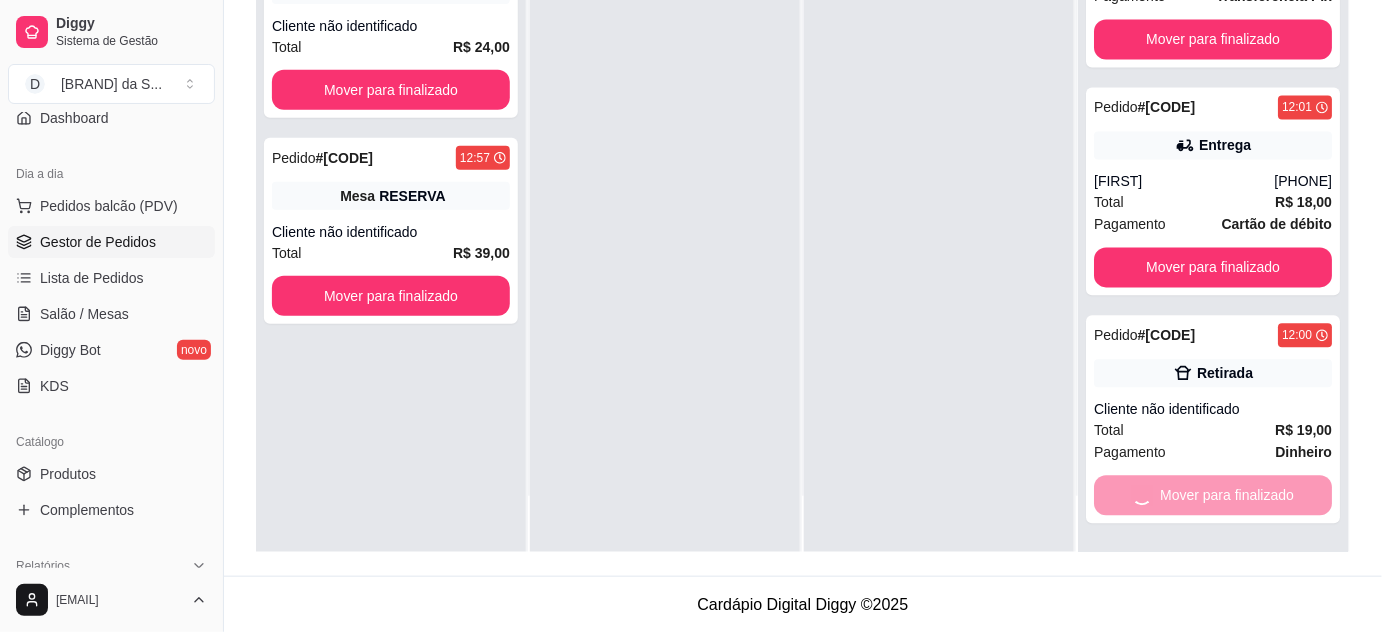 scroll, scrollTop: 1004, scrollLeft: 0, axis: vertical 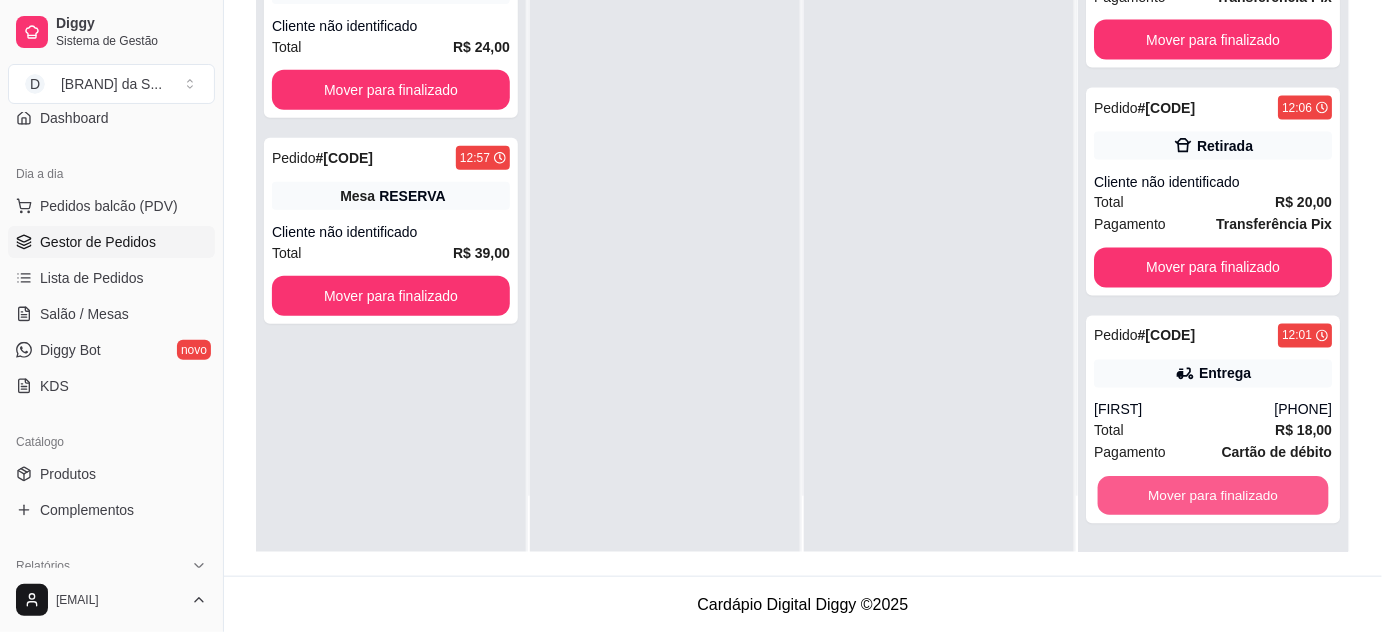 click on "Mover para finalizado" at bounding box center [1213, 496] 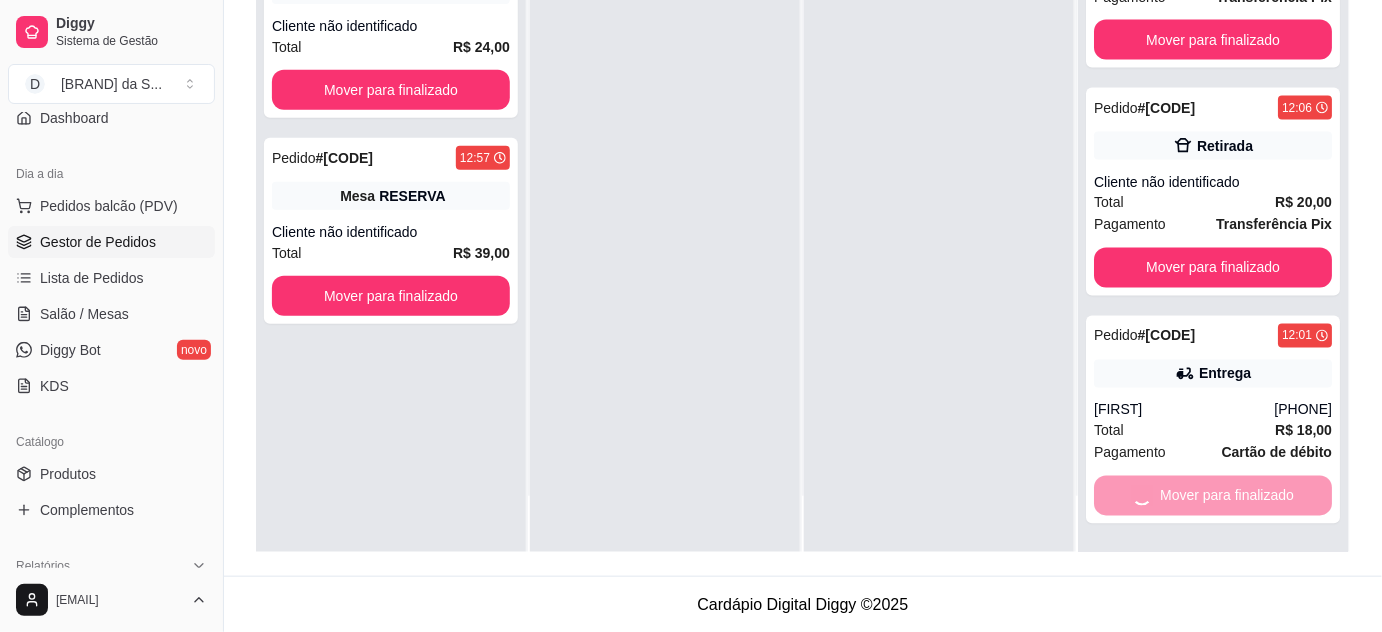 scroll, scrollTop: 776, scrollLeft: 0, axis: vertical 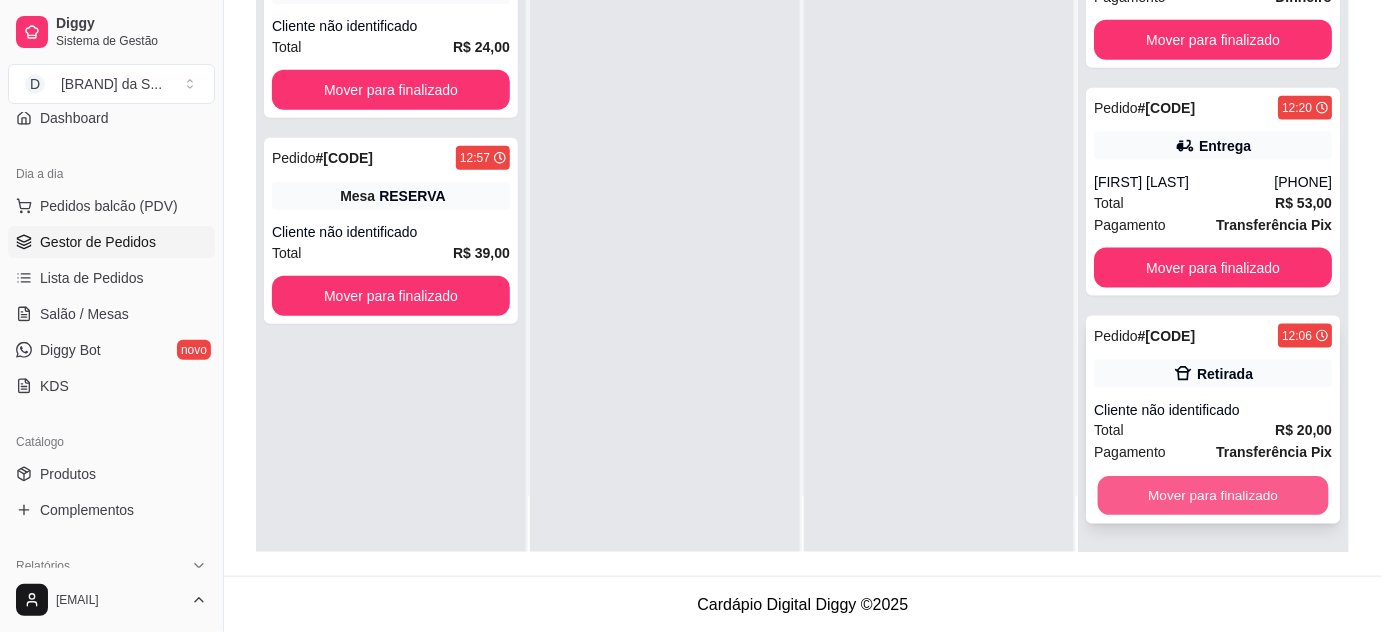 click on "Mover para finalizado" at bounding box center [1213, 496] 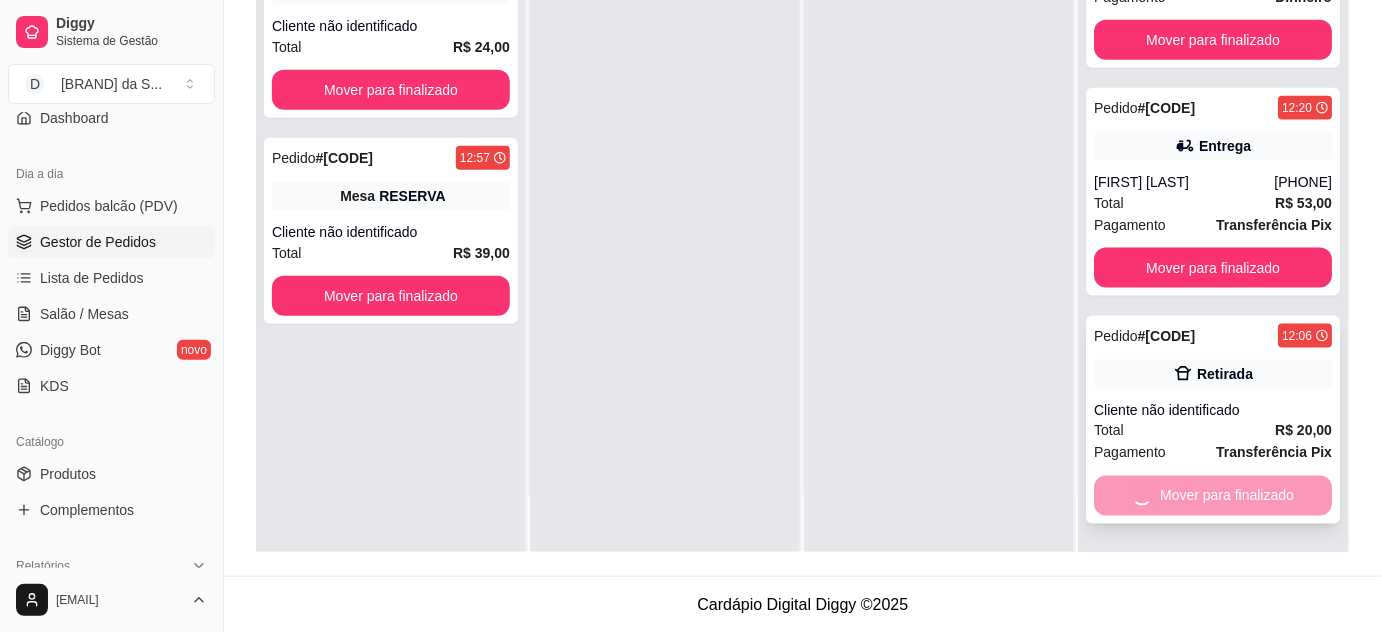scroll, scrollTop: 548, scrollLeft: 0, axis: vertical 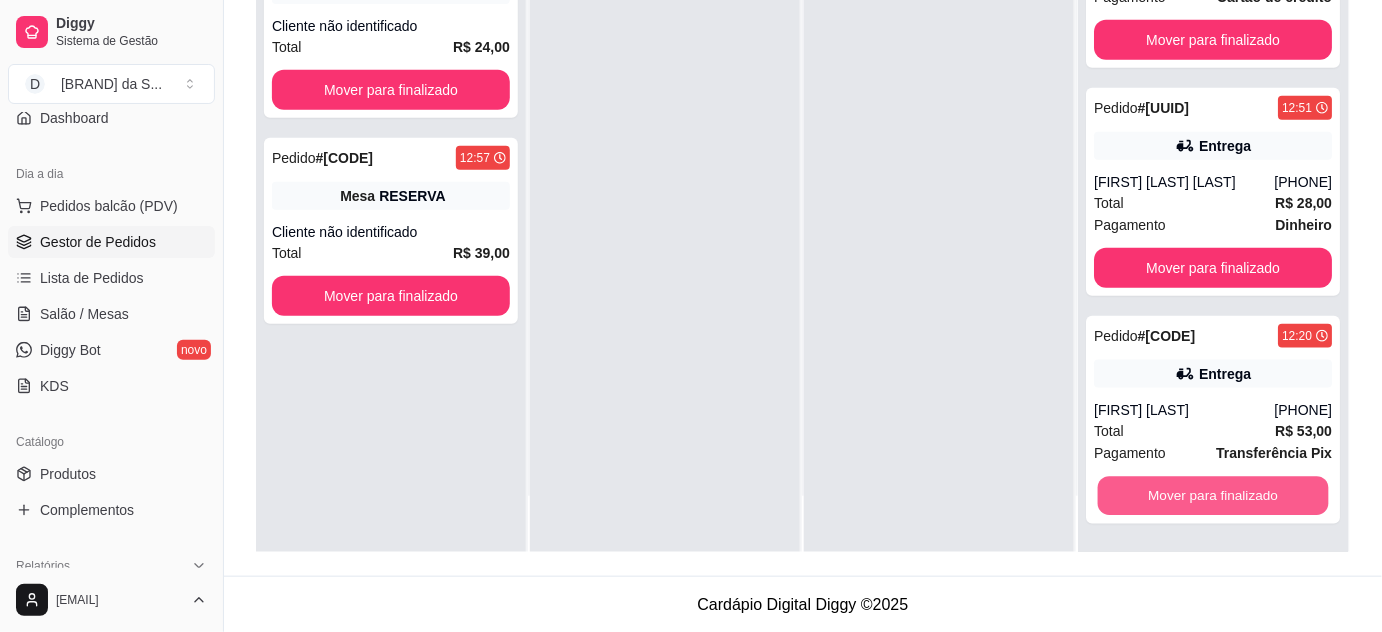 click on "Mover para finalizado" at bounding box center (1213, 496) 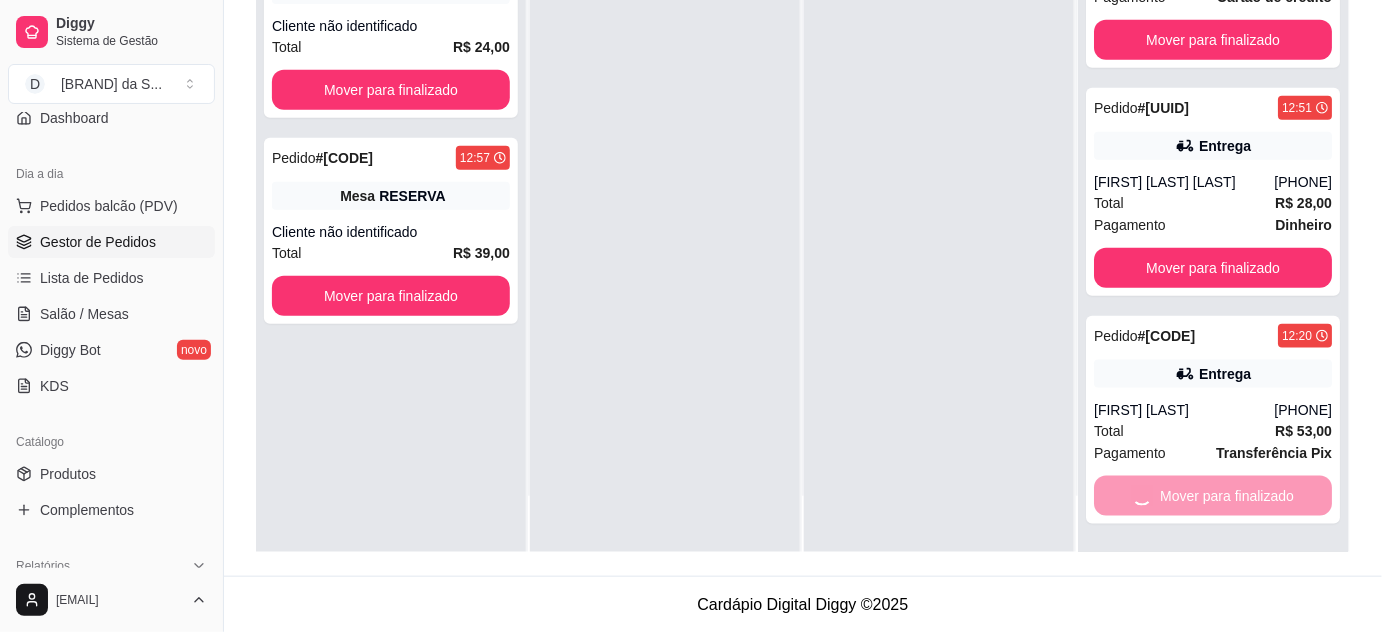 scroll, scrollTop: 320, scrollLeft: 0, axis: vertical 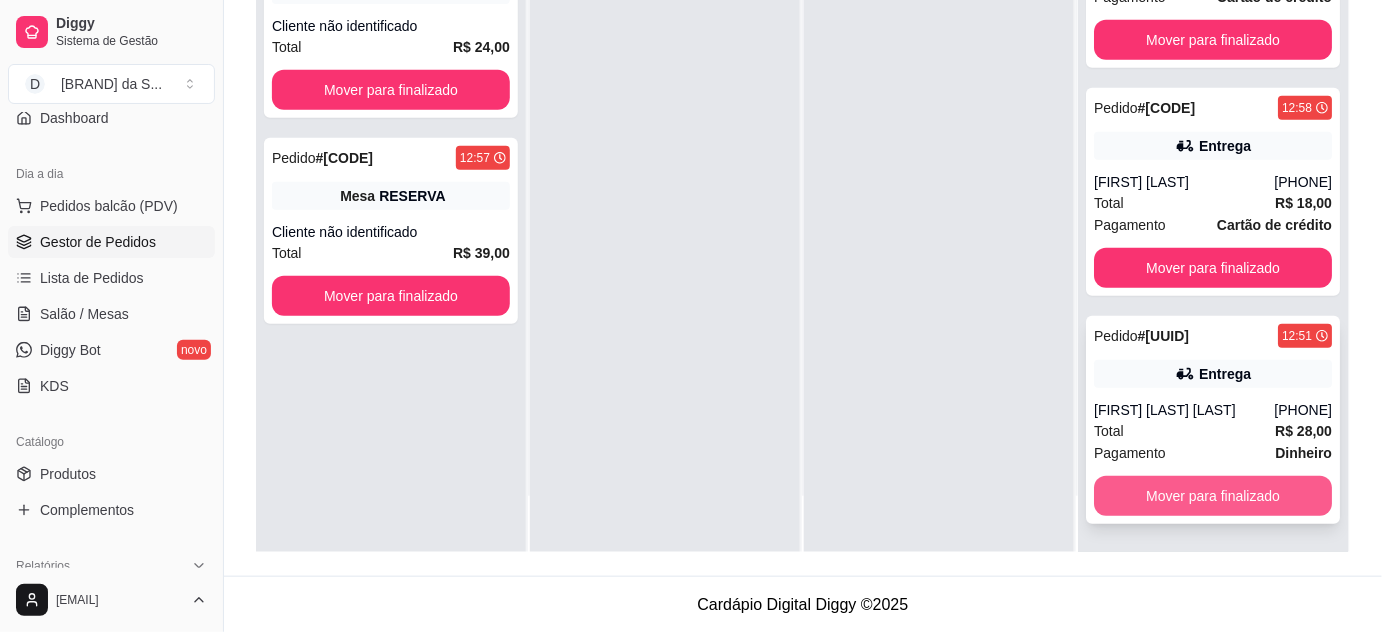 click on "Mover para finalizado" at bounding box center (1213, 496) 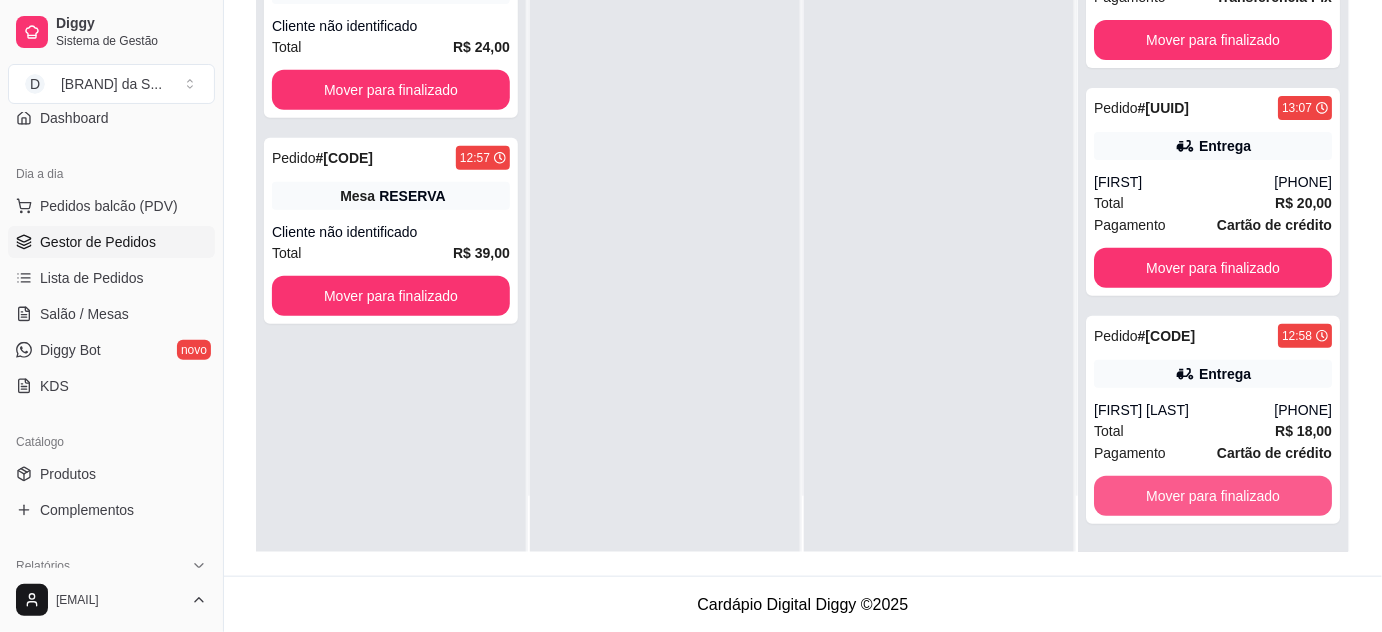 scroll, scrollTop: 72, scrollLeft: 0, axis: vertical 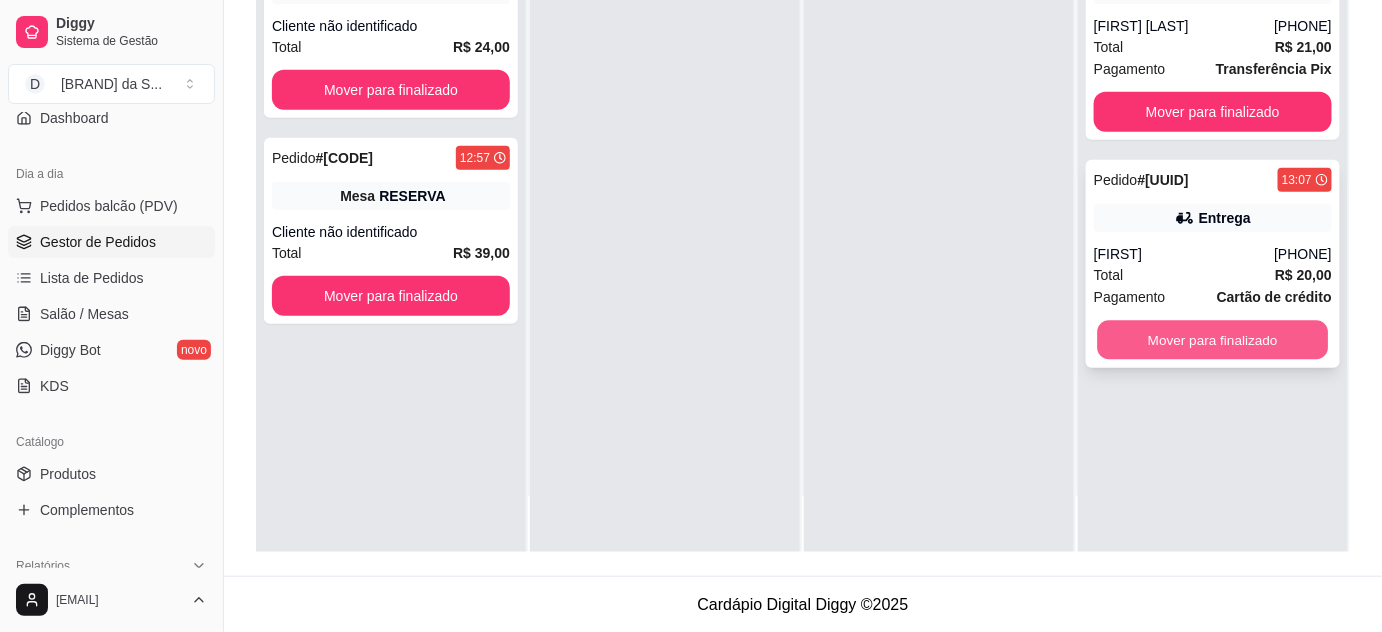 click on "Mover para finalizado" at bounding box center (1213, 340) 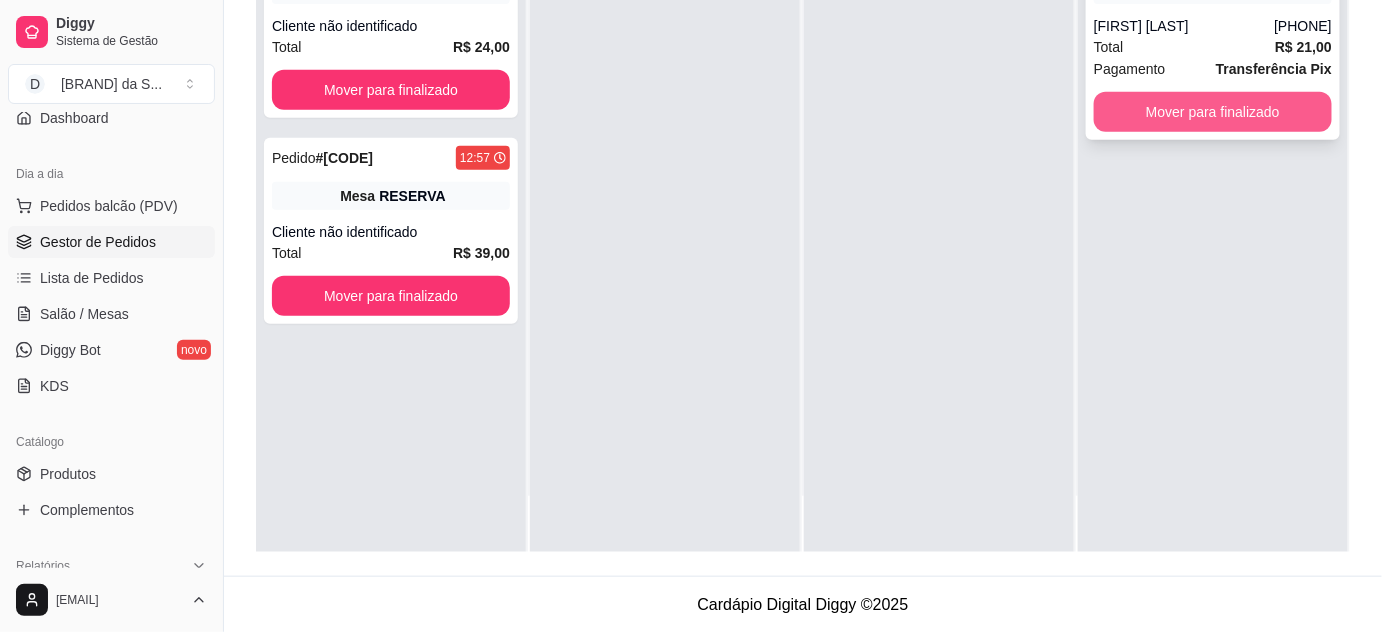 click on "Mover para finalizado" at bounding box center [1213, 112] 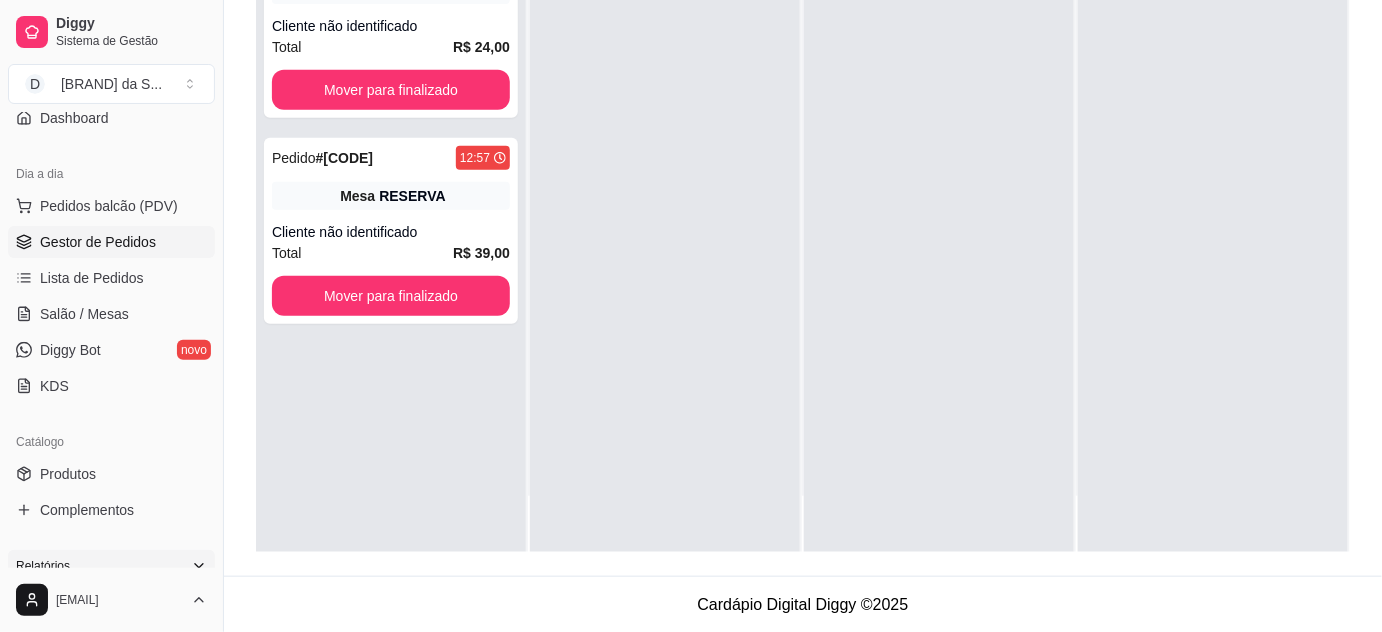 scroll, scrollTop: 363, scrollLeft: 0, axis: vertical 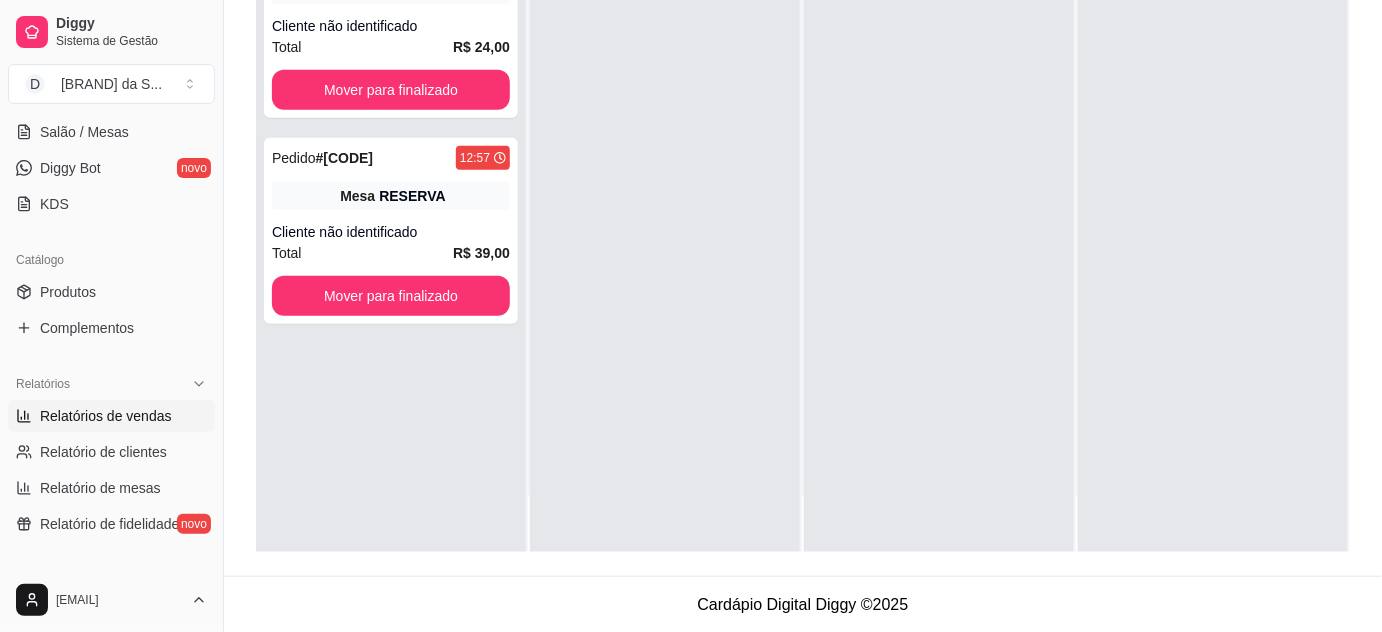 click on "Relatórios de vendas" at bounding box center [111, 416] 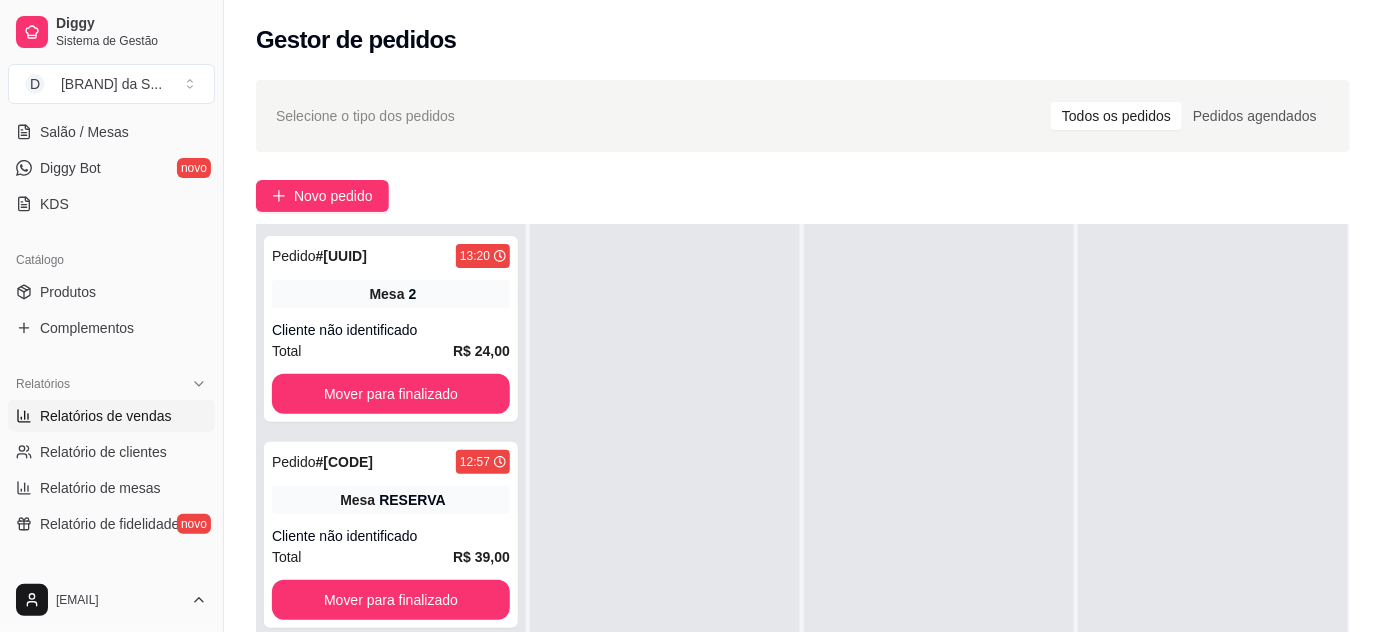 select on "ALL" 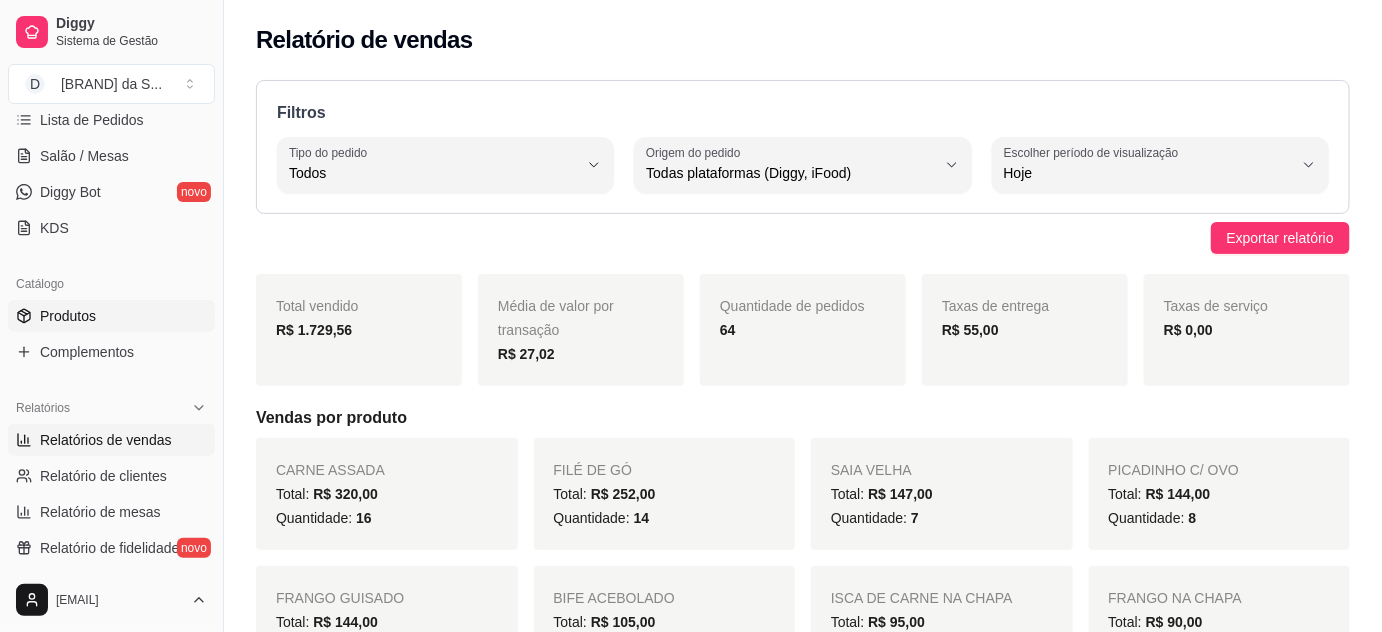 scroll, scrollTop: 363, scrollLeft: 0, axis: vertical 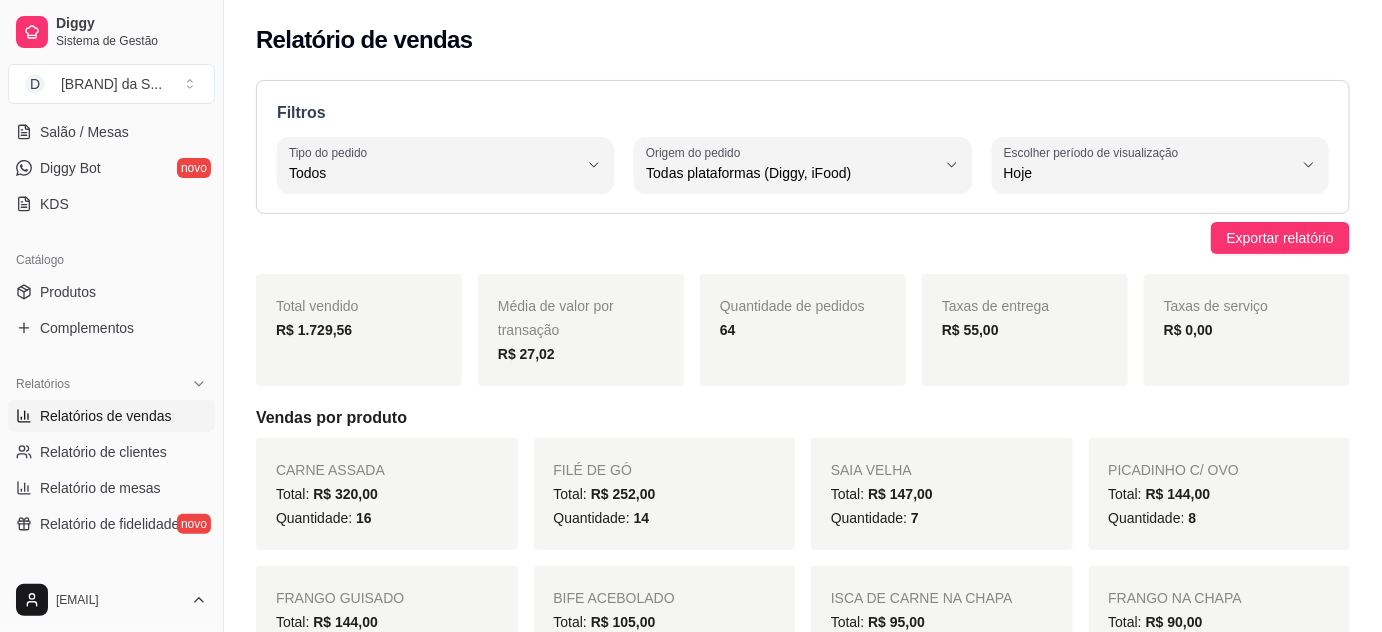 click on "Relatórios de vendas" at bounding box center (106, 416) 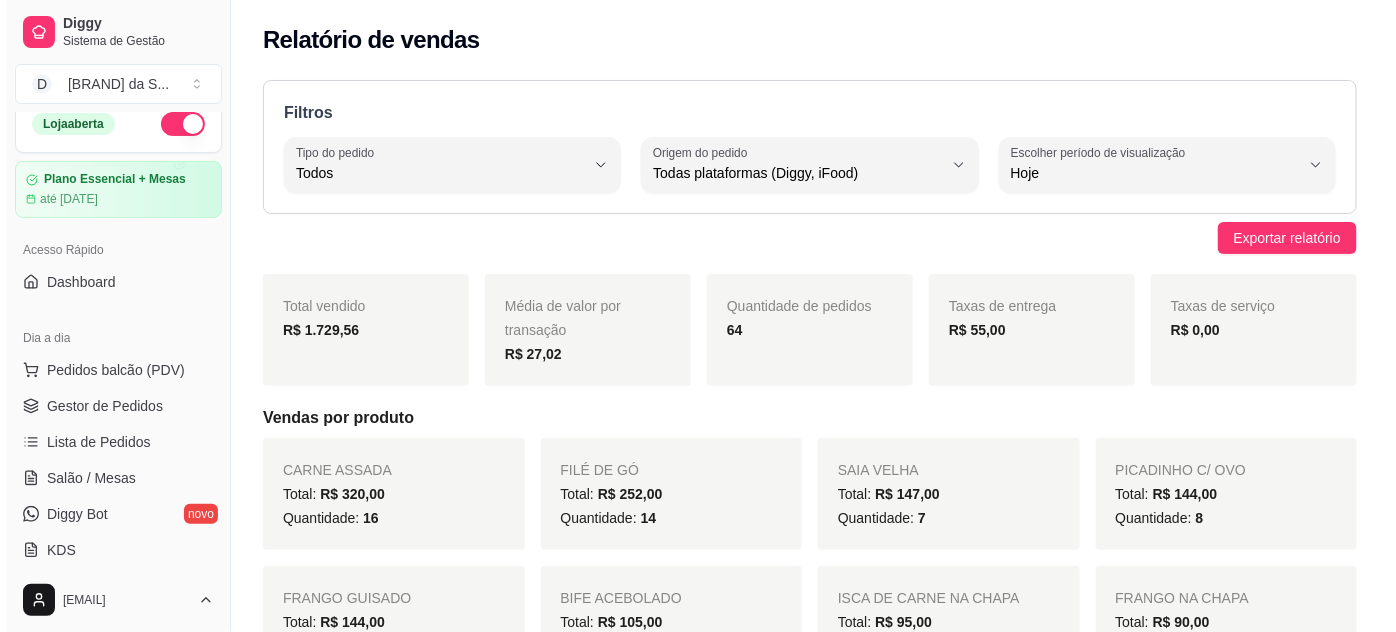 scroll, scrollTop: 0, scrollLeft: 0, axis: both 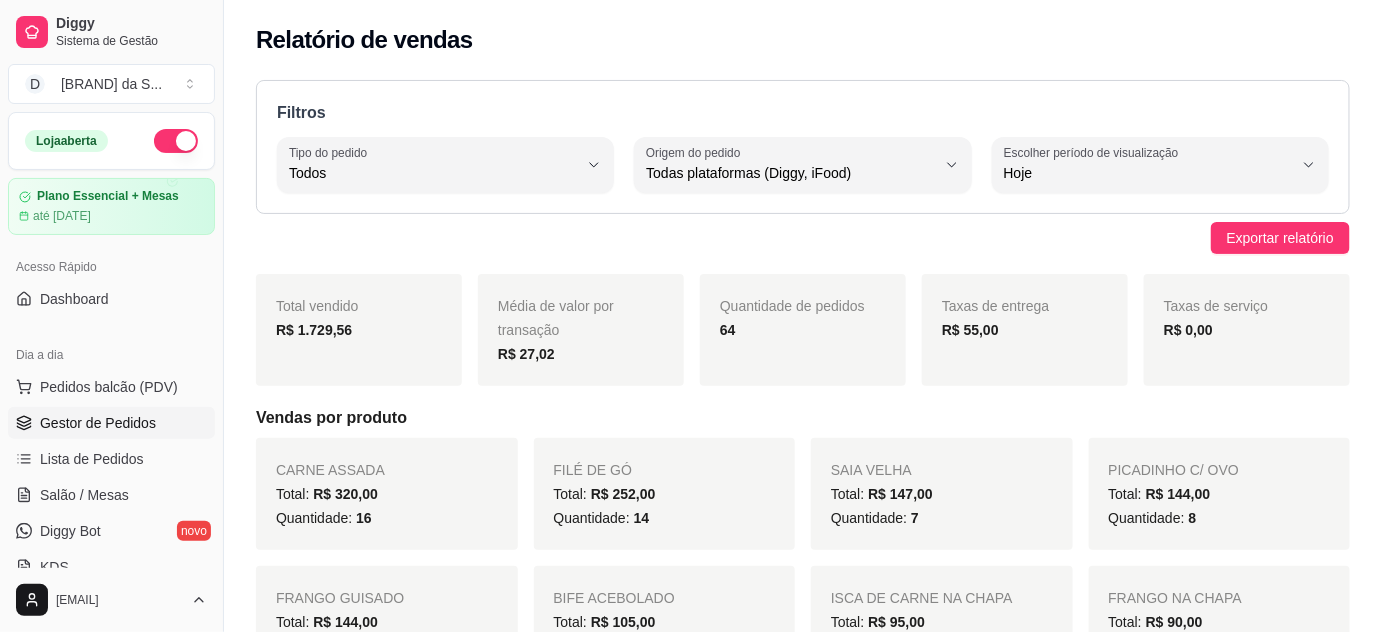 click on "Gestor de Pedidos" at bounding box center (98, 423) 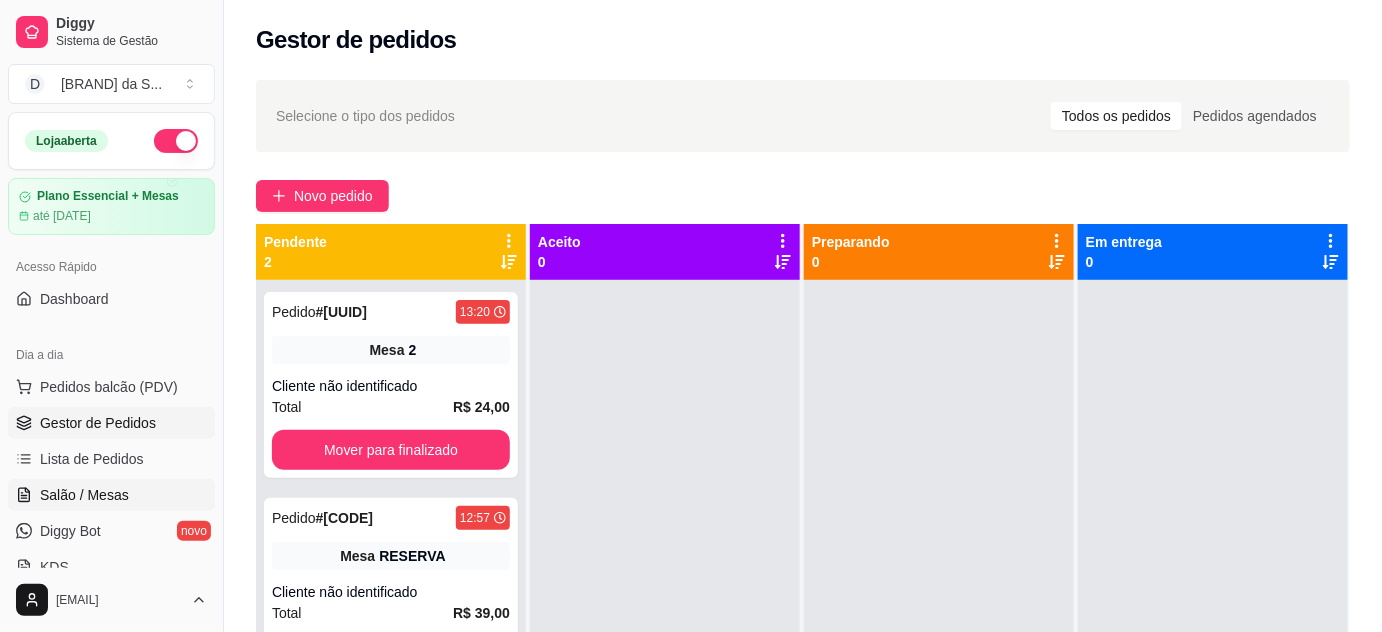 click on "Salão / Mesas" at bounding box center (111, 495) 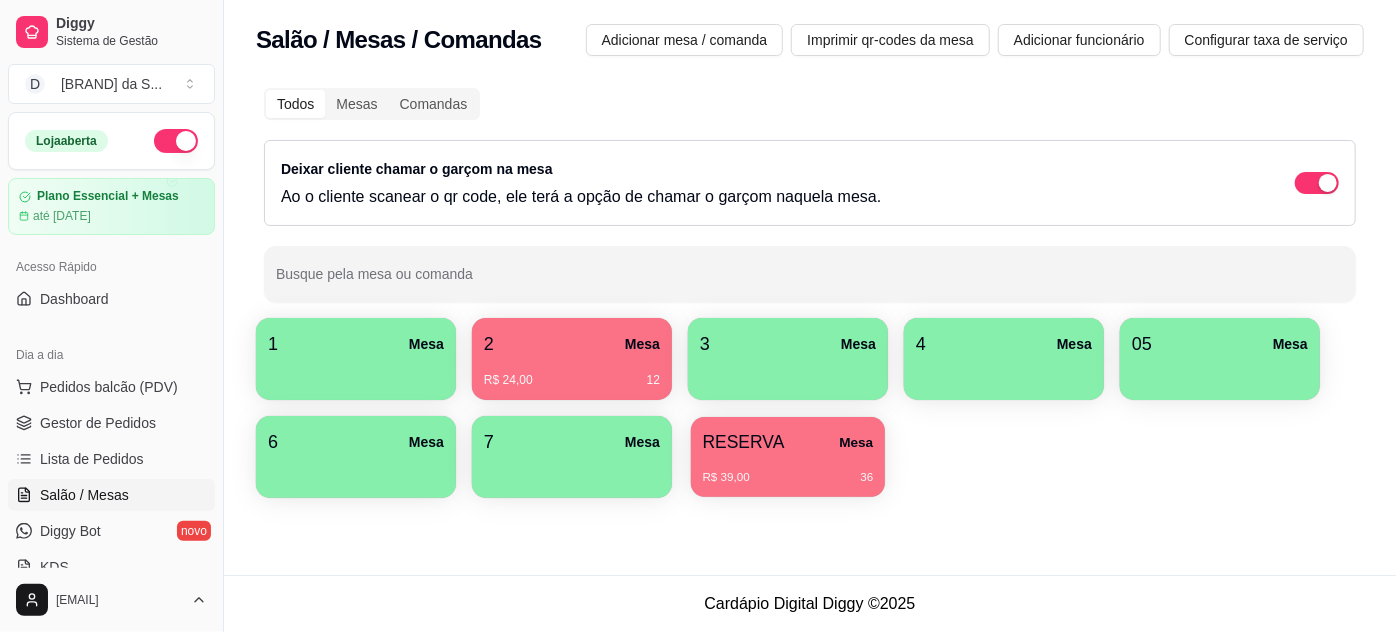 click on "R$ 39,00 36" at bounding box center (788, 478) 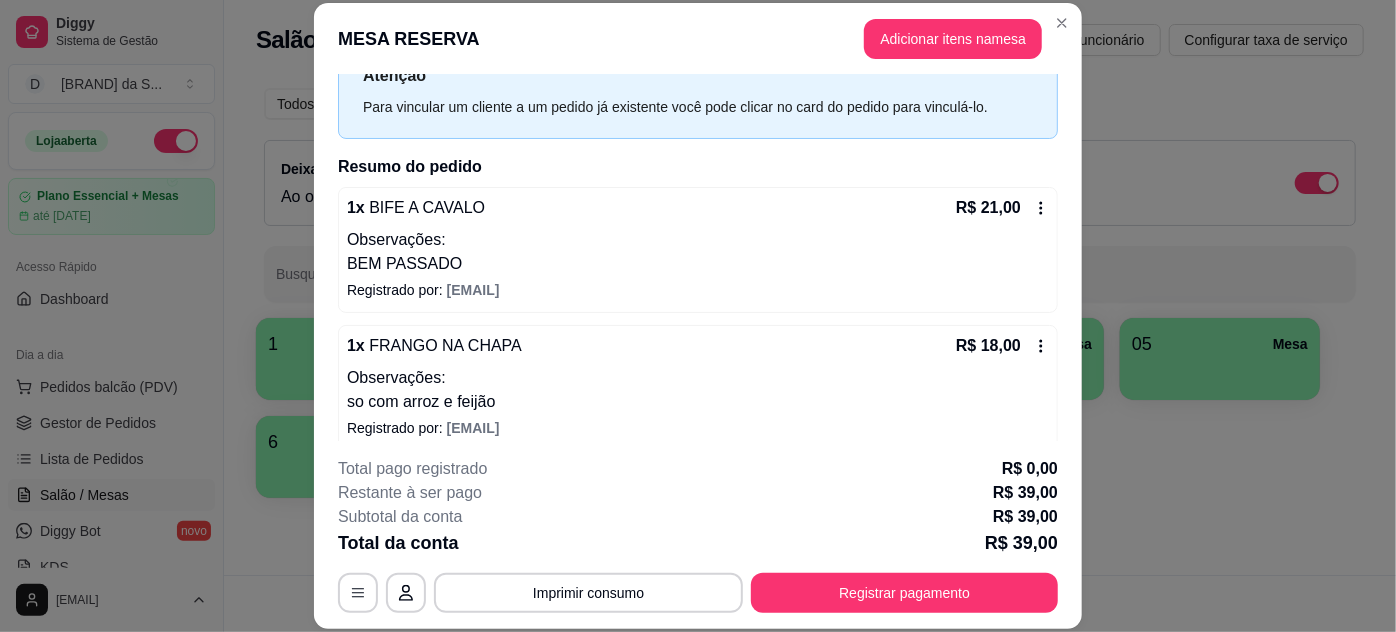 scroll, scrollTop: 93, scrollLeft: 0, axis: vertical 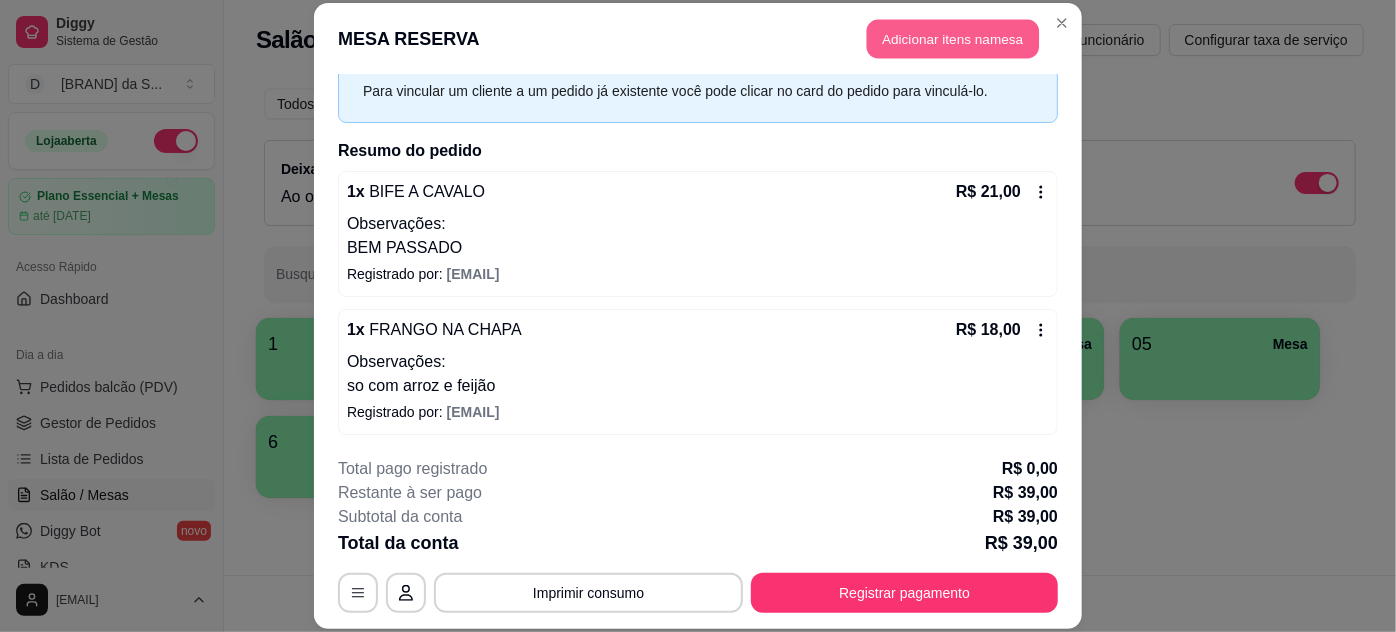 click on "Adicionar itens na  mesa" at bounding box center (953, 39) 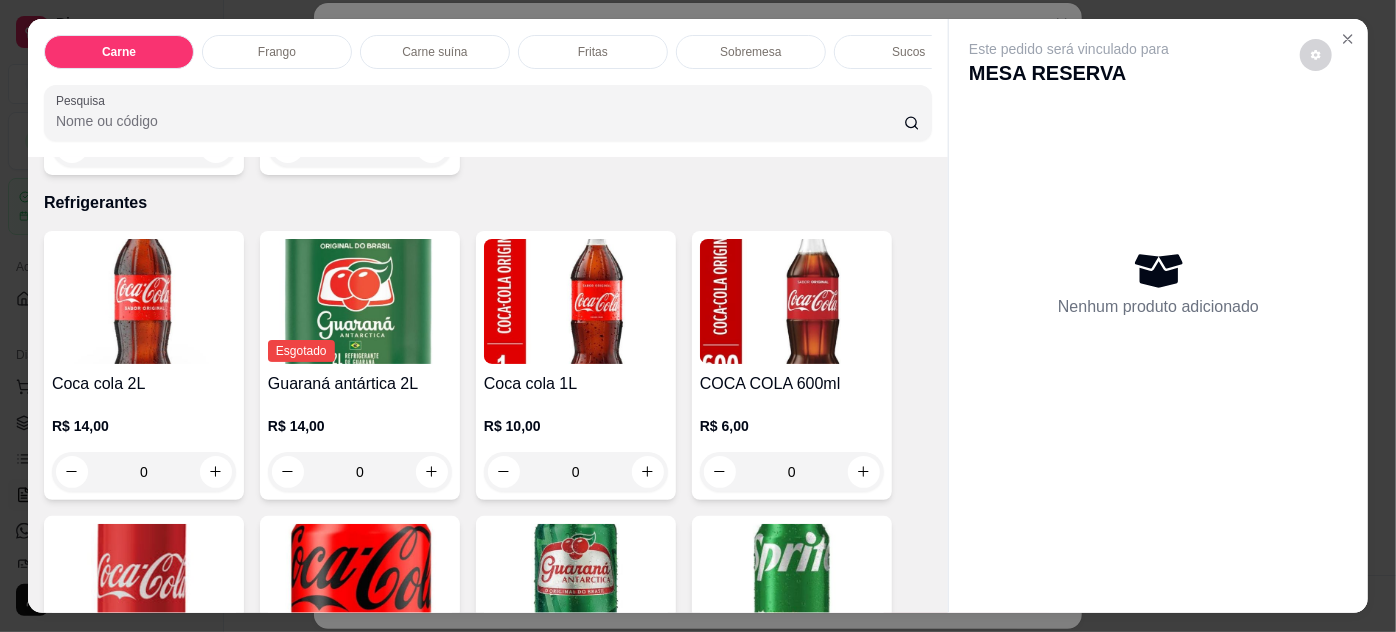 scroll, scrollTop: 2000, scrollLeft: 0, axis: vertical 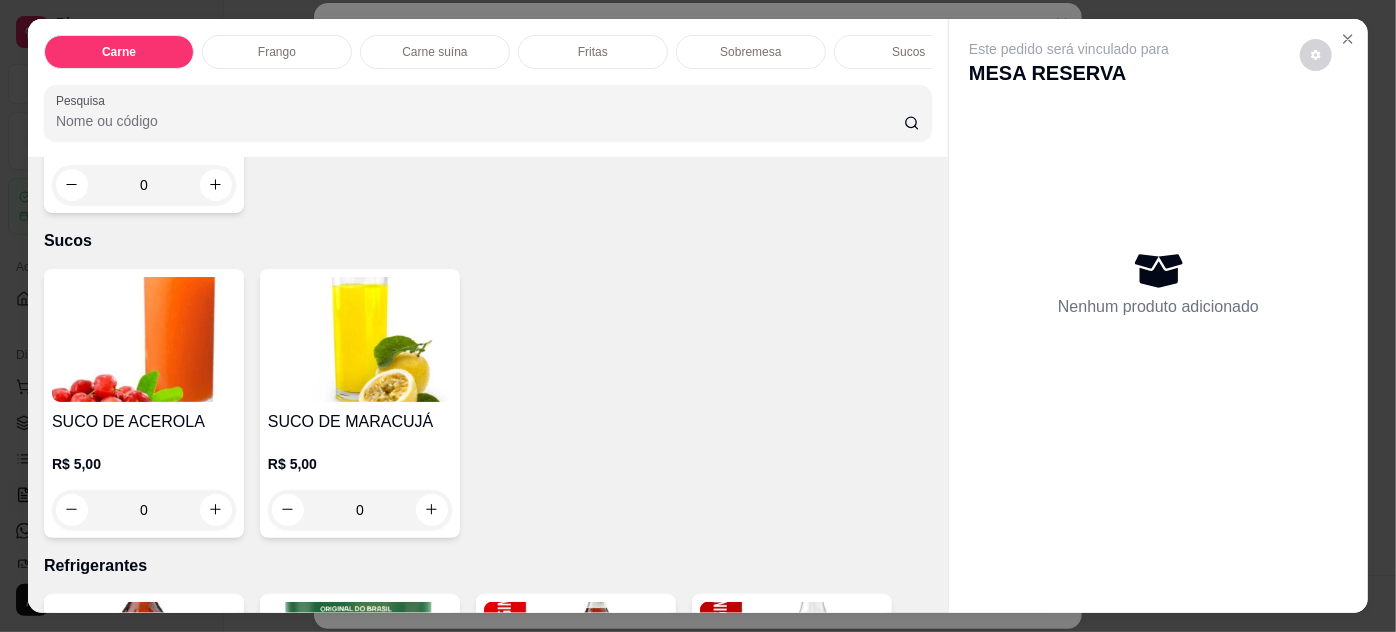 click on "0" at bounding box center (144, 510) 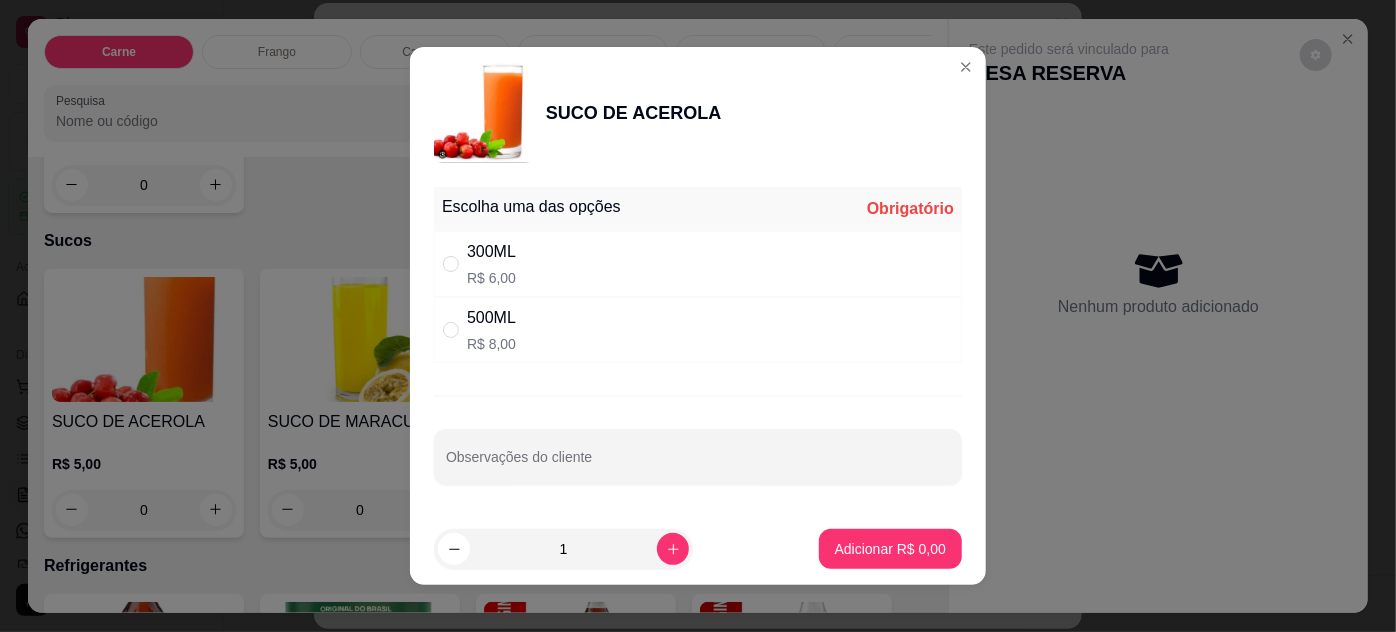drag, startPoint x: 535, startPoint y: 265, endPoint x: 542, endPoint y: 276, distance: 13.038404 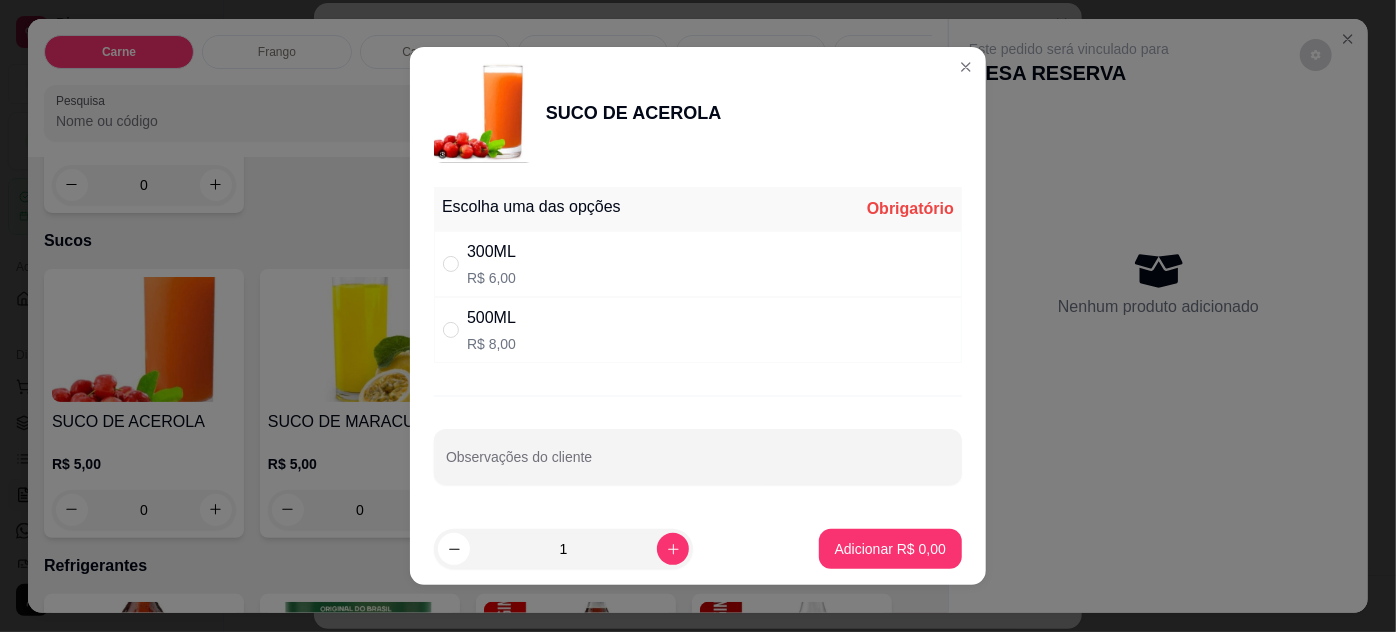 radio on "true" 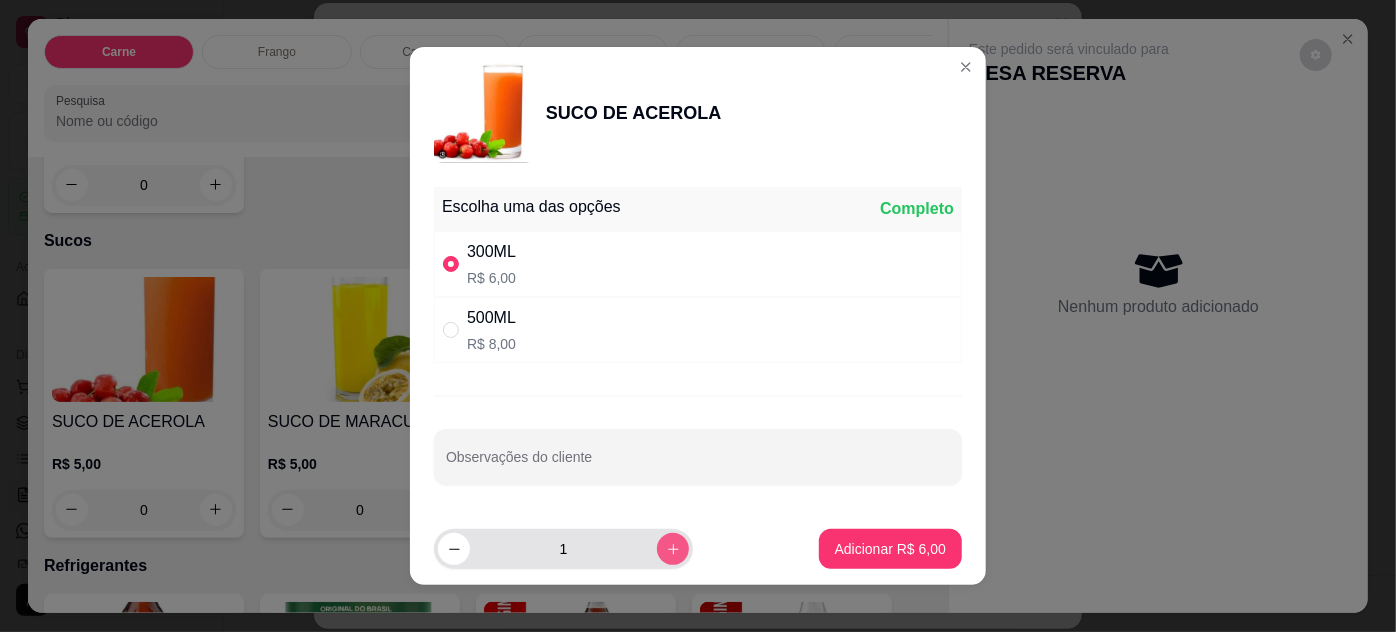 click 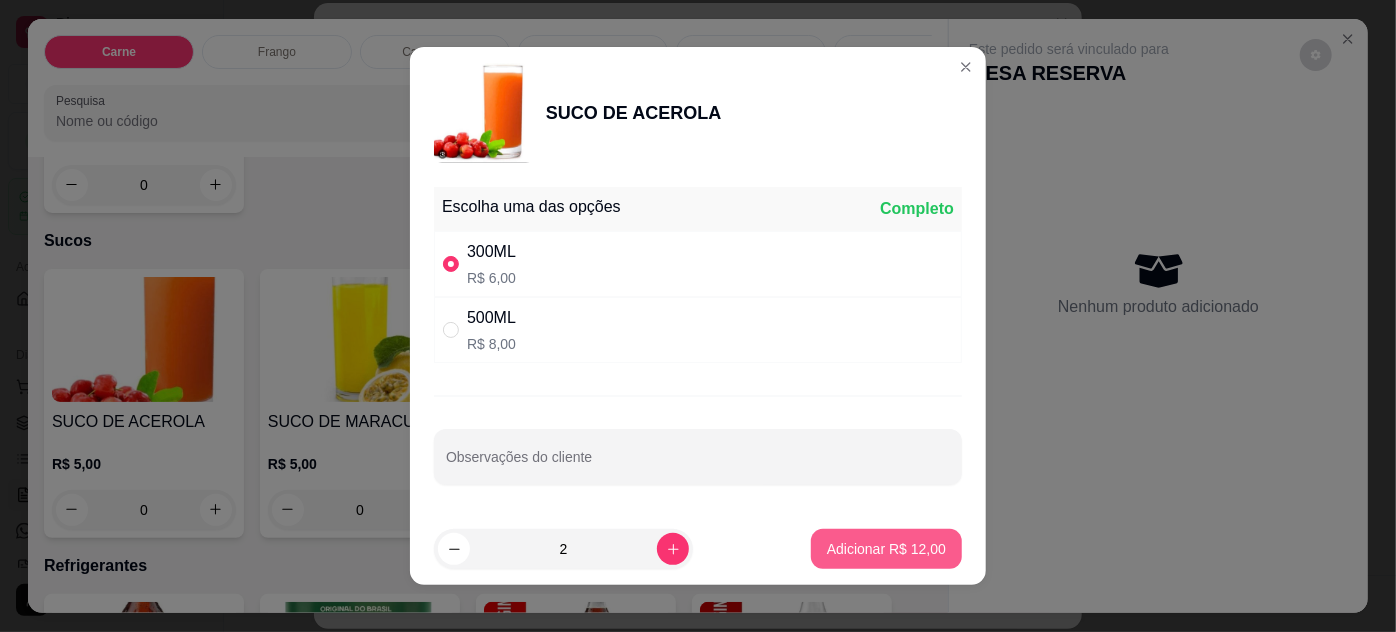 click on "Adicionar   R$ 12,00" at bounding box center [886, 549] 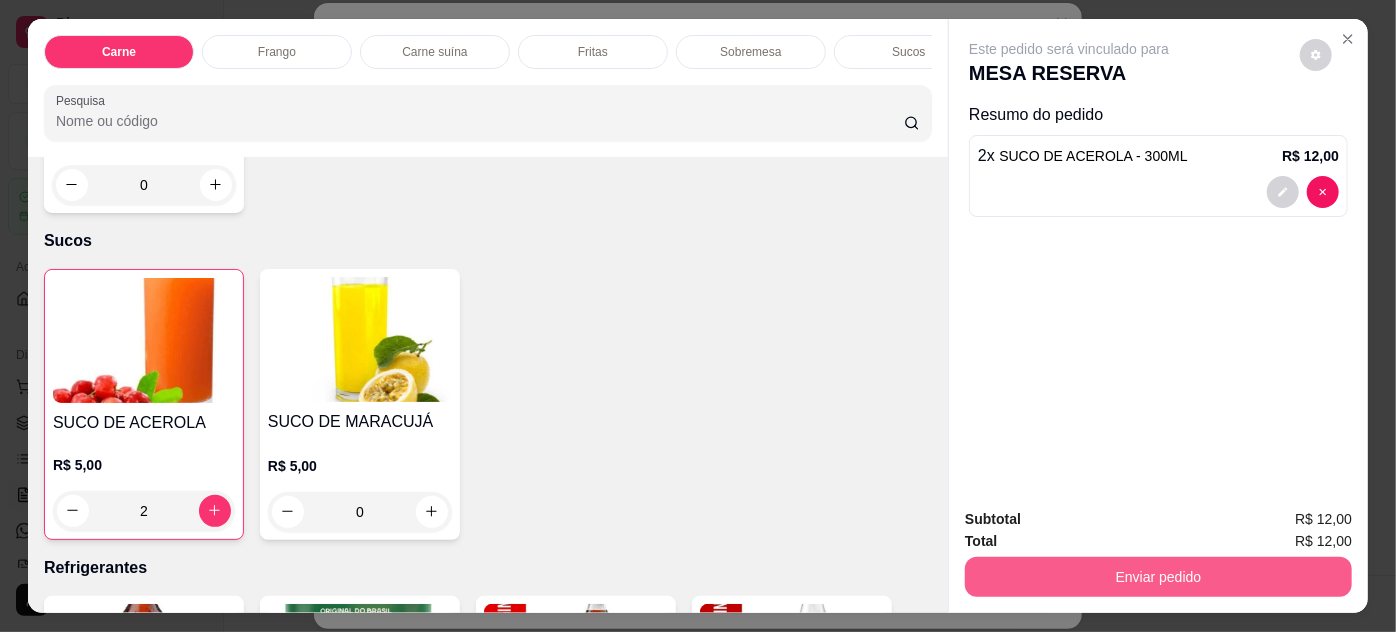 click on "Enviar pedido" at bounding box center (1158, 577) 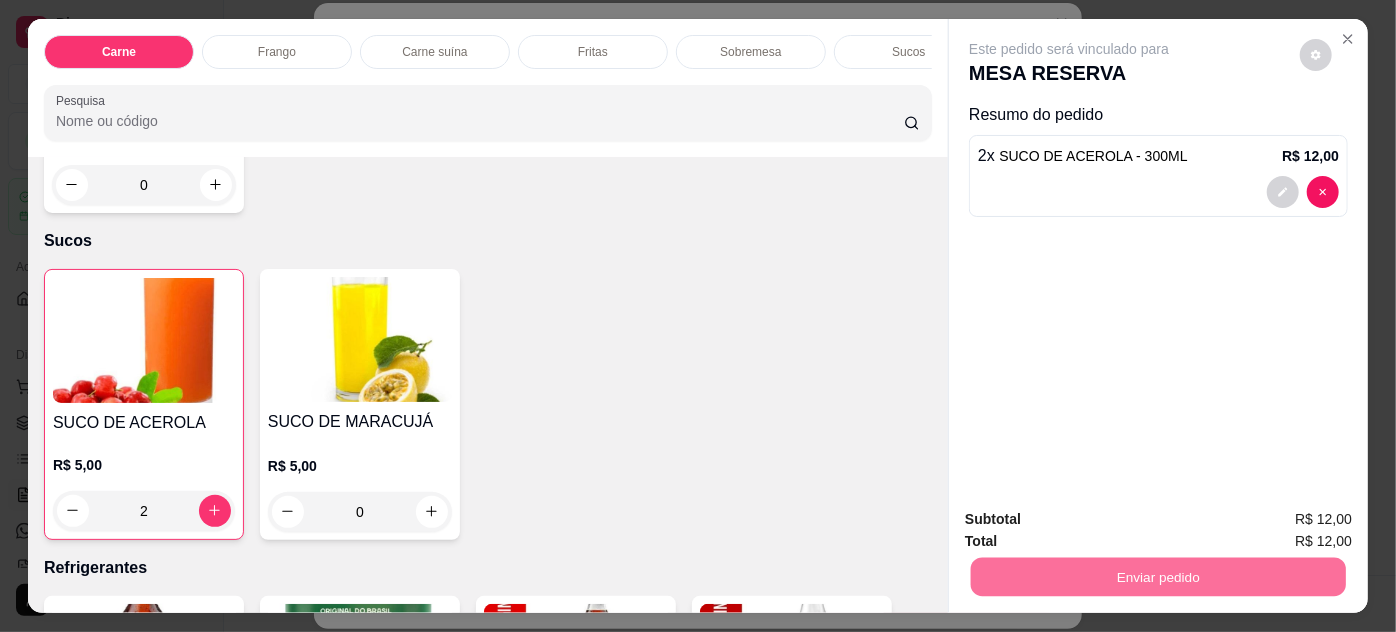 click on "Não registrar e enviar pedido" at bounding box center [1093, 520] 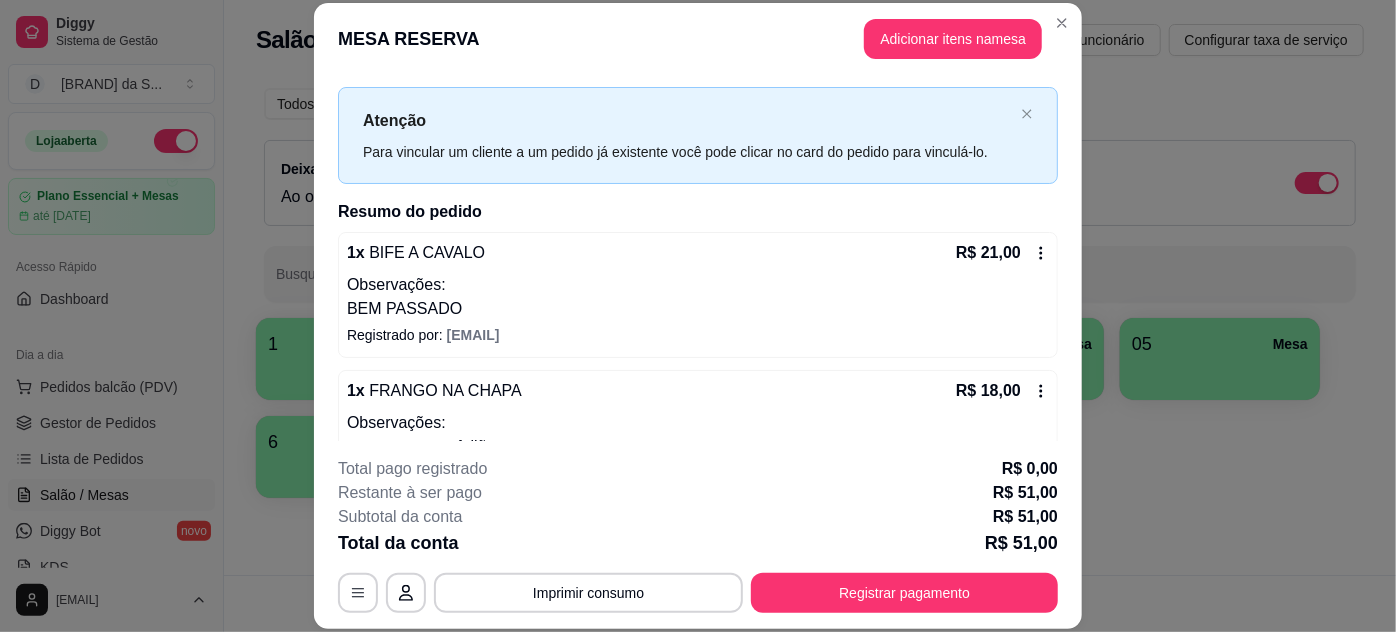 scroll, scrollTop: 0, scrollLeft: 0, axis: both 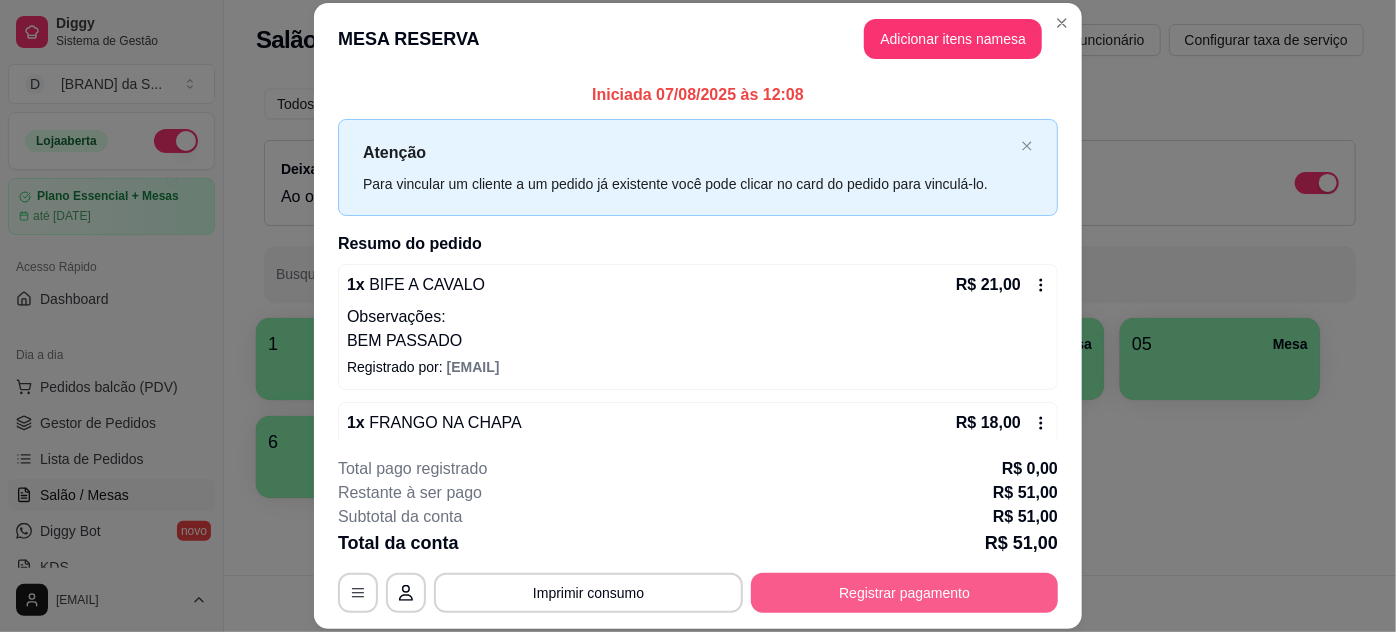 click on "Registrar pagamento" at bounding box center (904, 593) 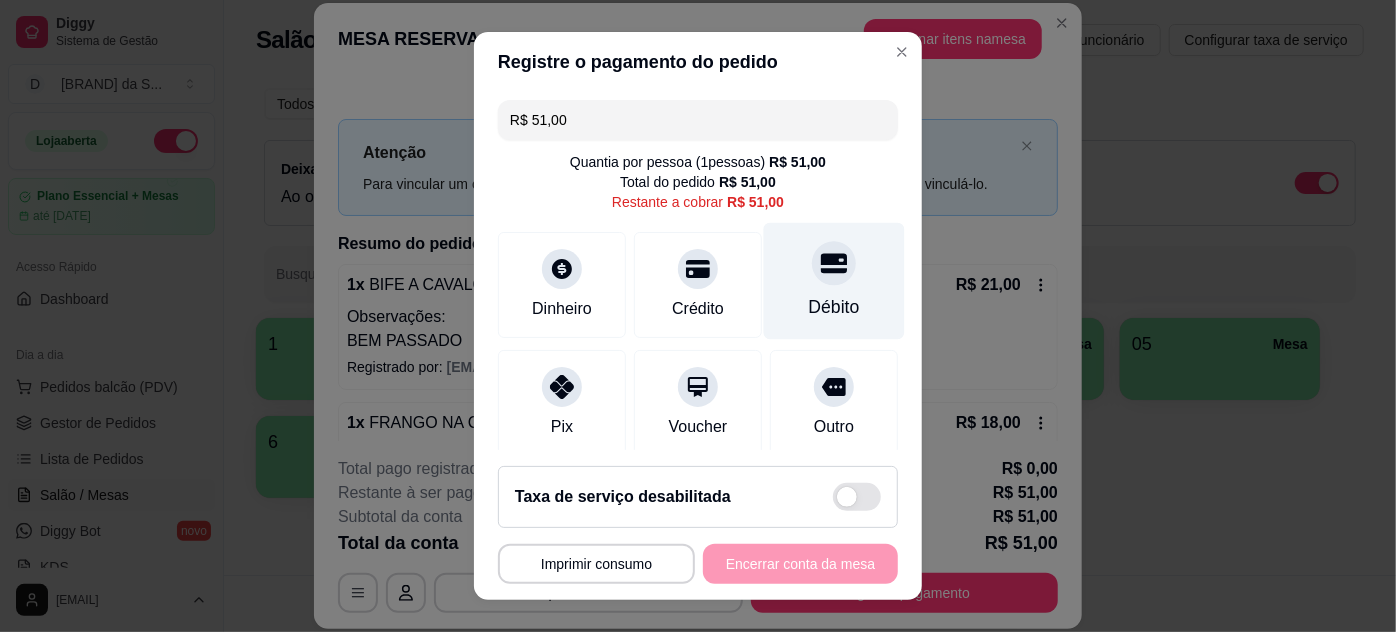 click on "Débito" at bounding box center [834, 280] 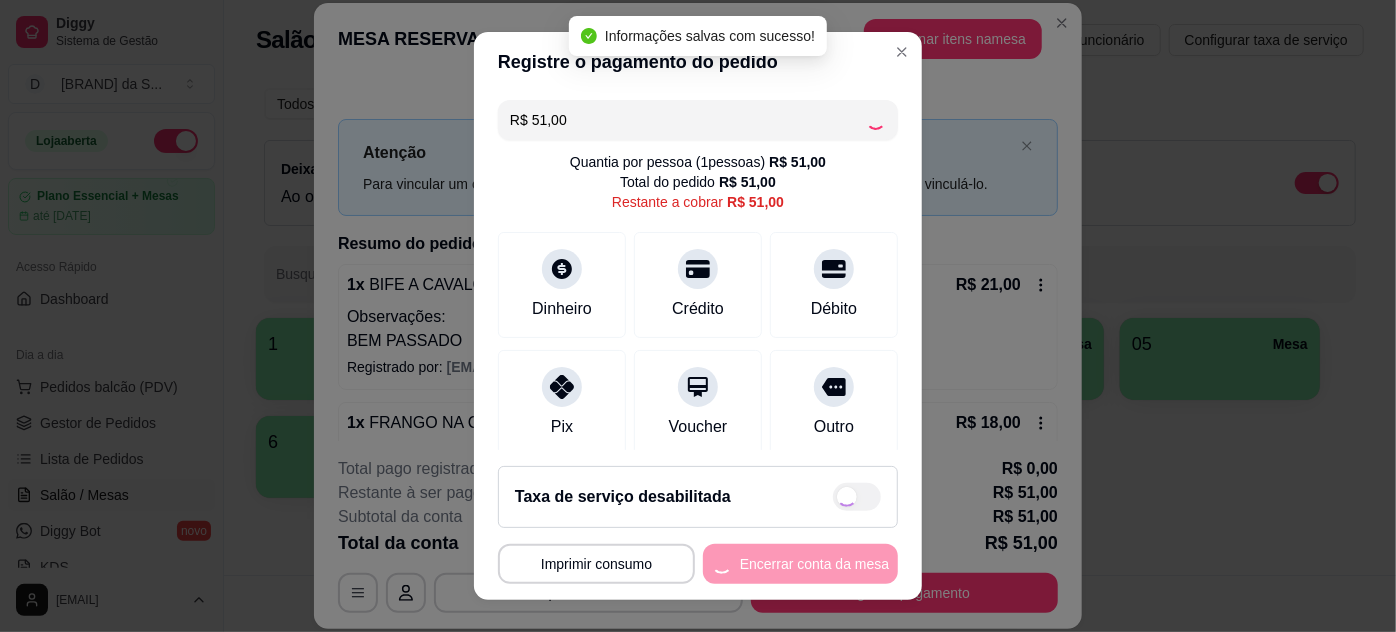 type on "R$ 0,00" 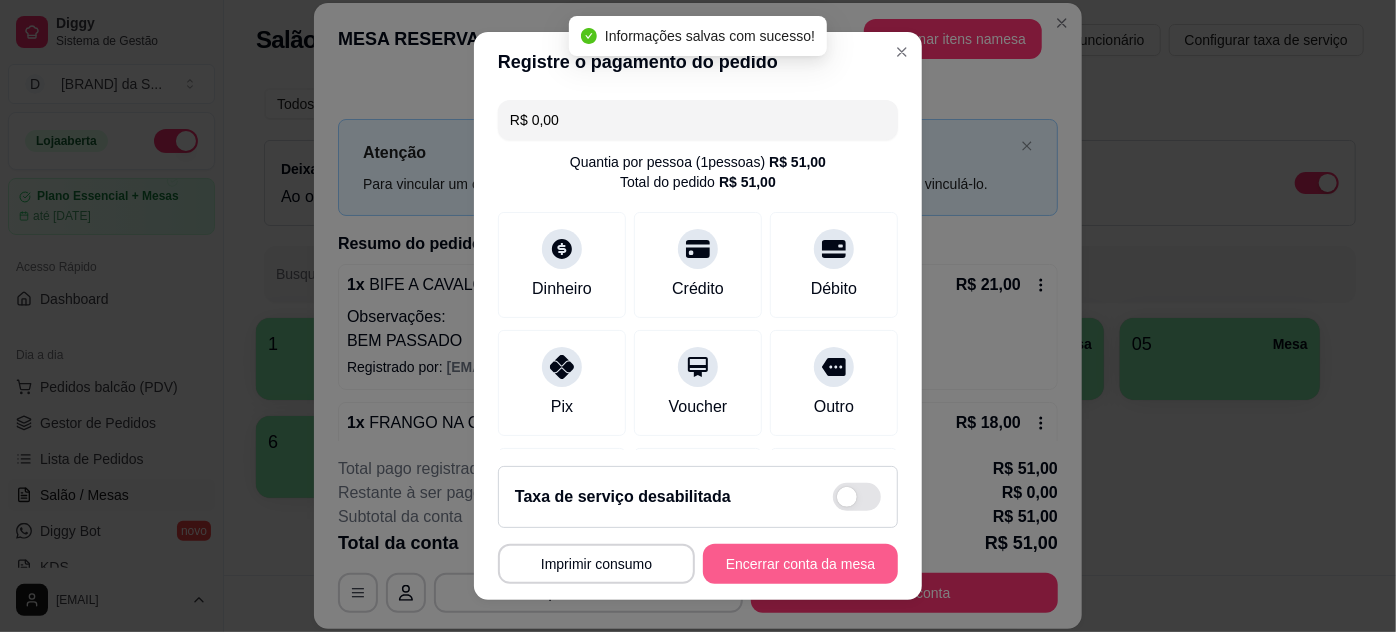 click on "Encerrar conta da mesa" at bounding box center [800, 564] 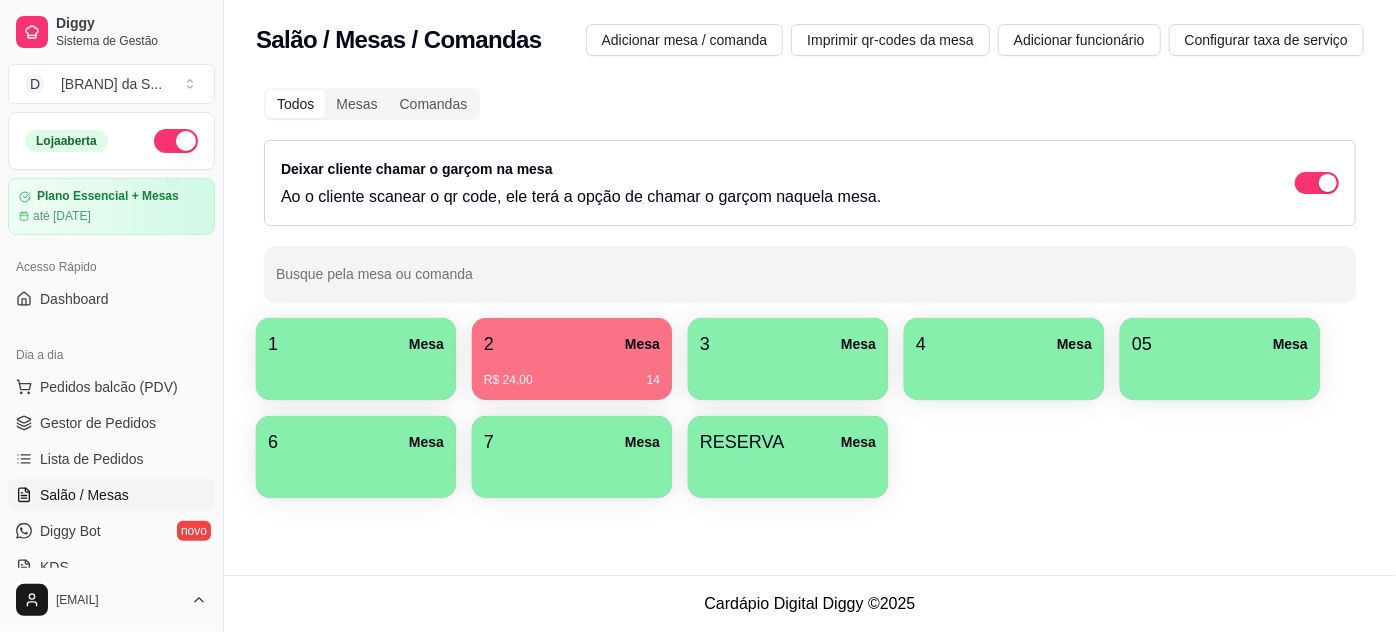 click on "2 Mesa" at bounding box center (572, 344) 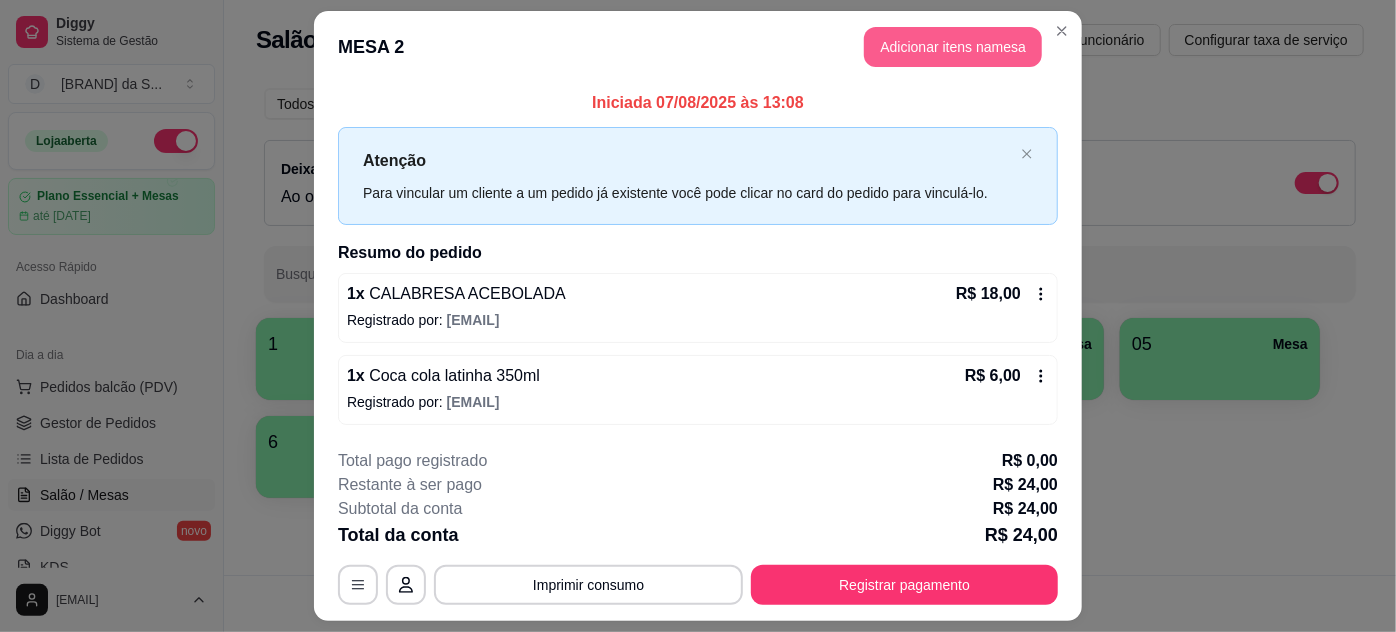 click on "Adicionar itens na  mesa" at bounding box center (953, 47) 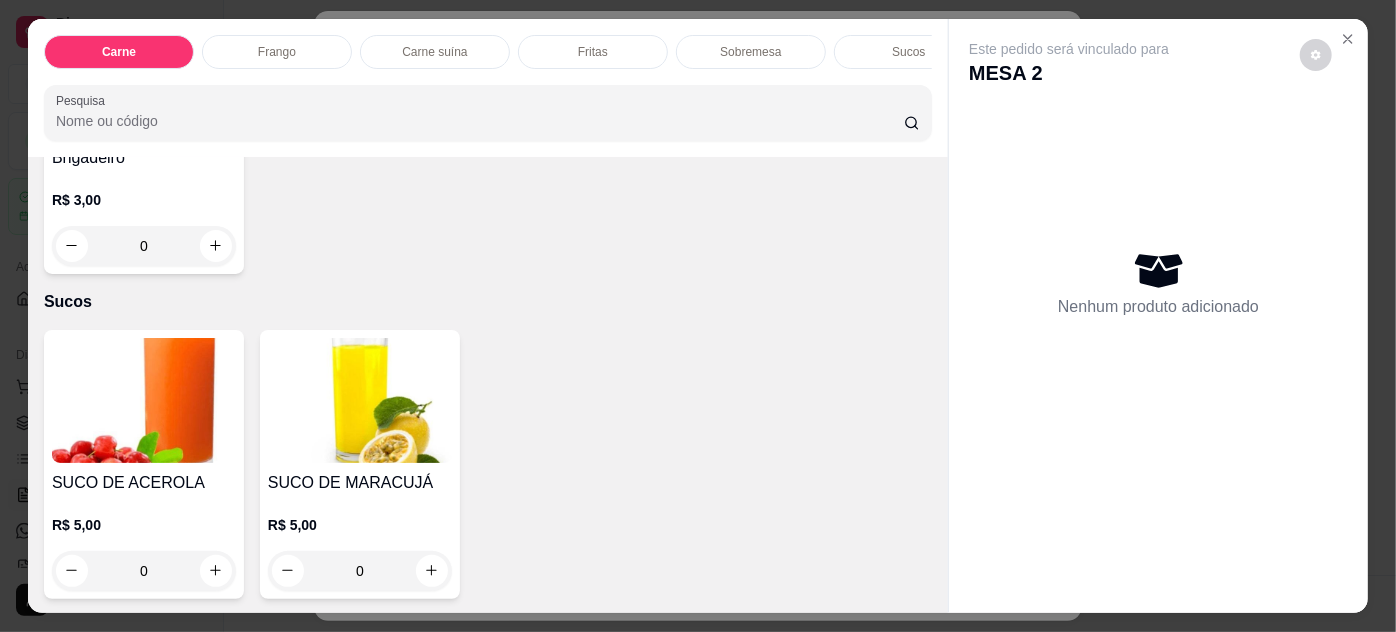 scroll, scrollTop: 1576, scrollLeft: 0, axis: vertical 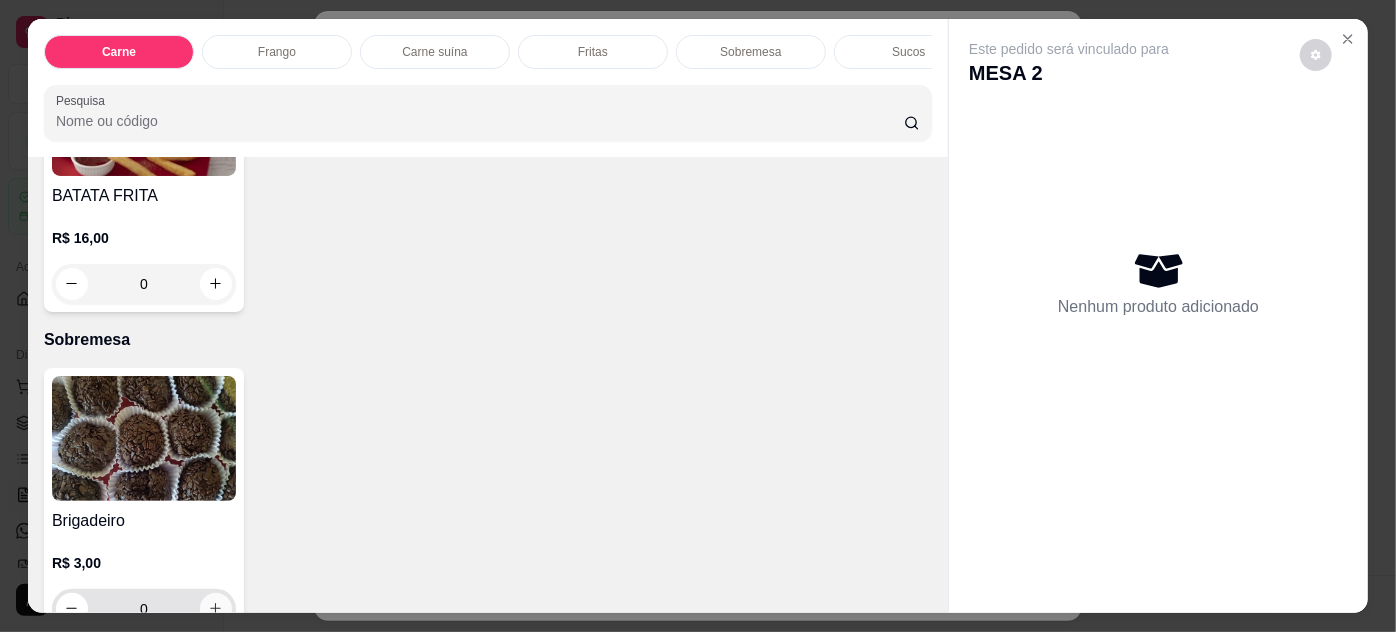 click at bounding box center [216, 609] 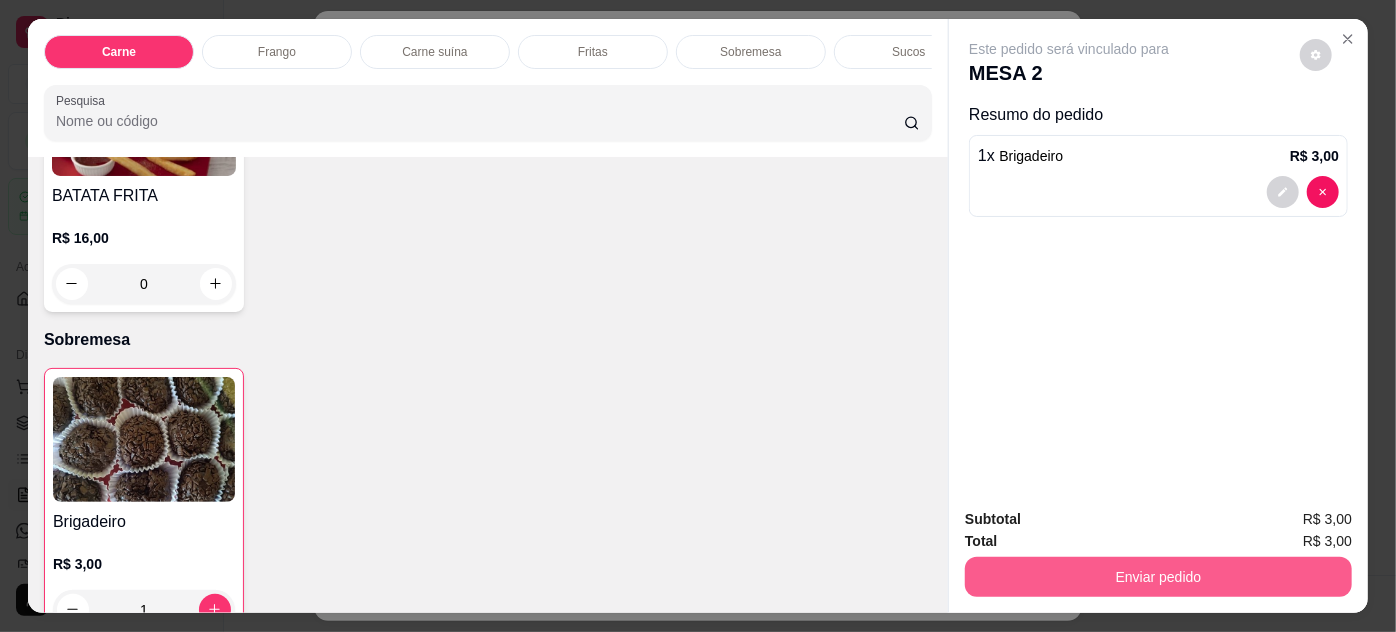 click on "Enviar pedido" at bounding box center [1158, 577] 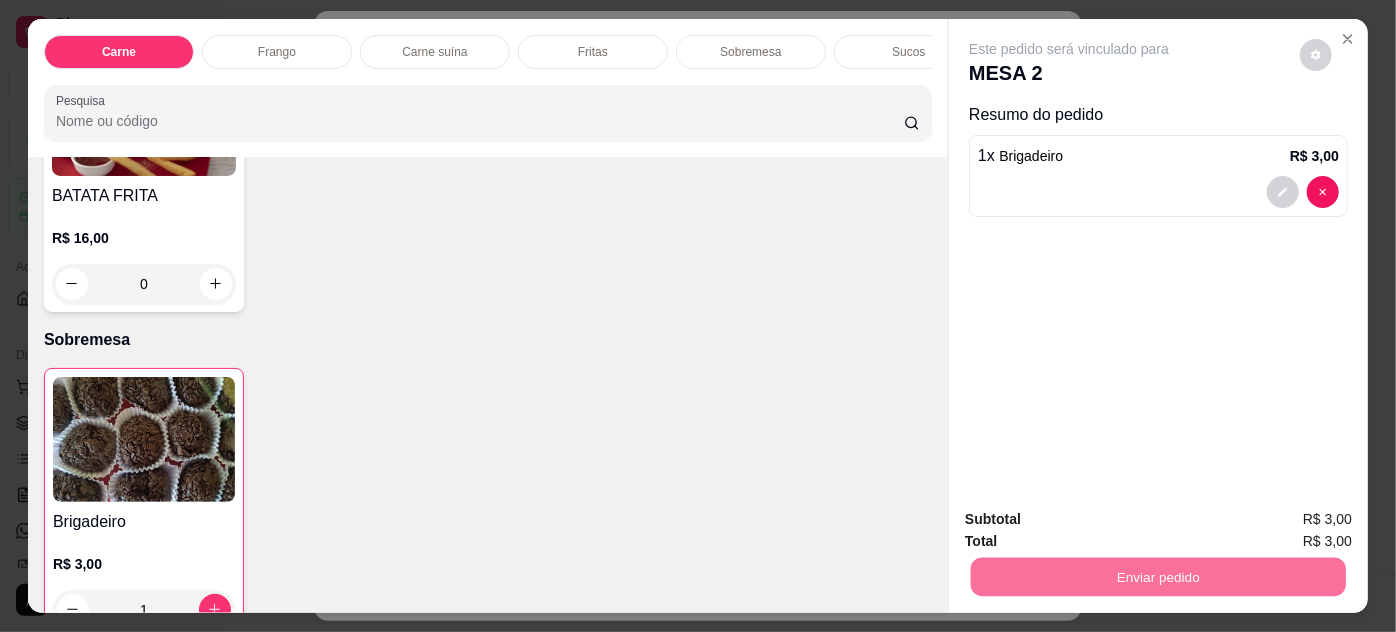 click on "Não registrar e enviar pedido" at bounding box center [1093, 520] 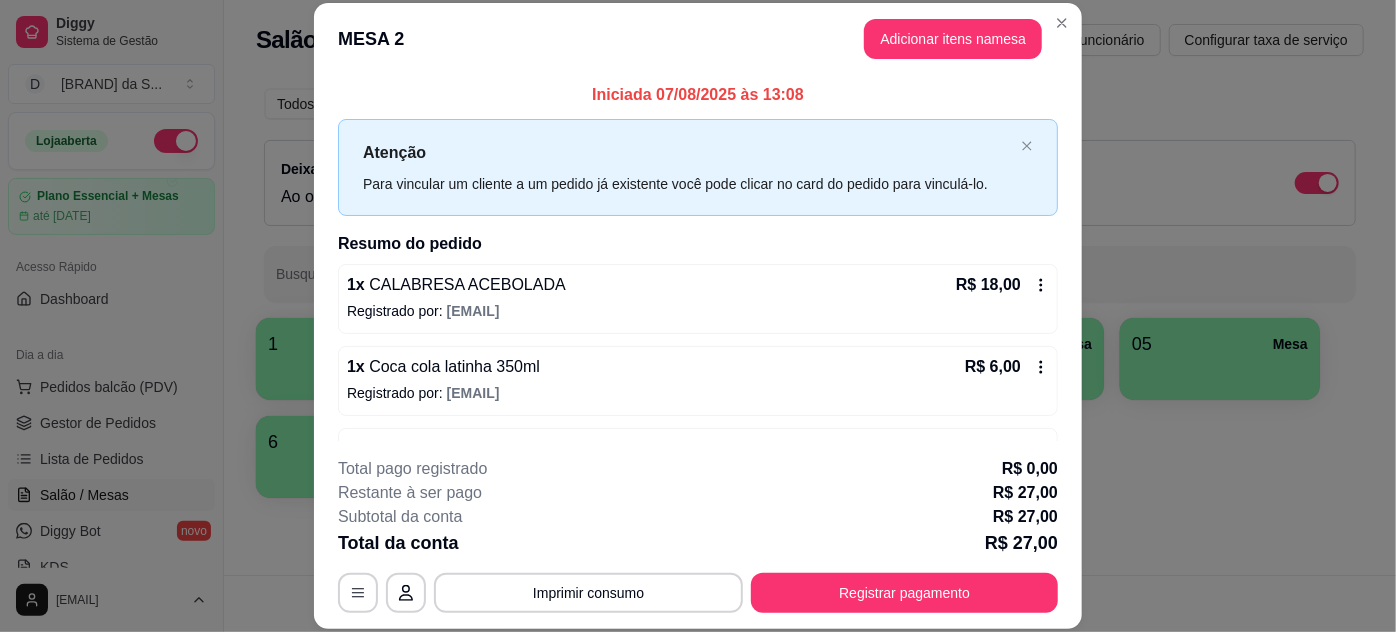 scroll, scrollTop: 63, scrollLeft: 0, axis: vertical 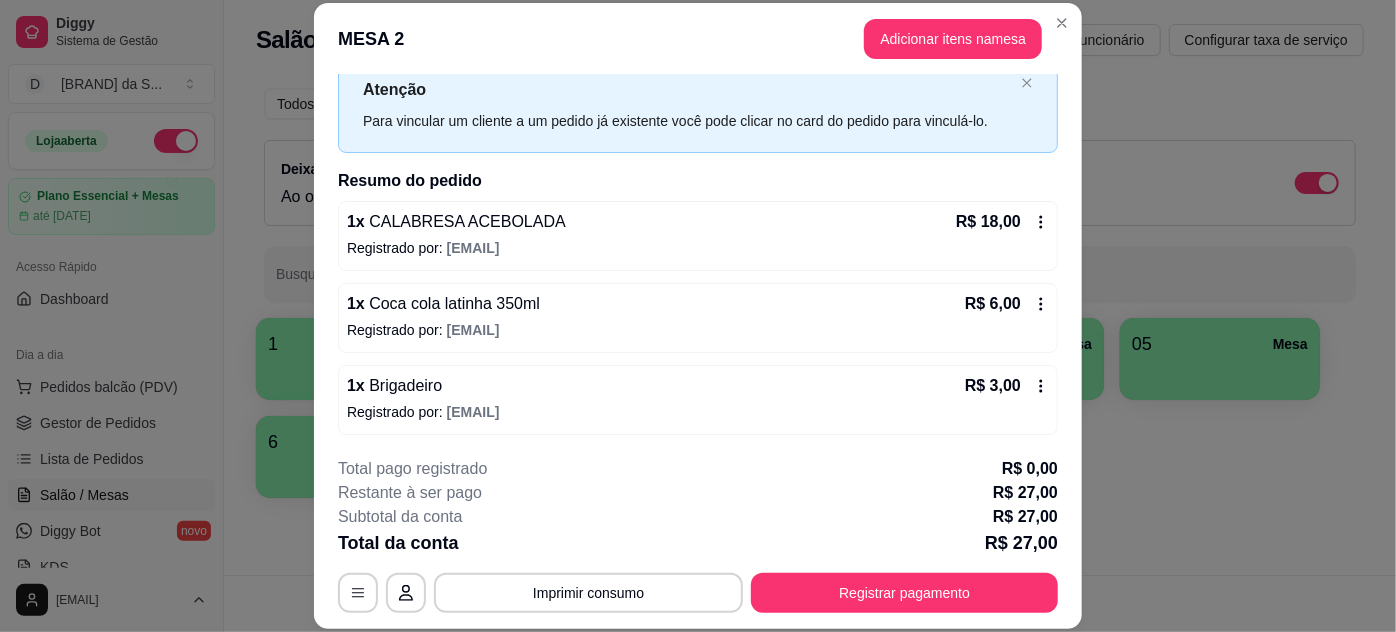 drag, startPoint x: 841, startPoint y: 568, endPoint x: 837, endPoint y: 580, distance: 12.649111 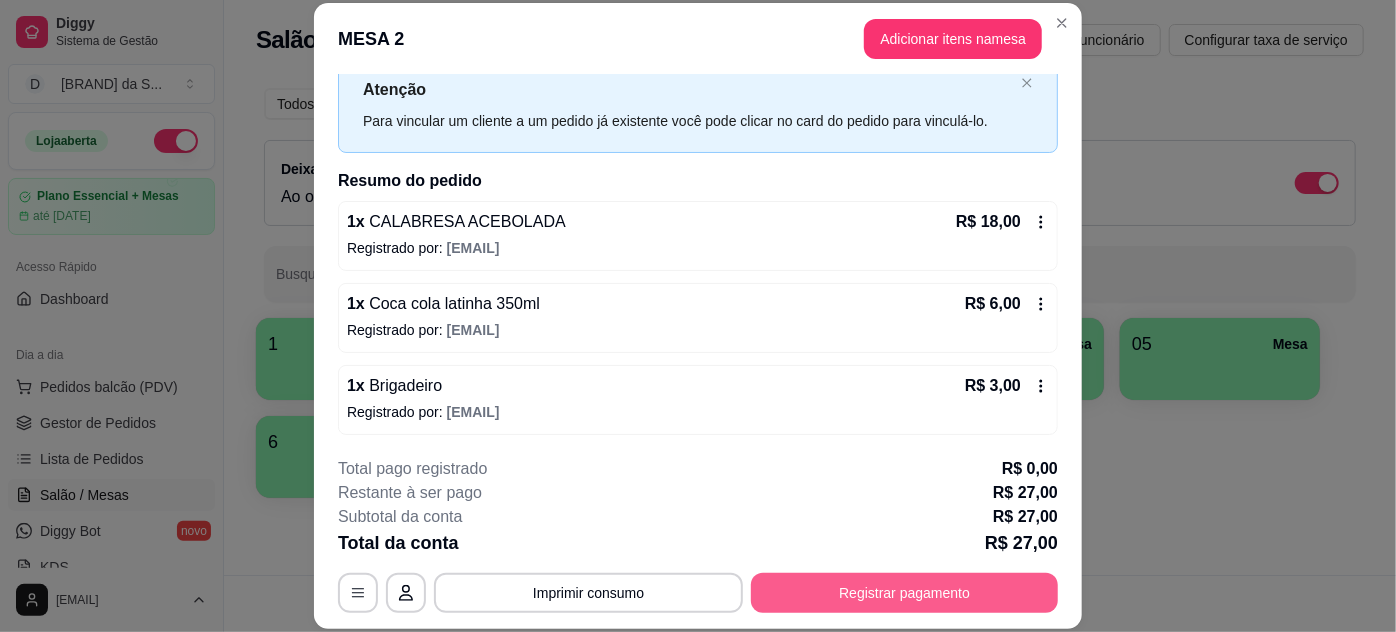 click on "Registrar pagamento" at bounding box center (904, 593) 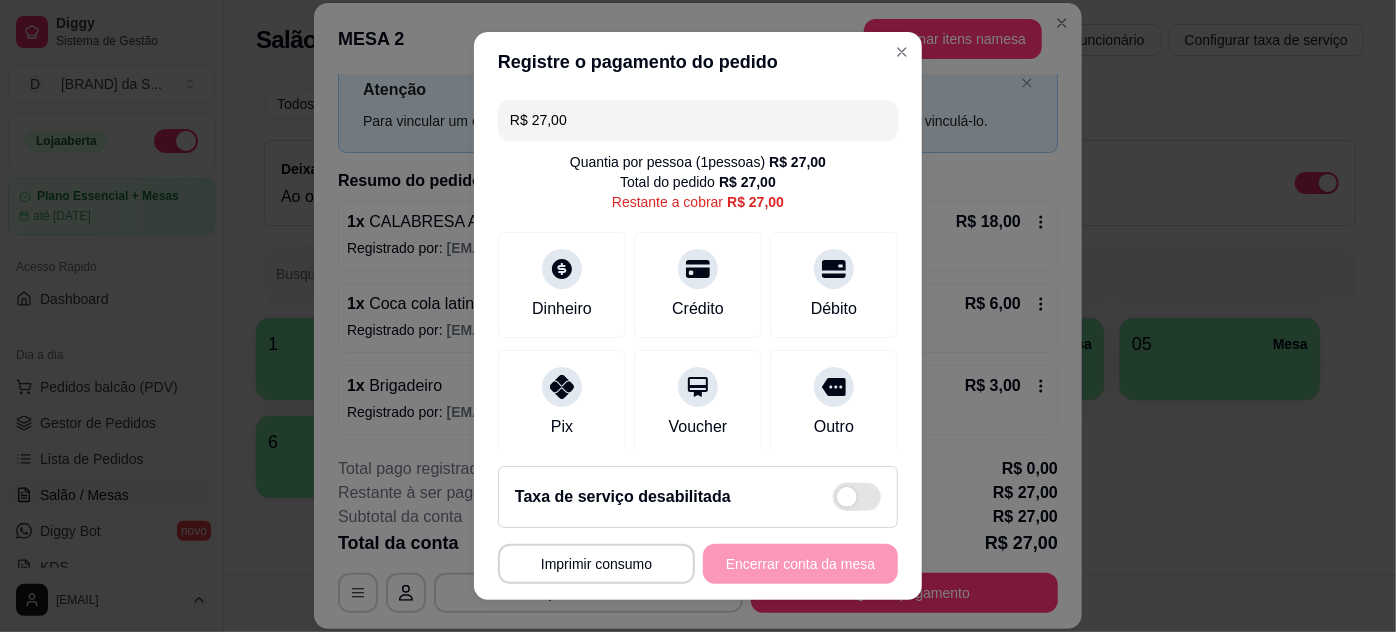 drag, startPoint x: 798, startPoint y: 294, endPoint x: 826, endPoint y: 456, distance: 164.40195 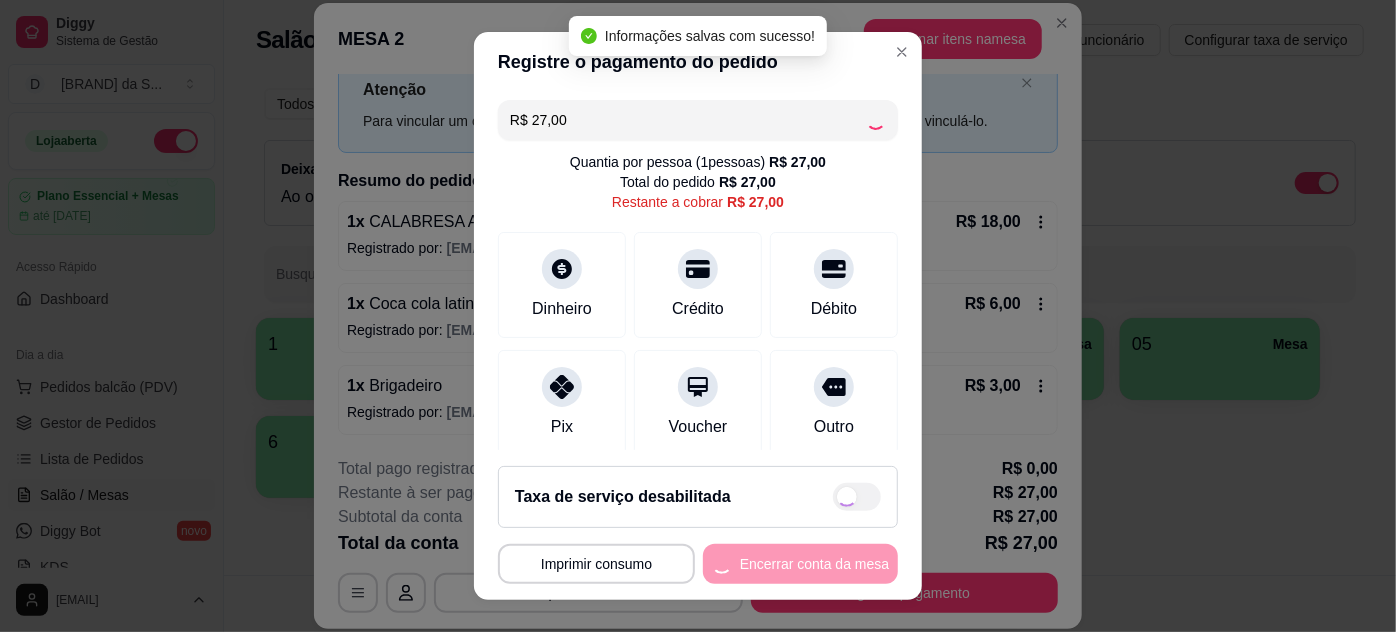 type on "R$ 0,00" 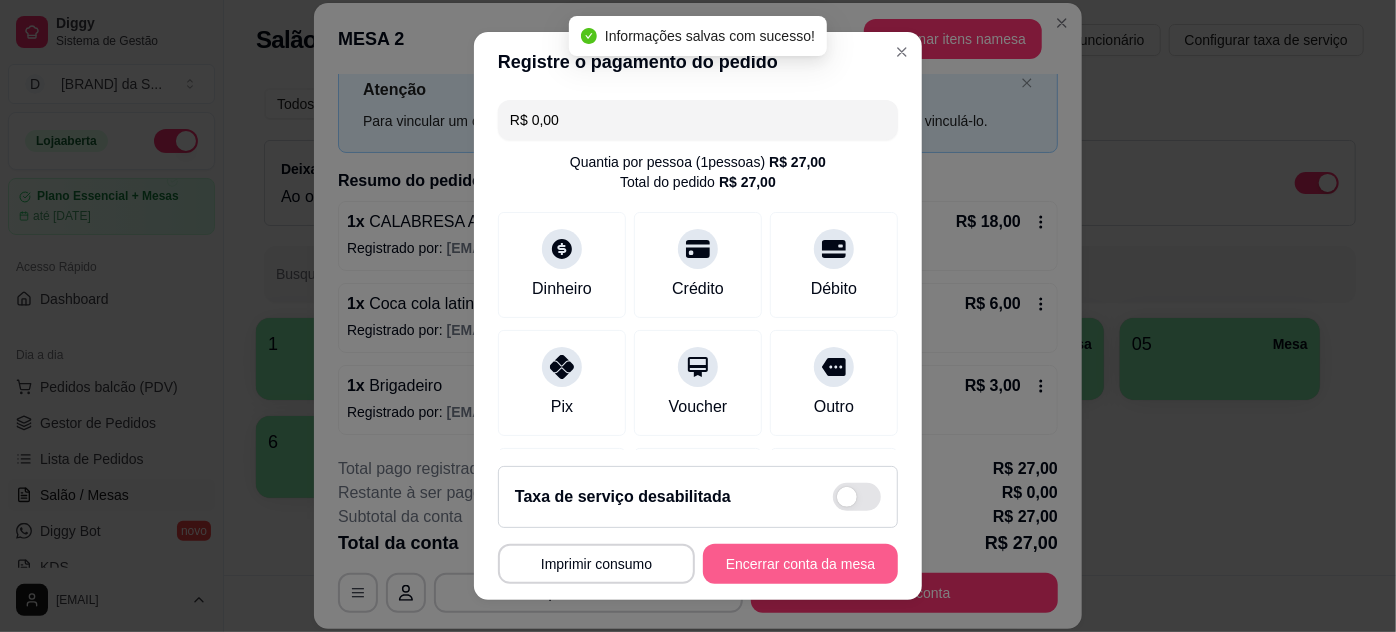 click on "Encerrar conta da mesa" at bounding box center (800, 564) 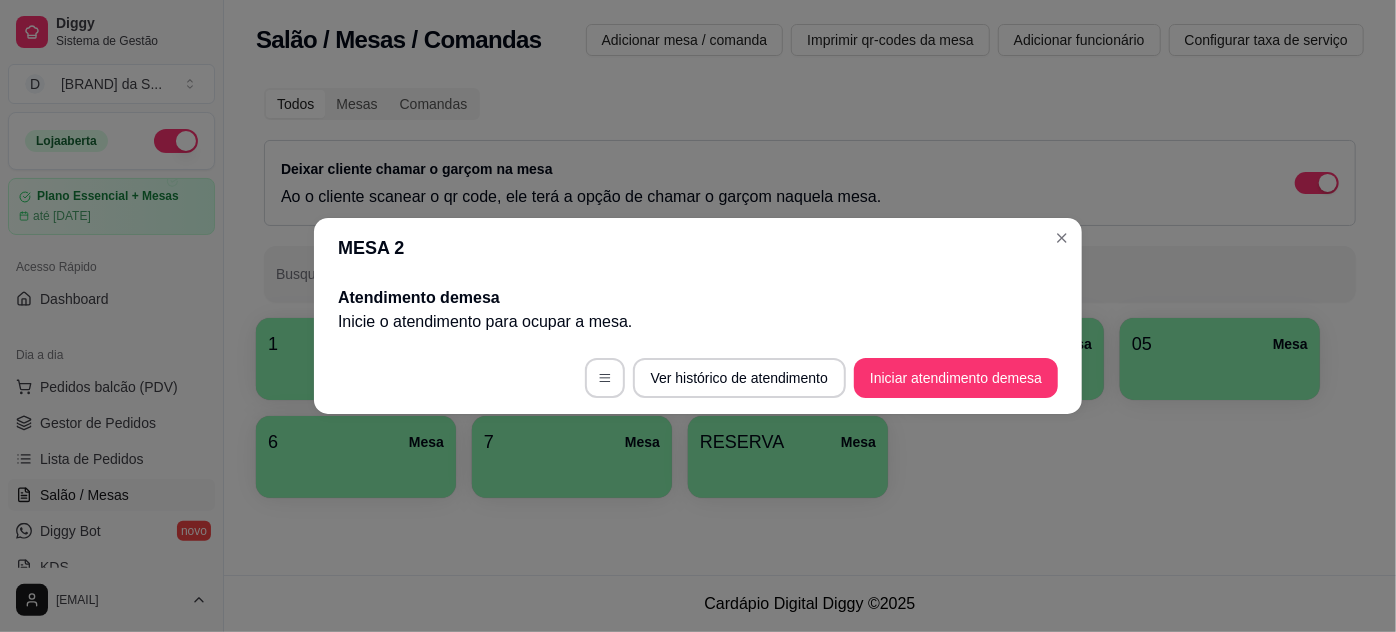scroll, scrollTop: 0, scrollLeft: 0, axis: both 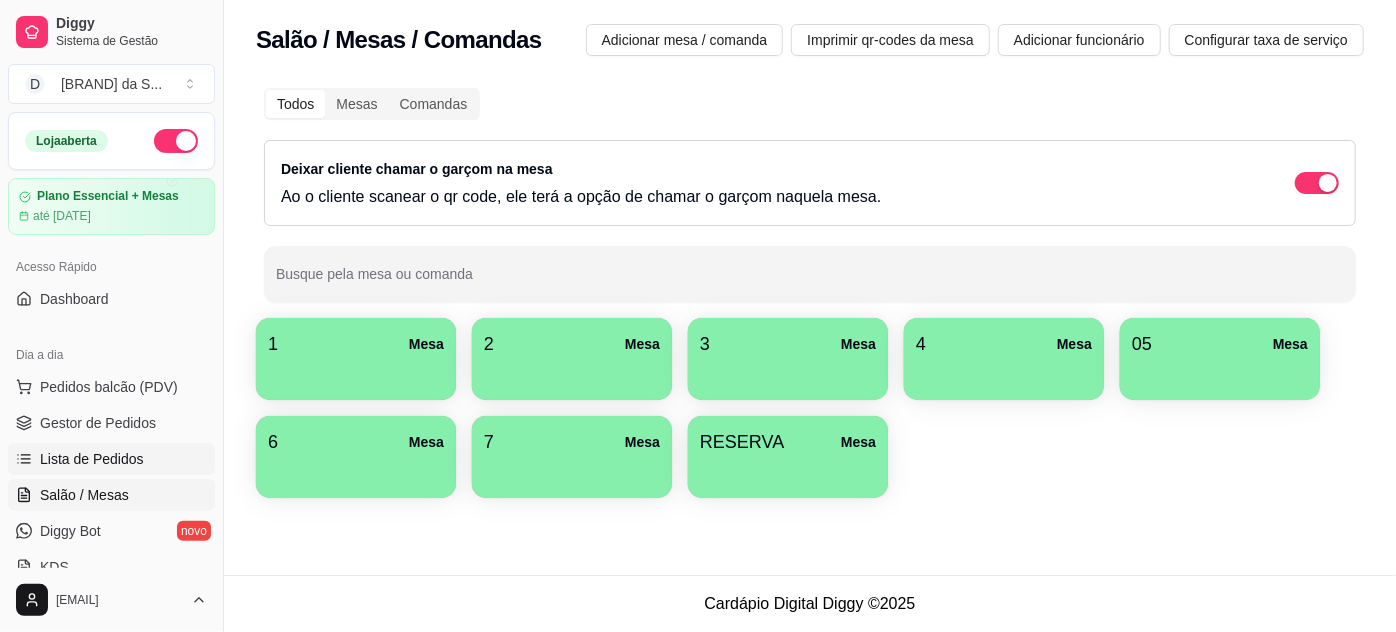 click on "Lista de Pedidos" at bounding box center (92, 459) 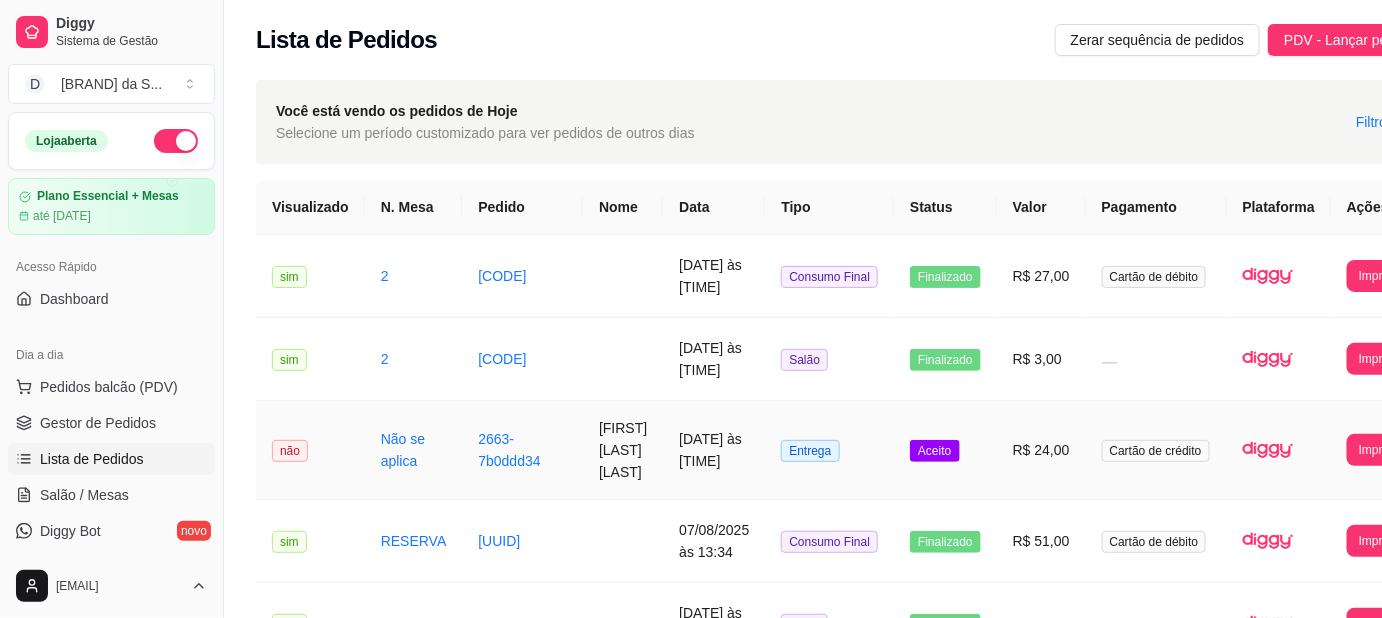 click on "[FIRST] [LAST] [LAST]" at bounding box center [623, 450] 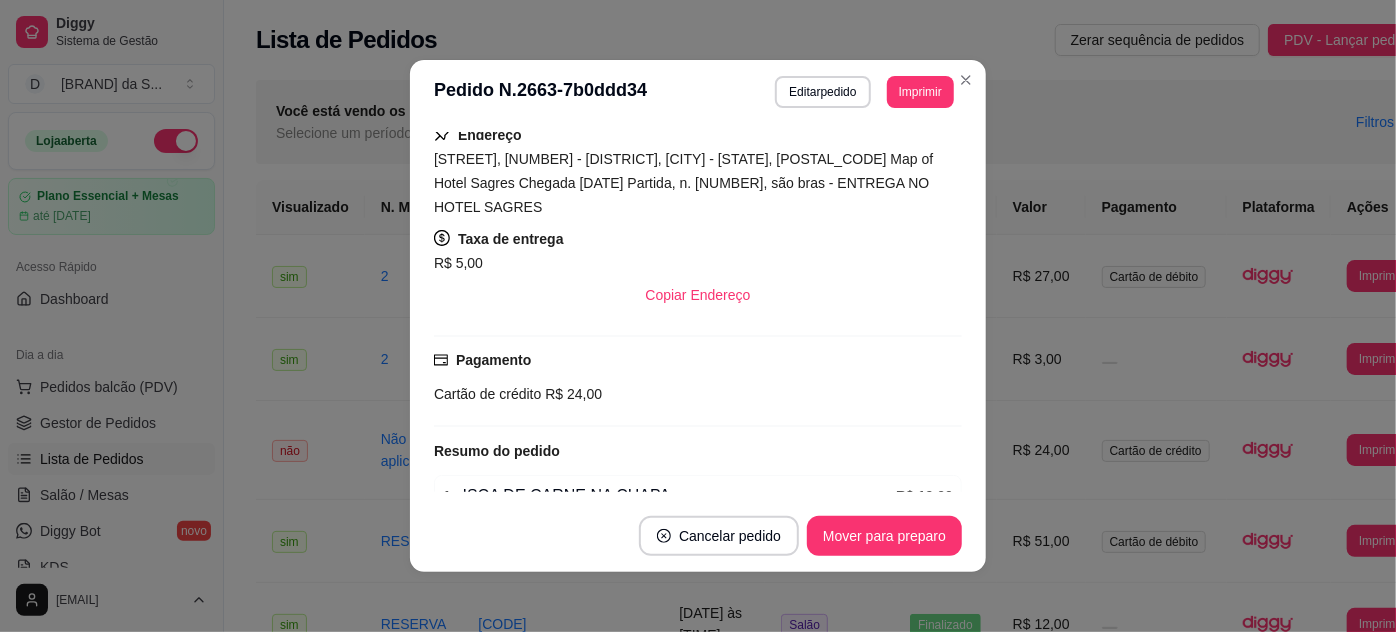 scroll, scrollTop: 459, scrollLeft: 0, axis: vertical 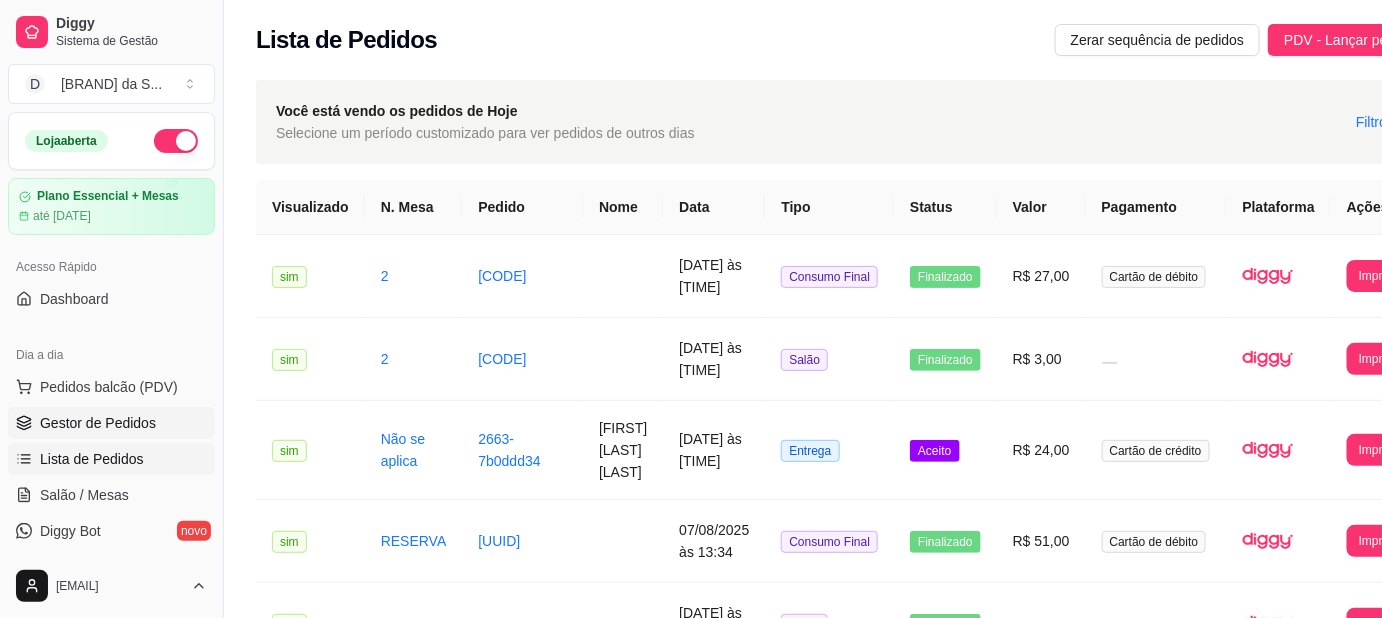 click on "Gestor de Pedidos" at bounding box center [98, 423] 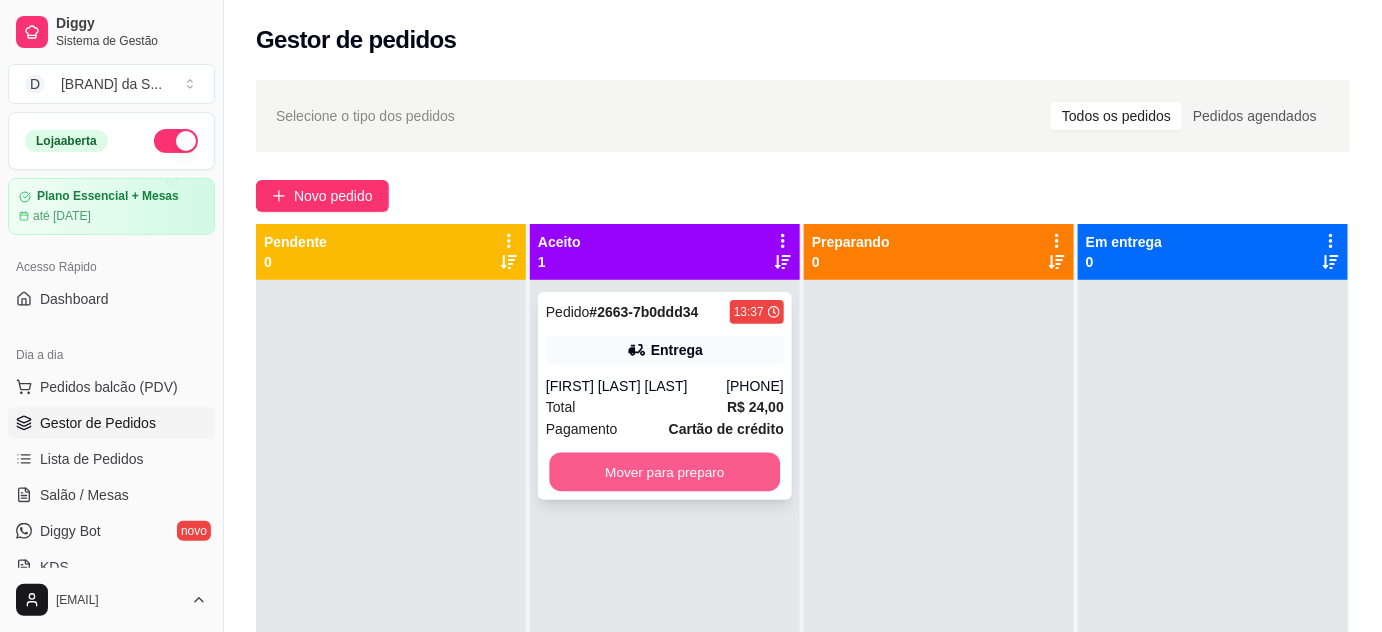 click on "Mover para preparo" at bounding box center (665, 472) 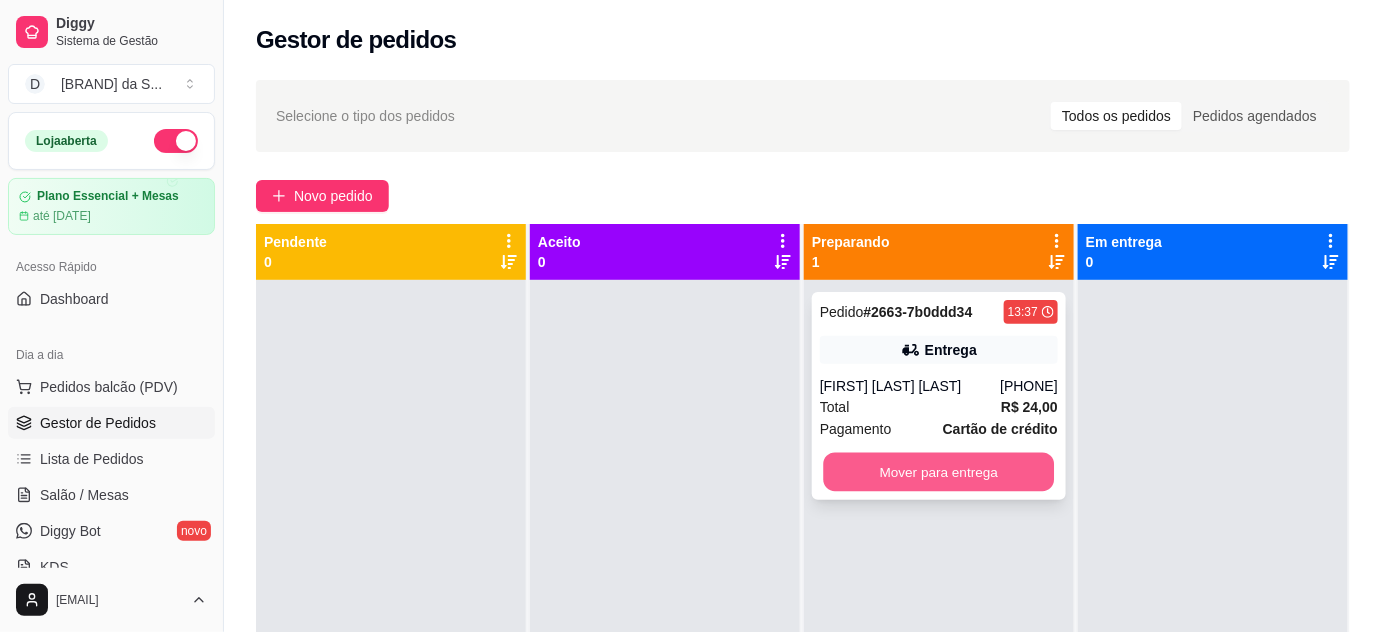 click on "Mover para entrega" at bounding box center (939, 472) 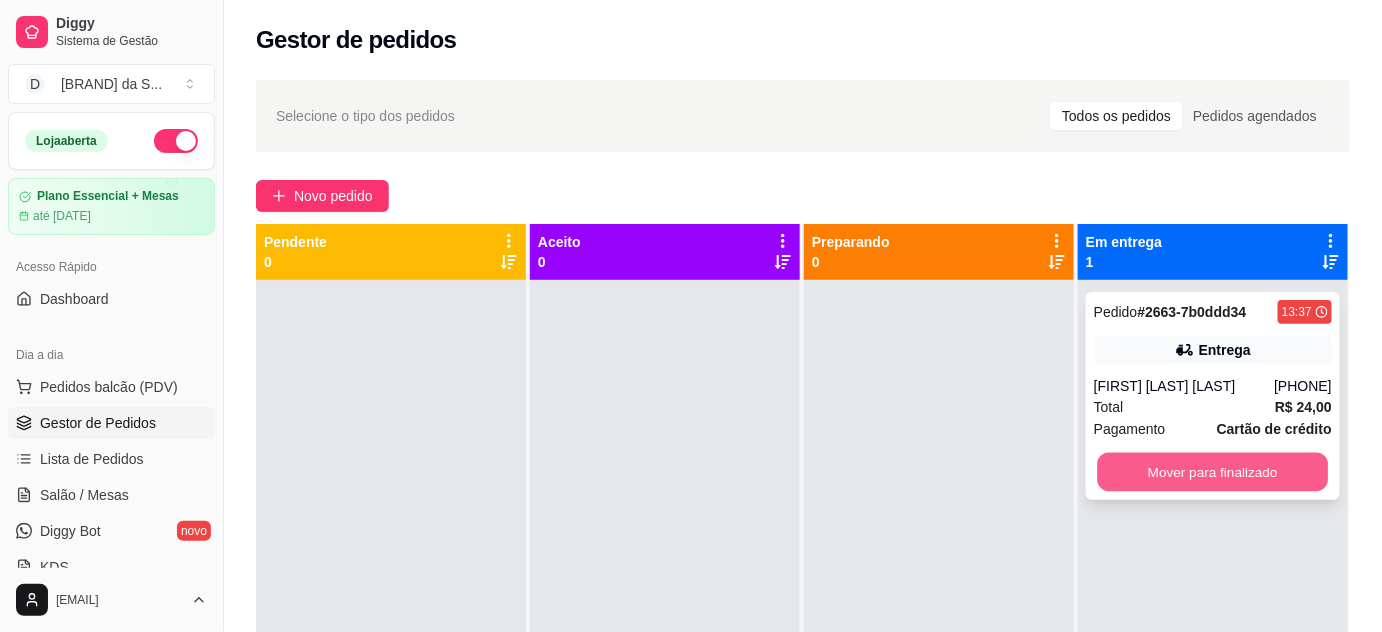 click on "Mover para finalizado" at bounding box center (1213, 472) 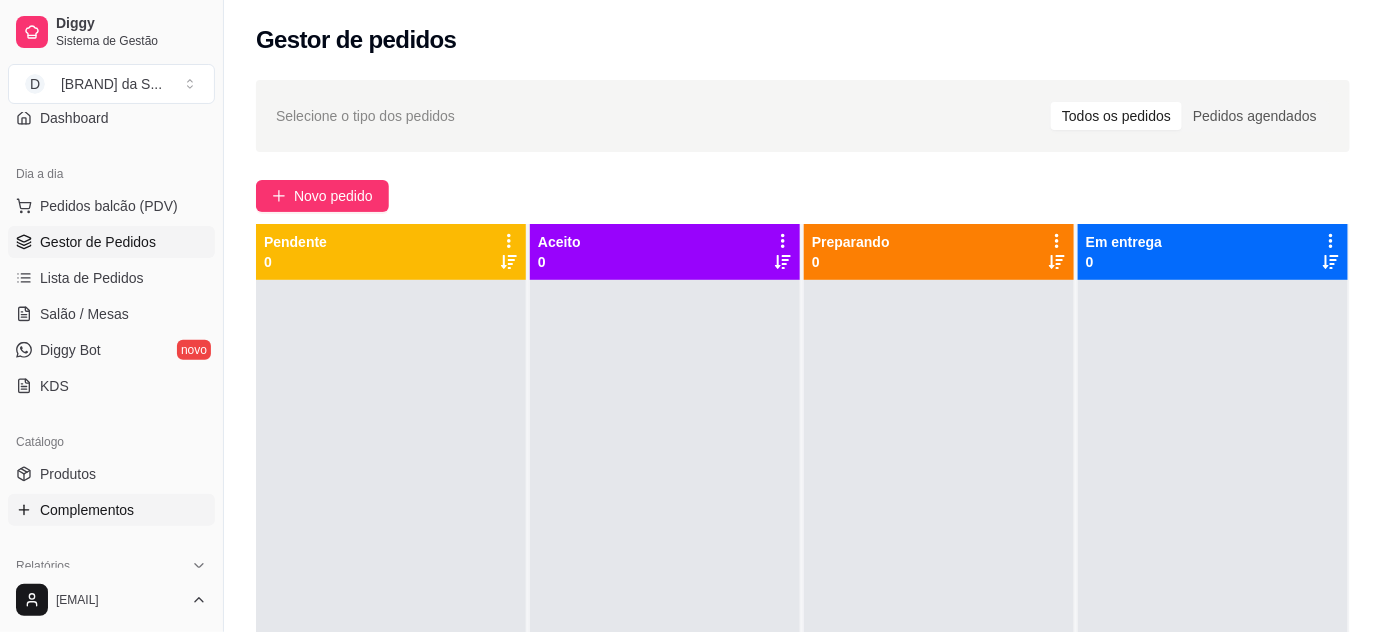 scroll, scrollTop: 363, scrollLeft: 0, axis: vertical 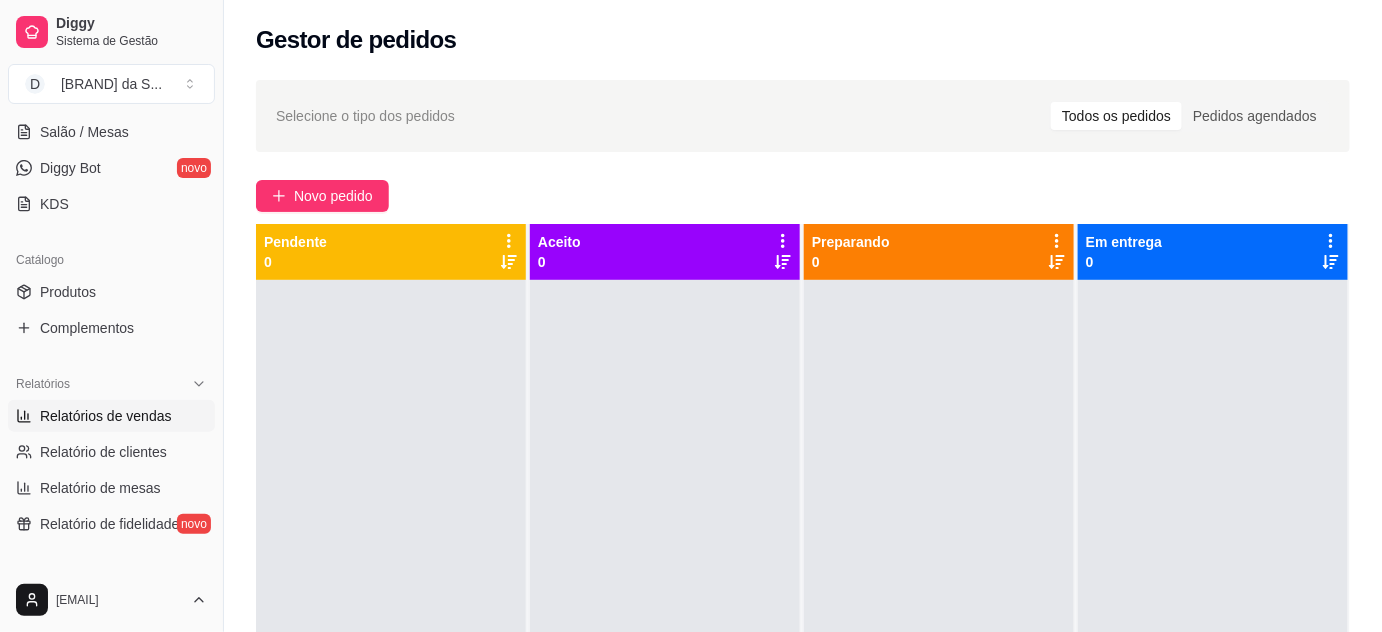click on "Relatórios de vendas" at bounding box center [106, 416] 